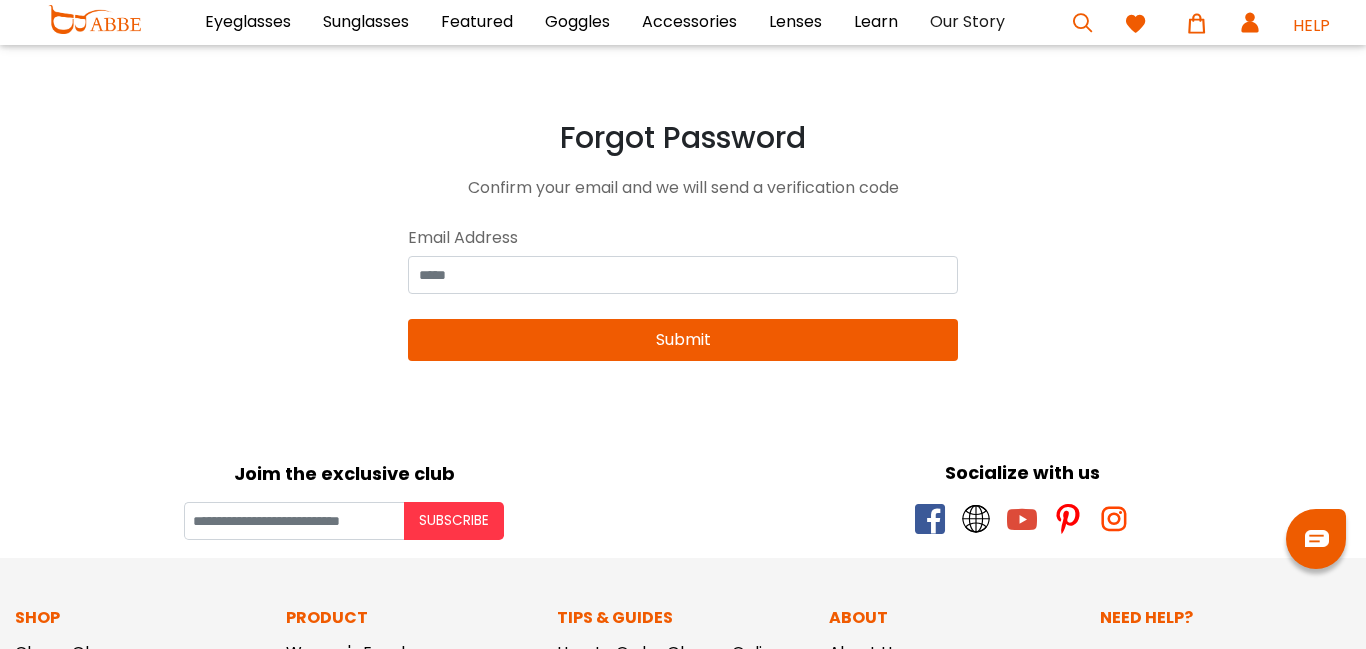 scroll, scrollTop: 0, scrollLeft: 0, axis: both 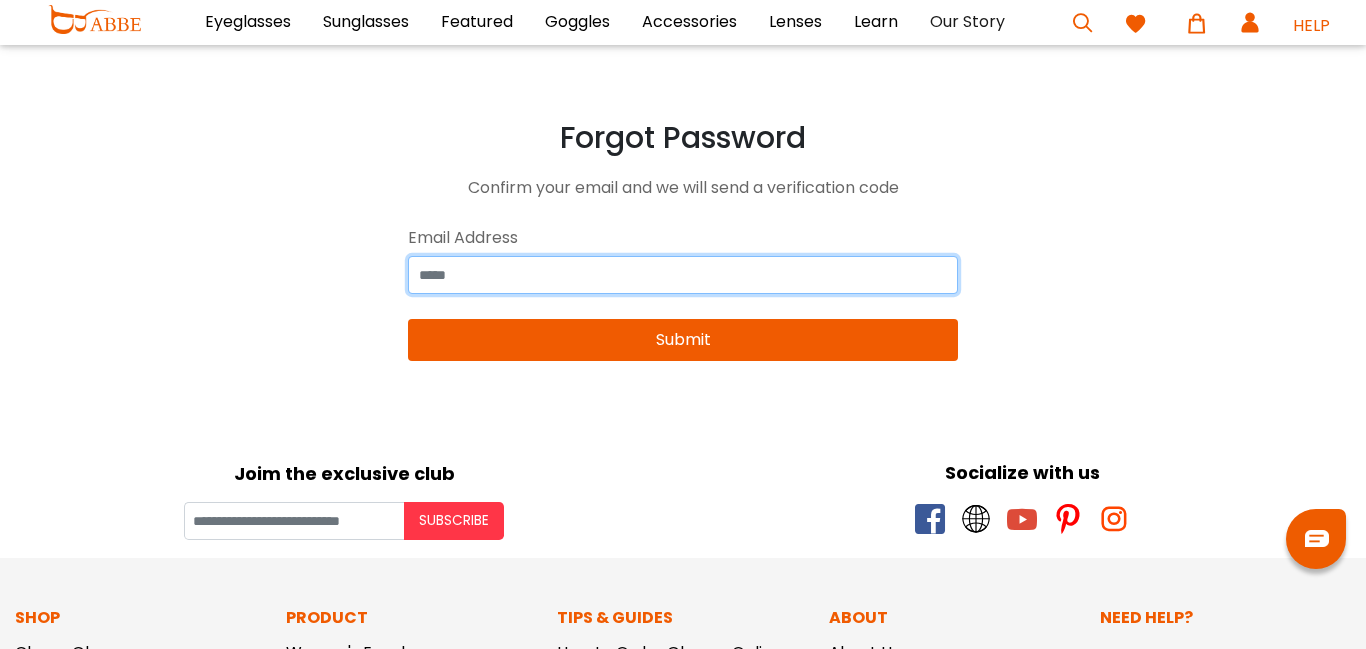 click at bounding box center (683, 275) 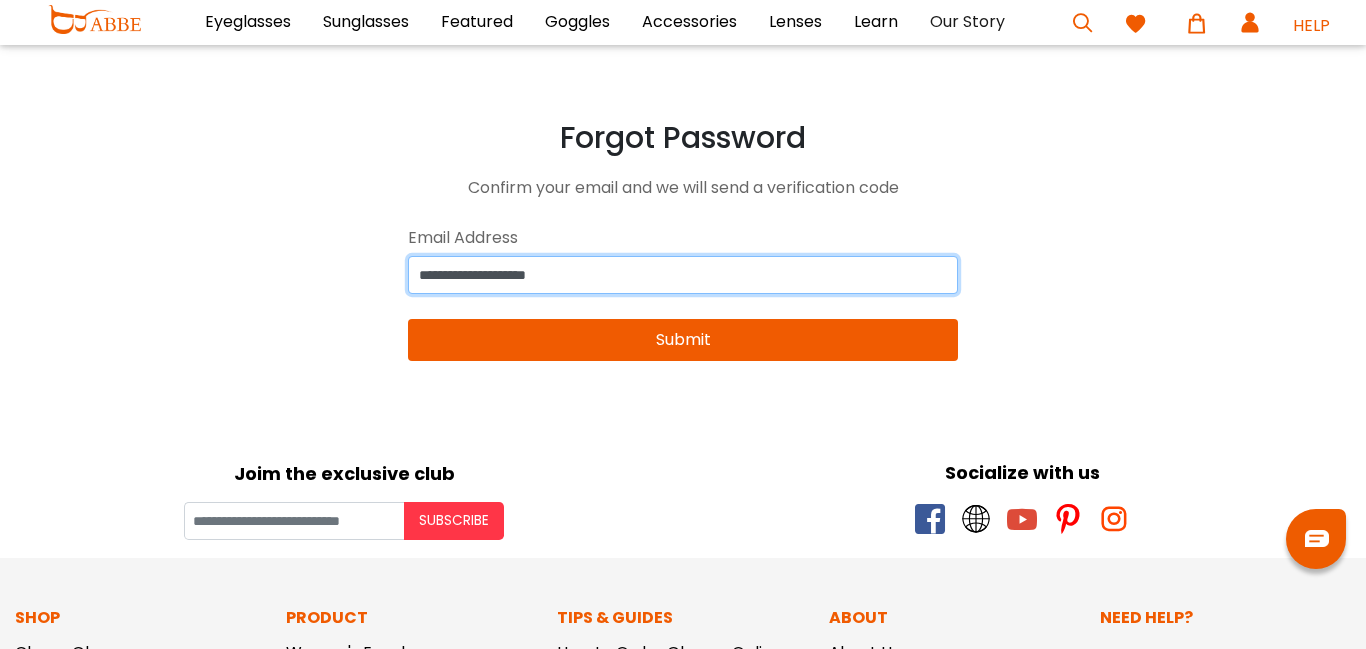 type on "**********" 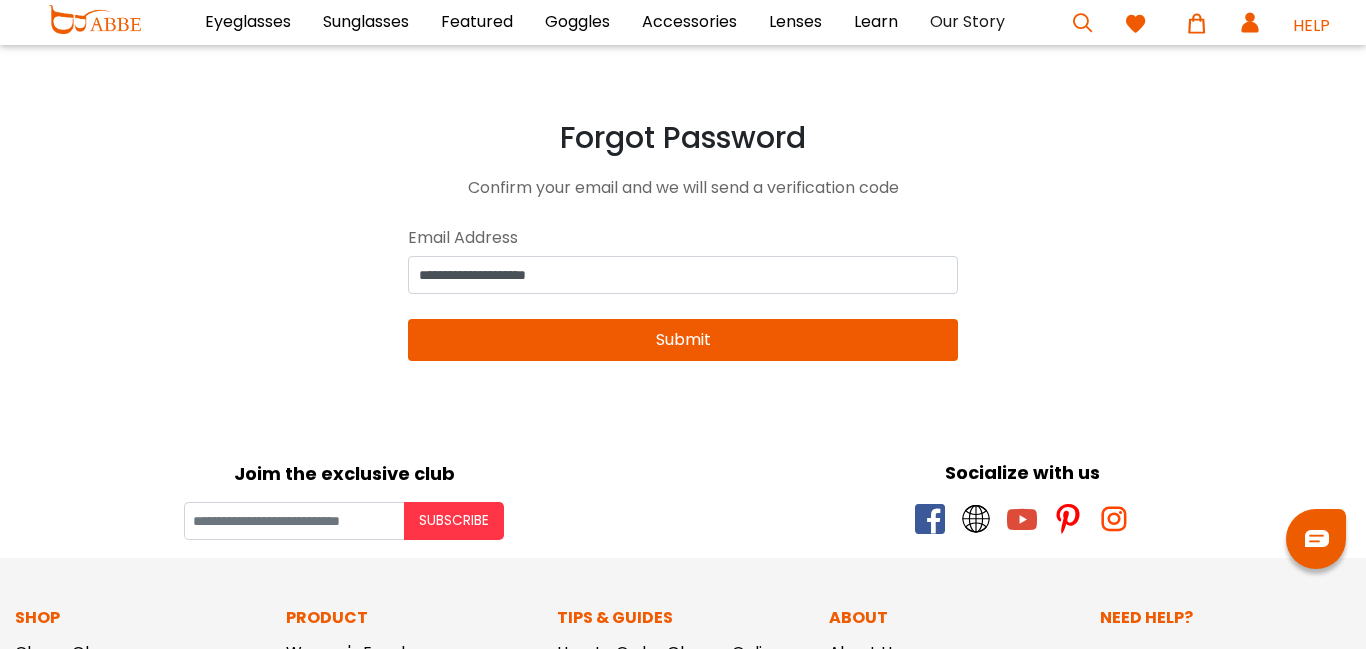 click on "Submit" at bounding box center (683, 340) 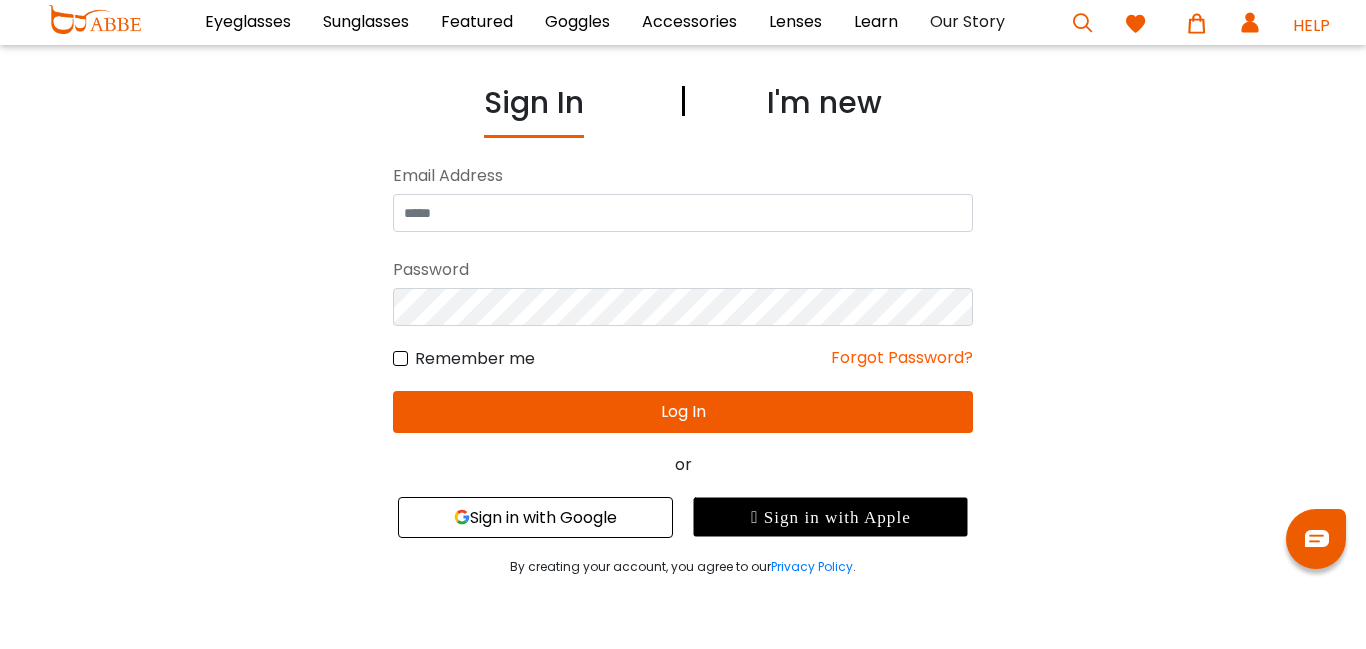 scroll, scrollTop: 0, scrollLeft: 0, axis: both 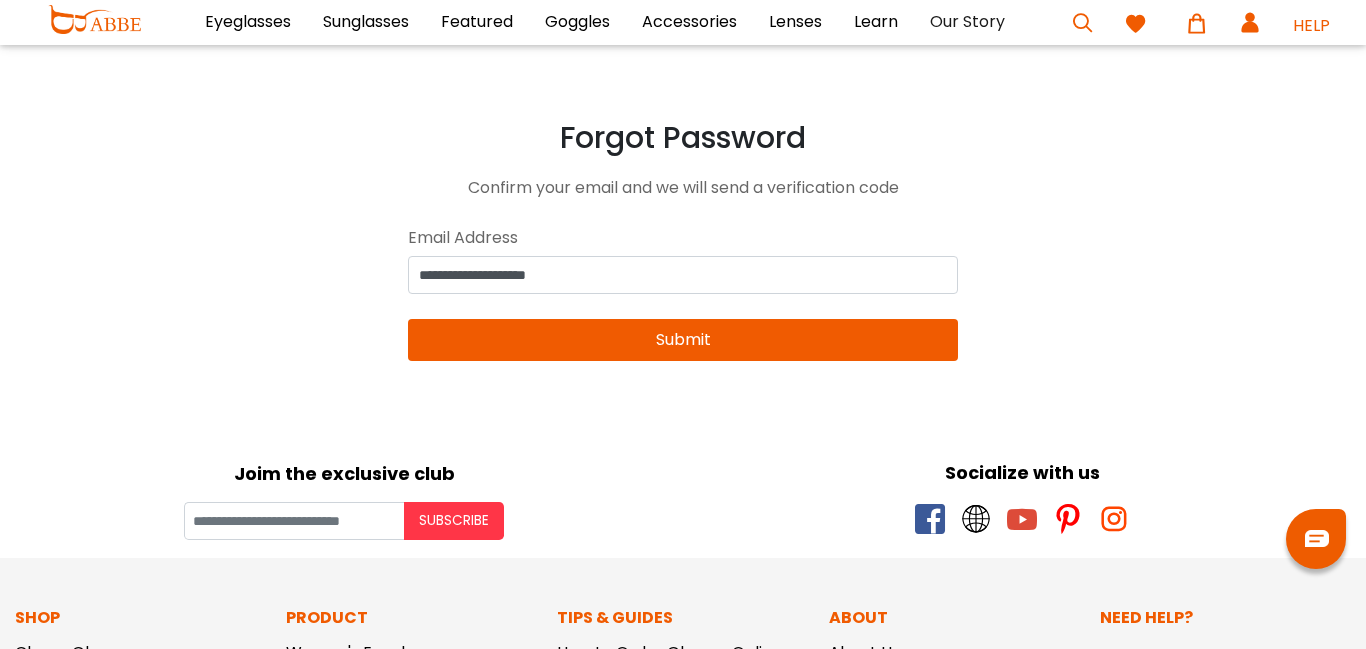 type on "**********" 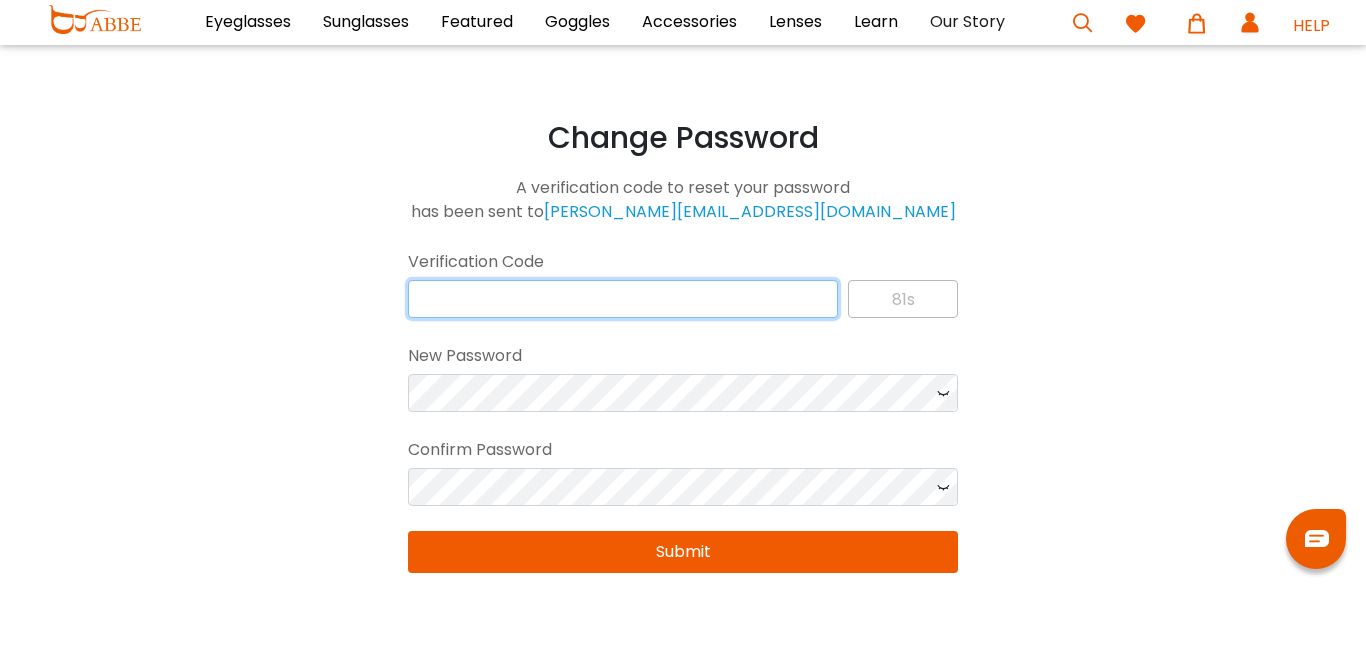 click at bounding box center [623, 299] 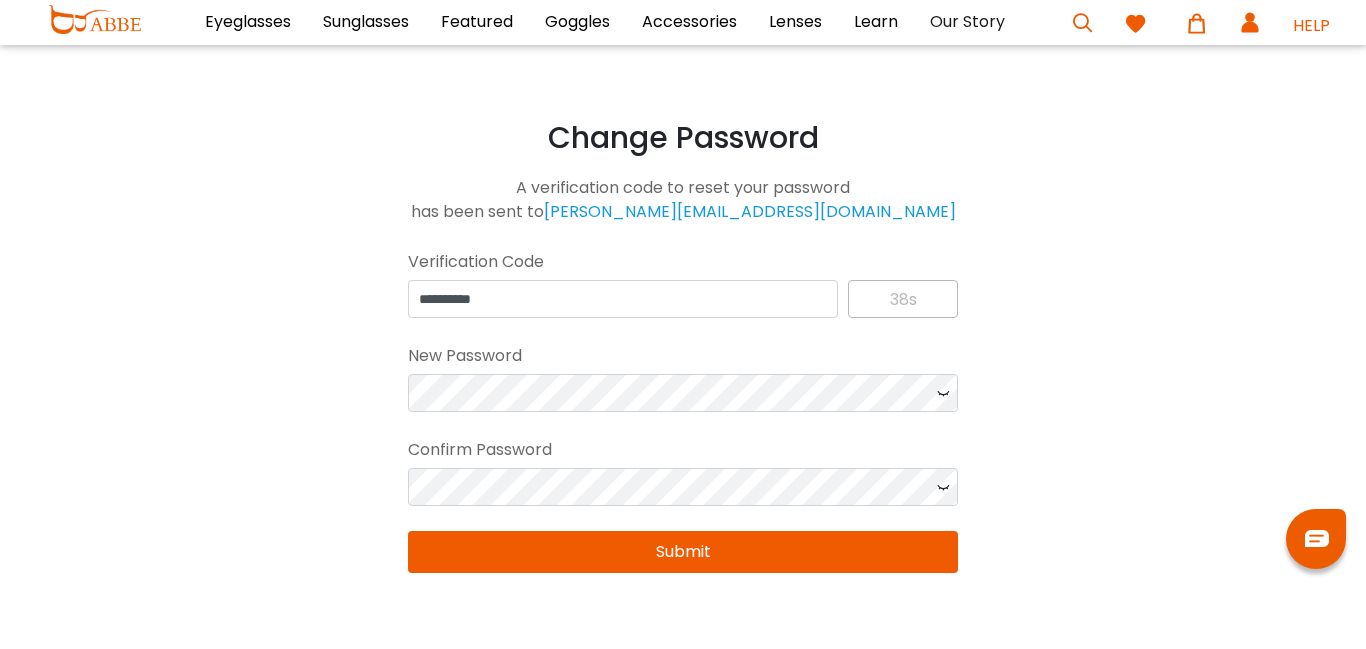 click at bounding box center [943, 393] 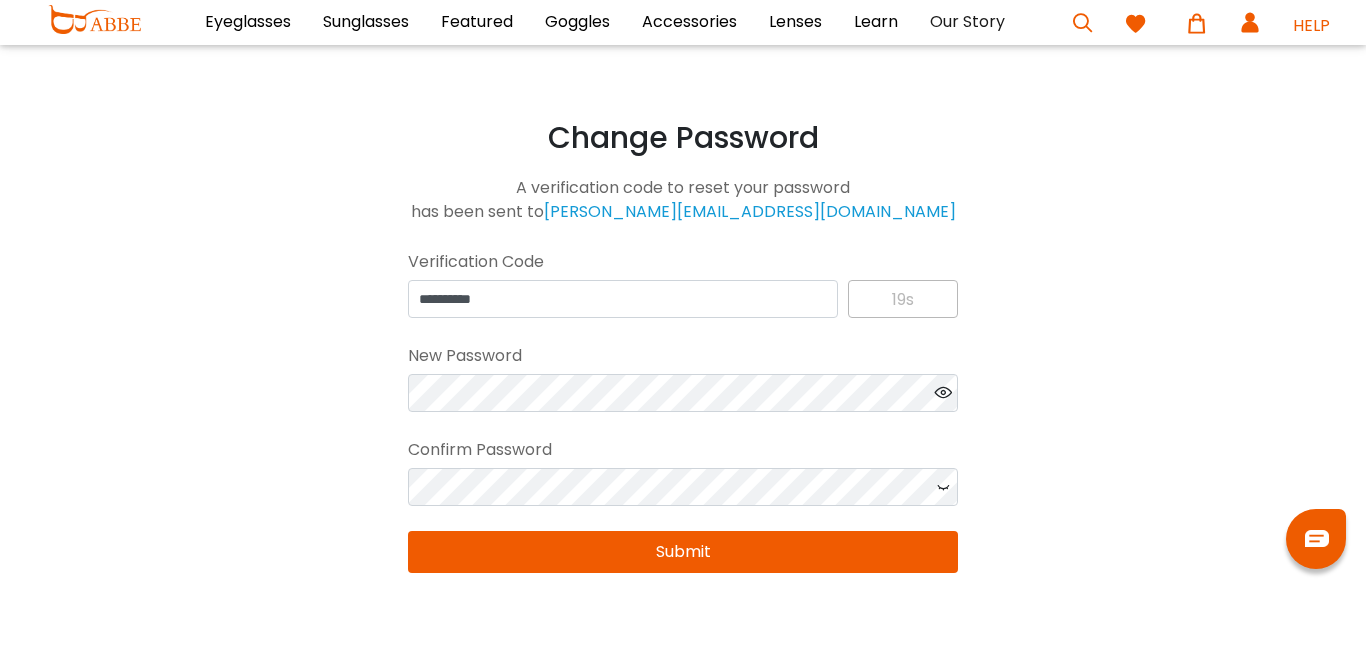 click at bounding box center [943, 487] 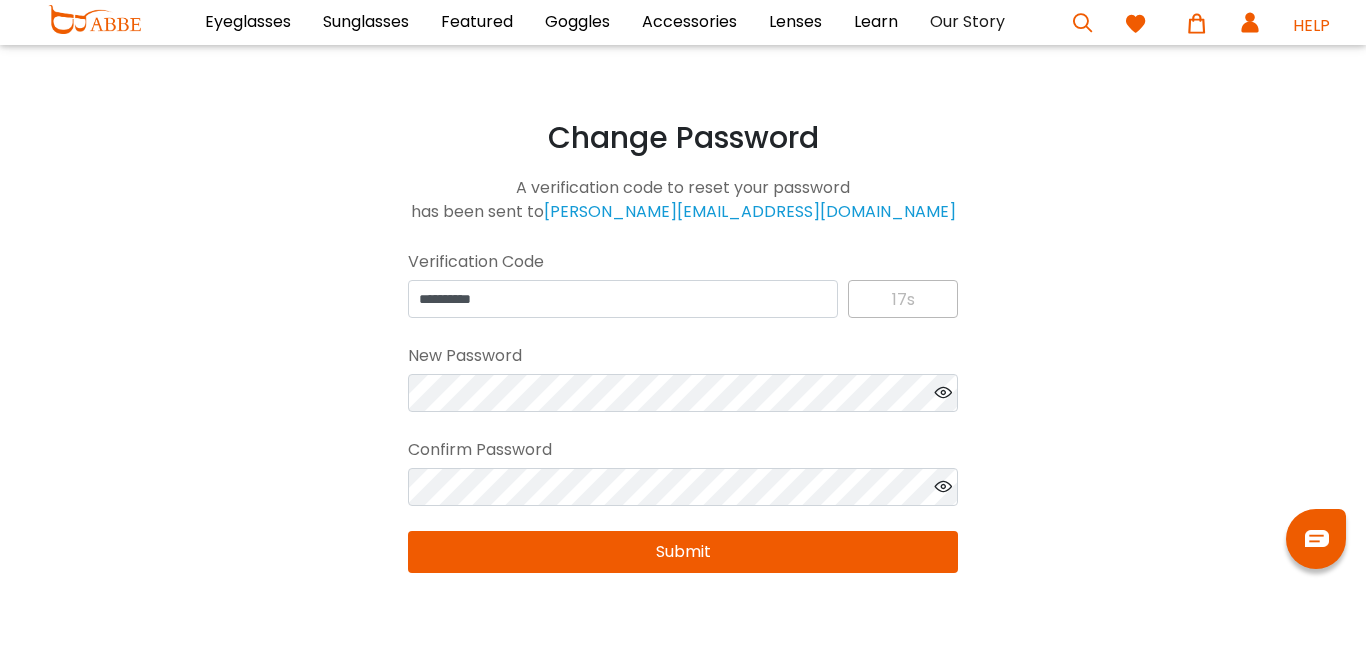 click on "Submit" at bounding box center [683, 552] 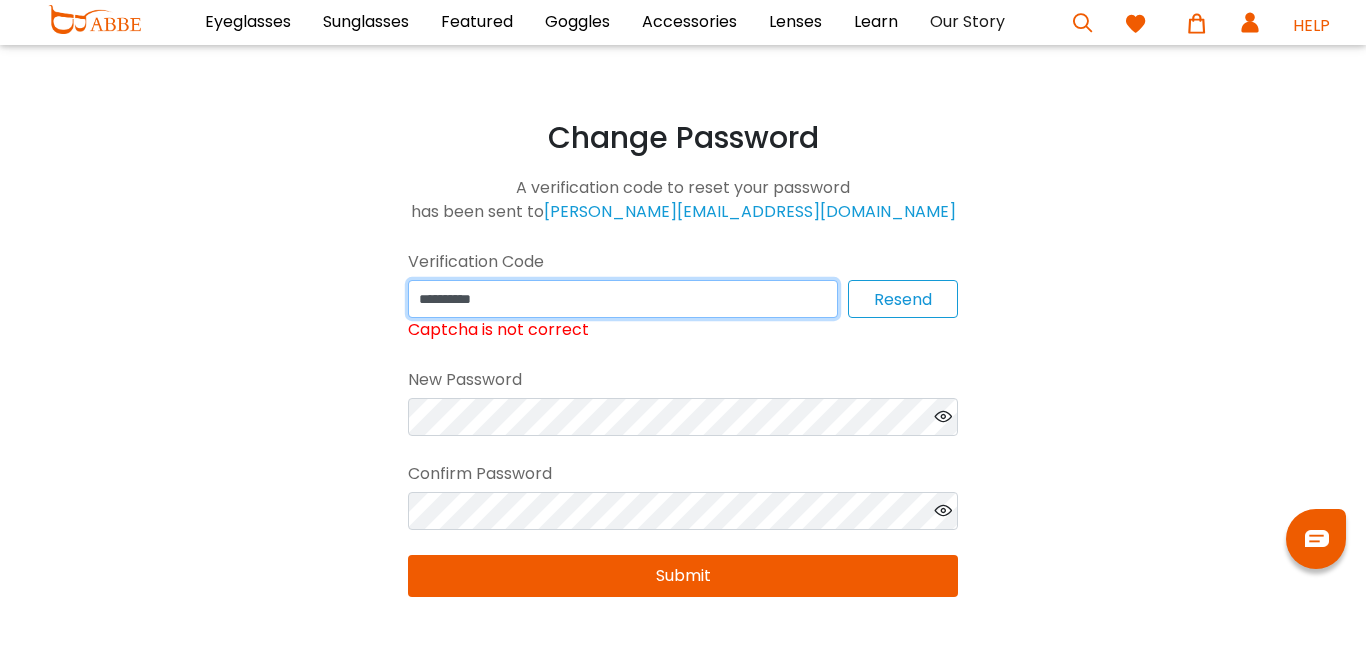 click on "**********" at bounding box center (623, 299) 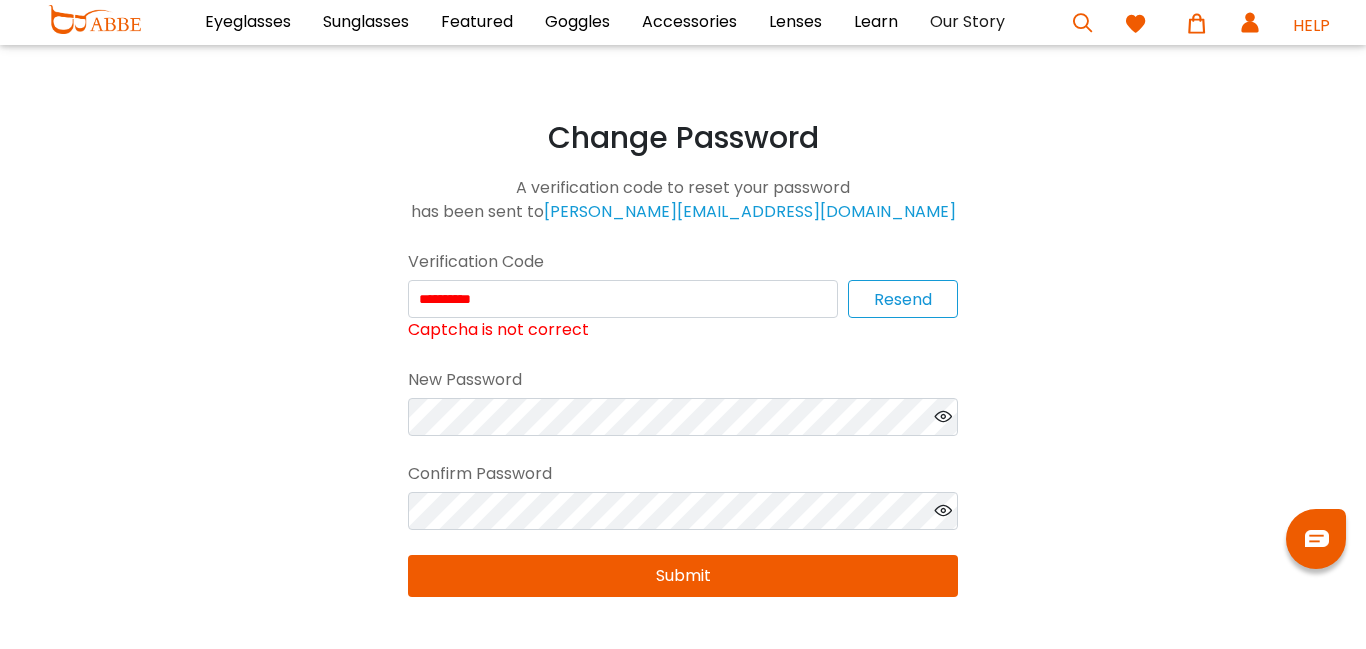 click on "Submit" at bounding box center [683, 576] 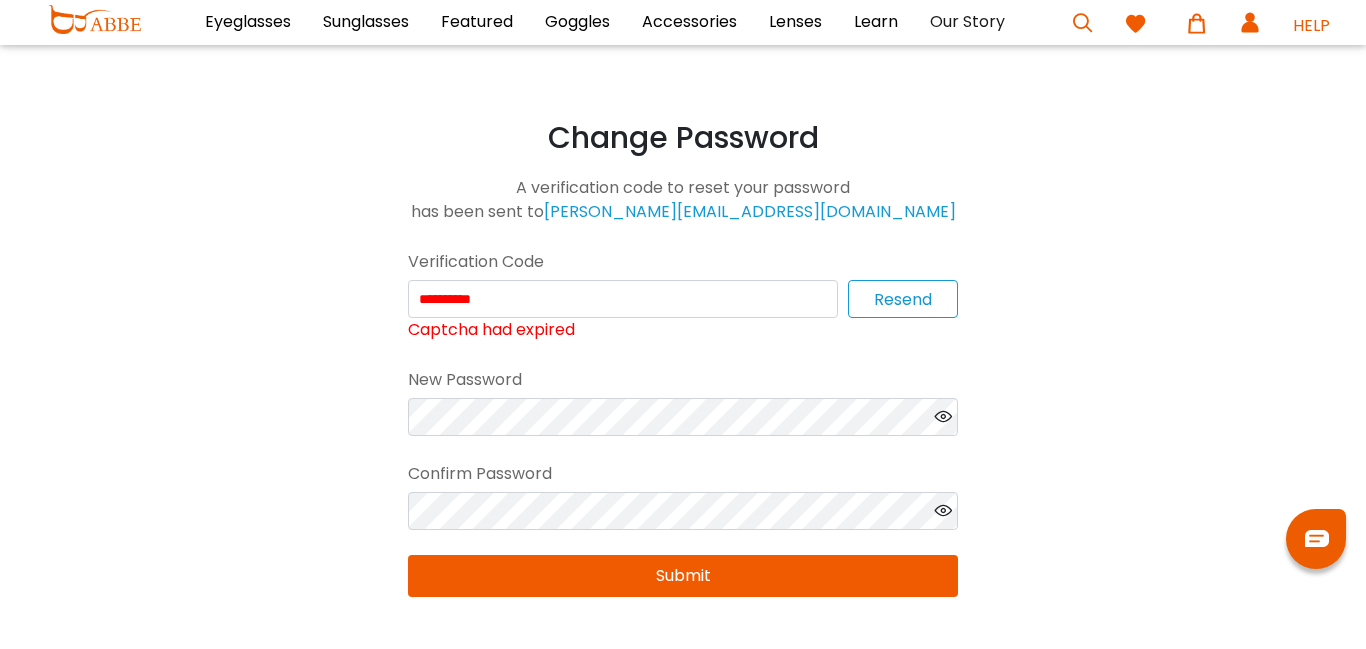 click on "Resend" at bounding box center (903, 299) 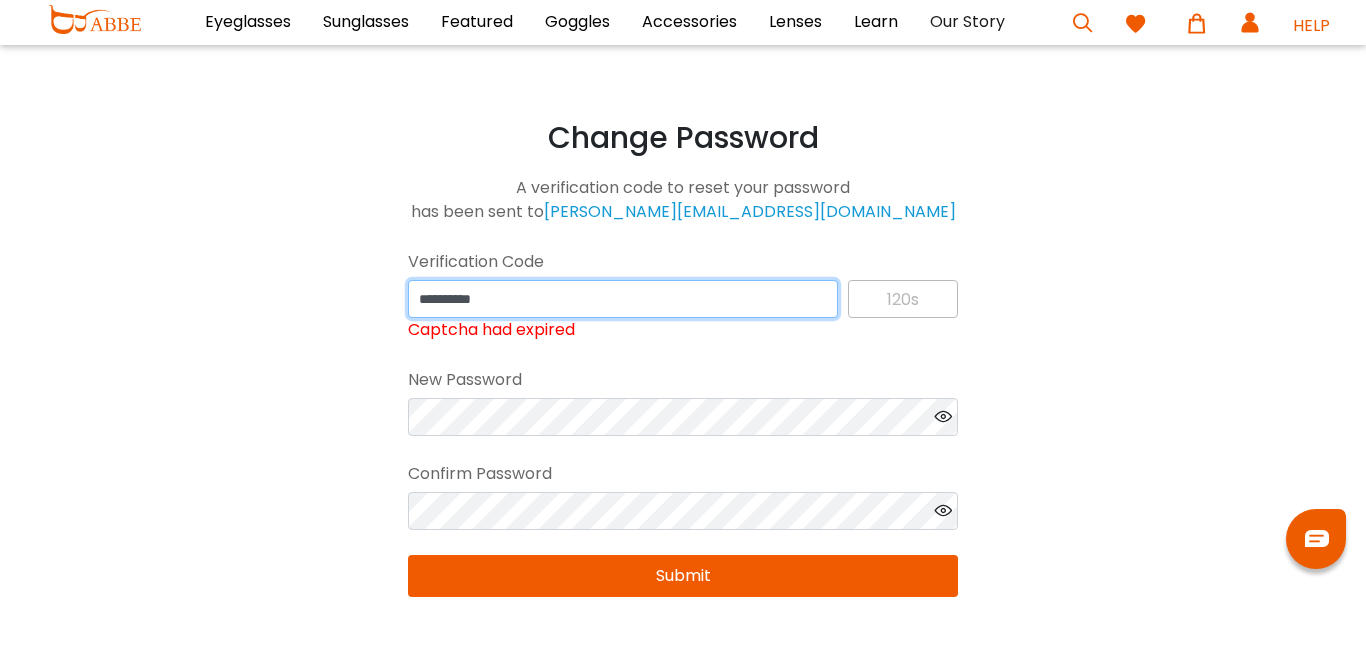 click on "**********" at bounding box center (623, 299) 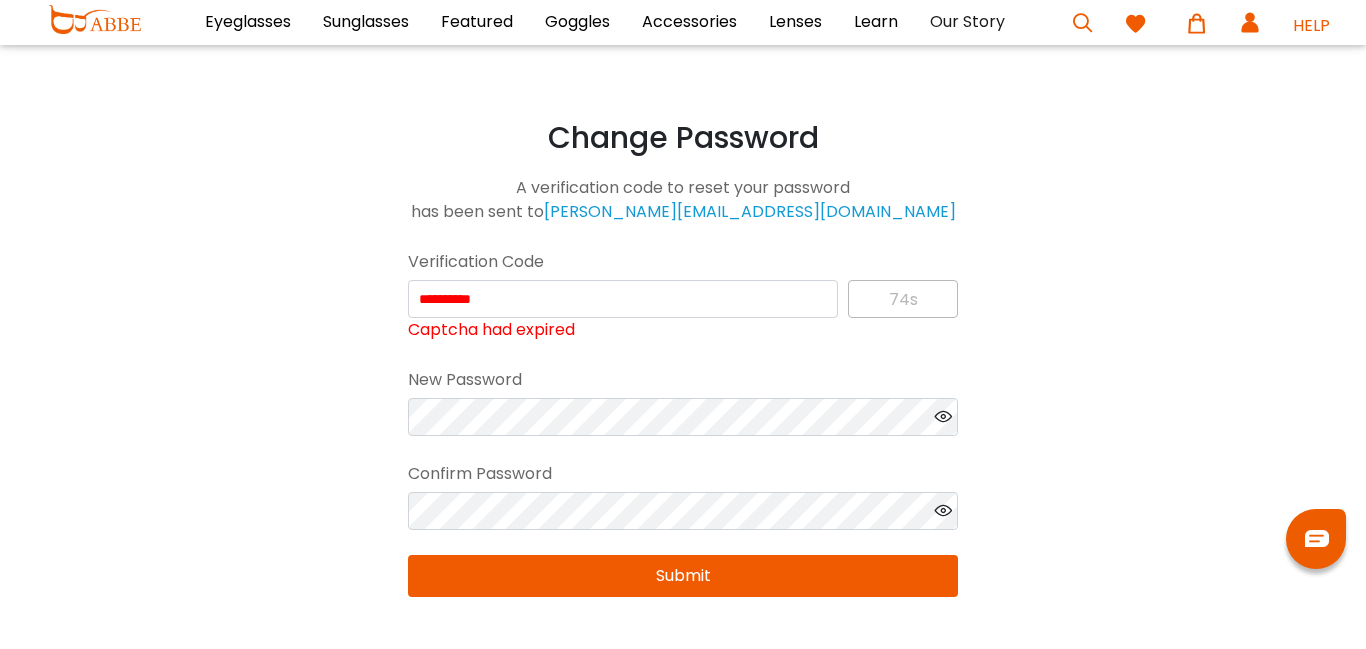 click on "Submit" at bounding box center (683, 576) 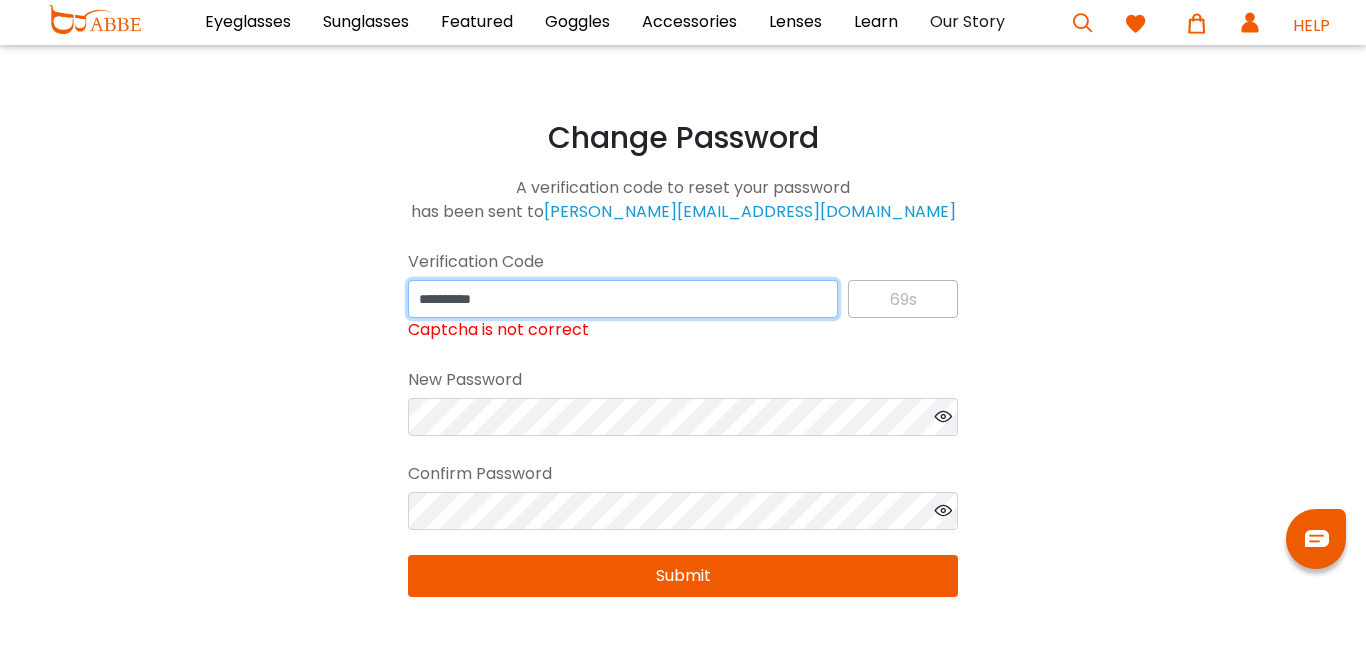 click on "**********" at bounding box center (623, 299) 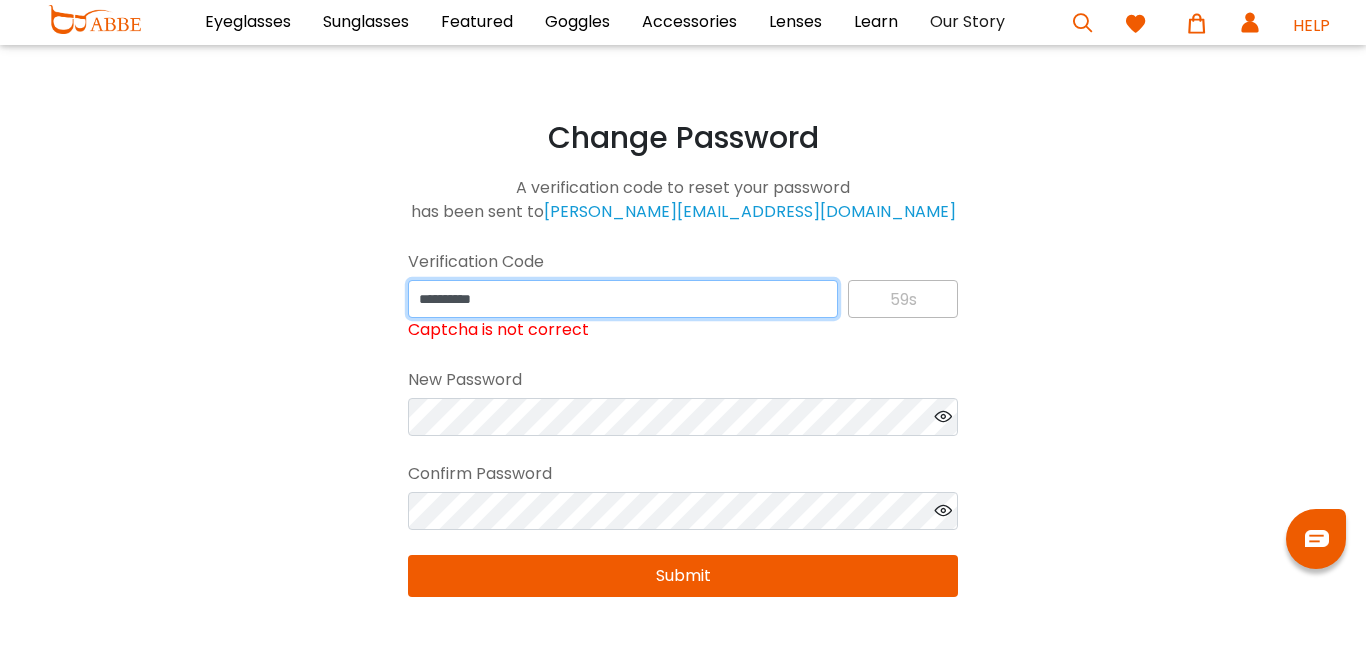 type on "**********" 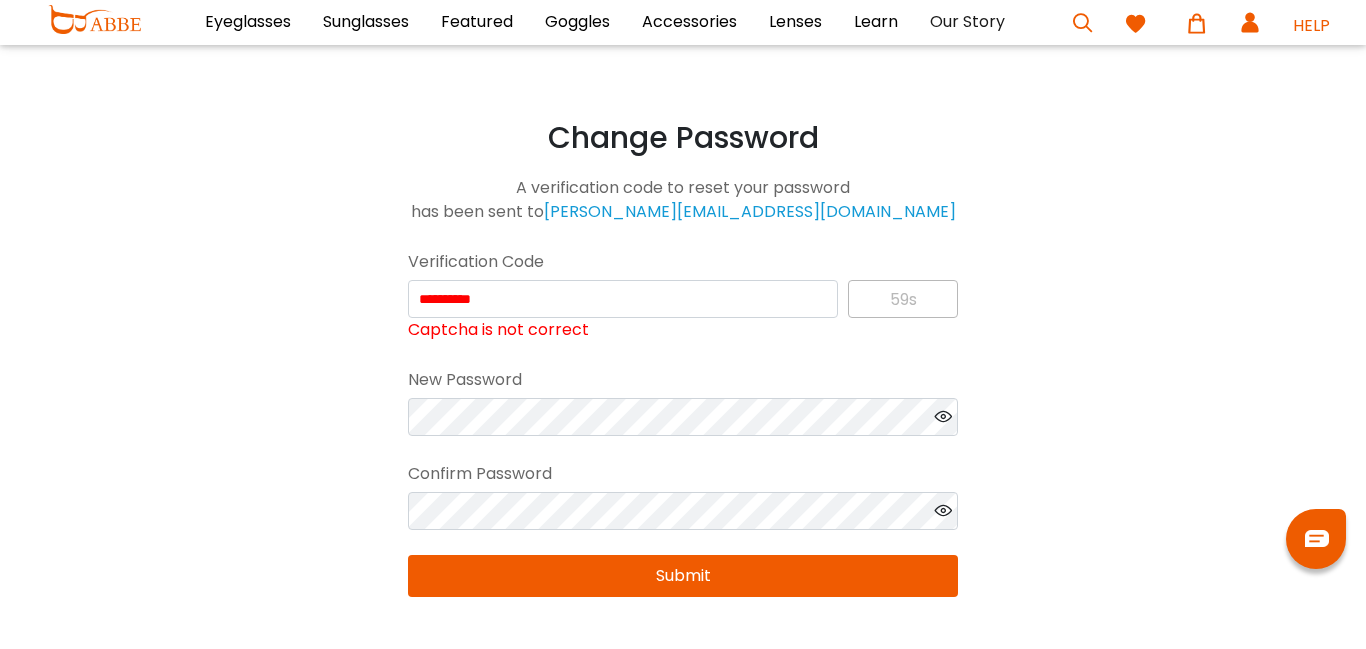 click on "Submit" at bounding box center (683, 576) 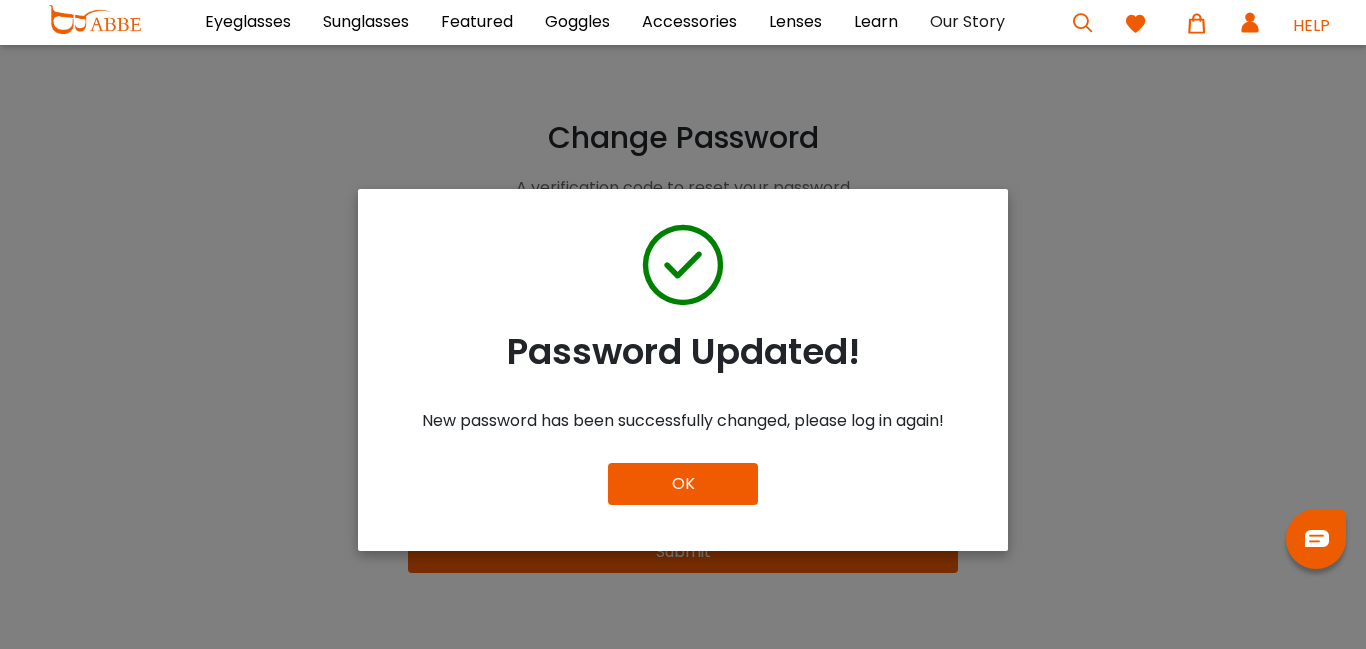 click on "OK" at bounding box center [683, 484] 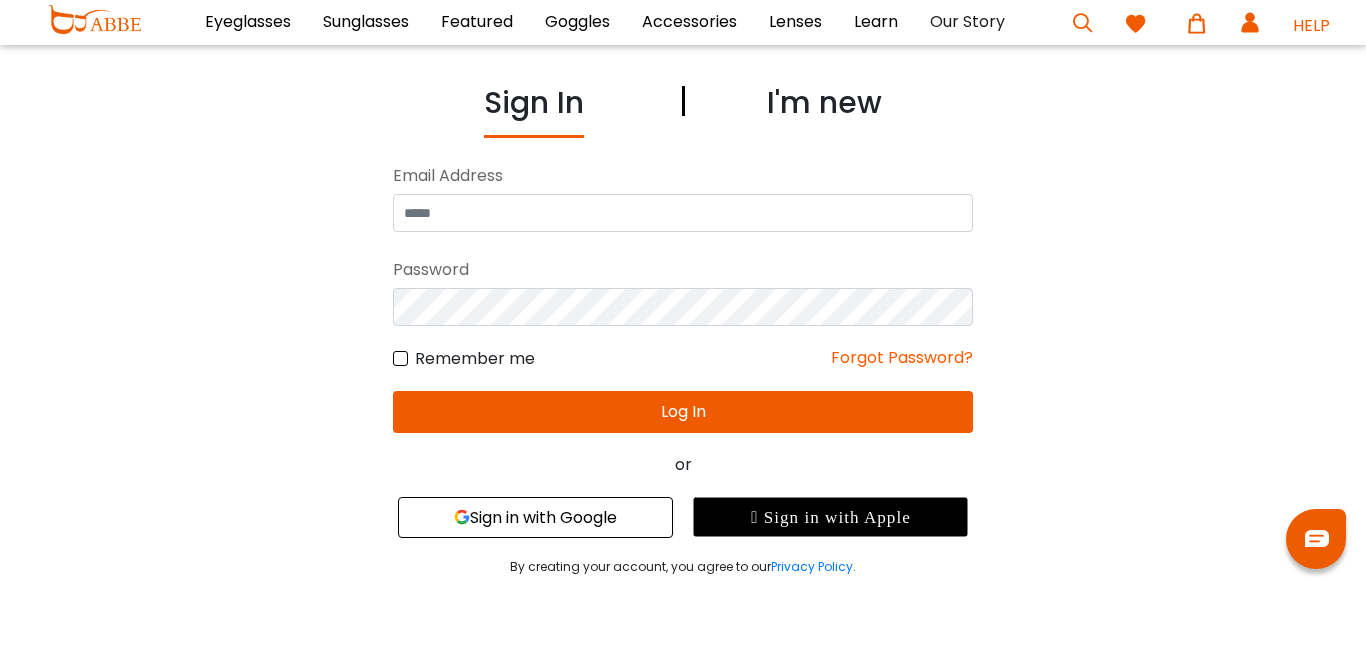 scroll, scrollTop: 0, scrollLeft: 0, axis: both 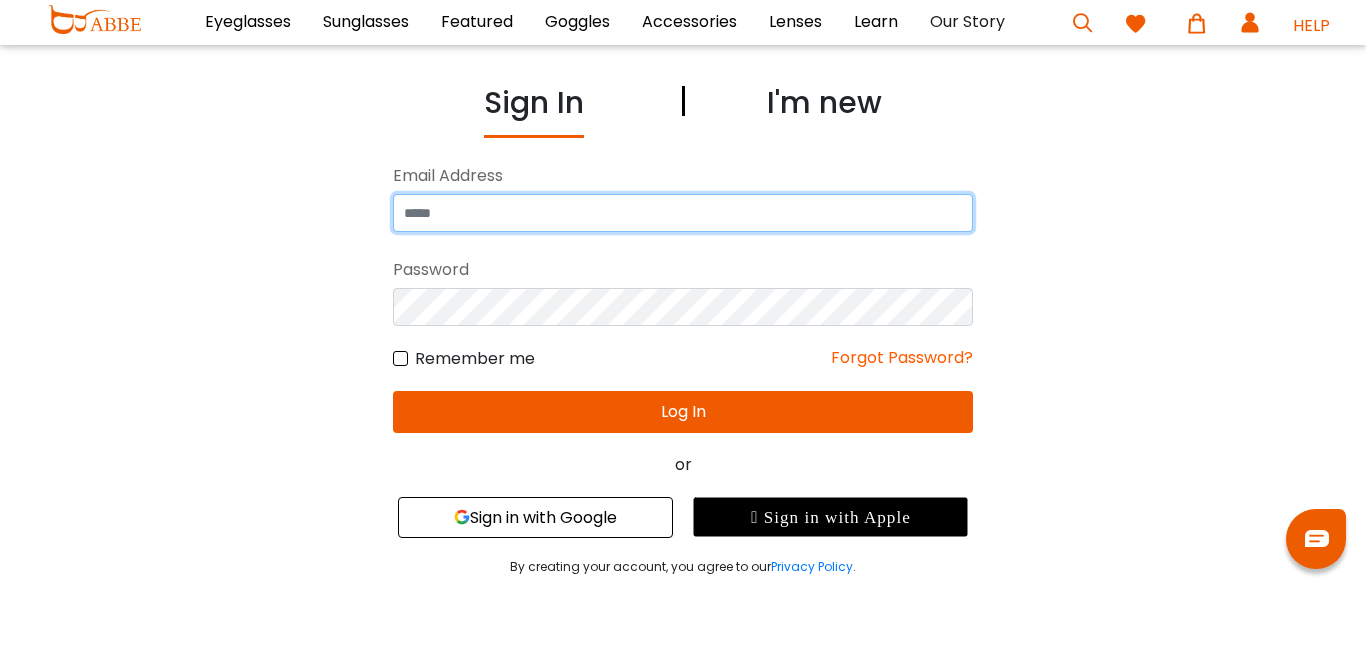 click at bounding box center [683, 213] 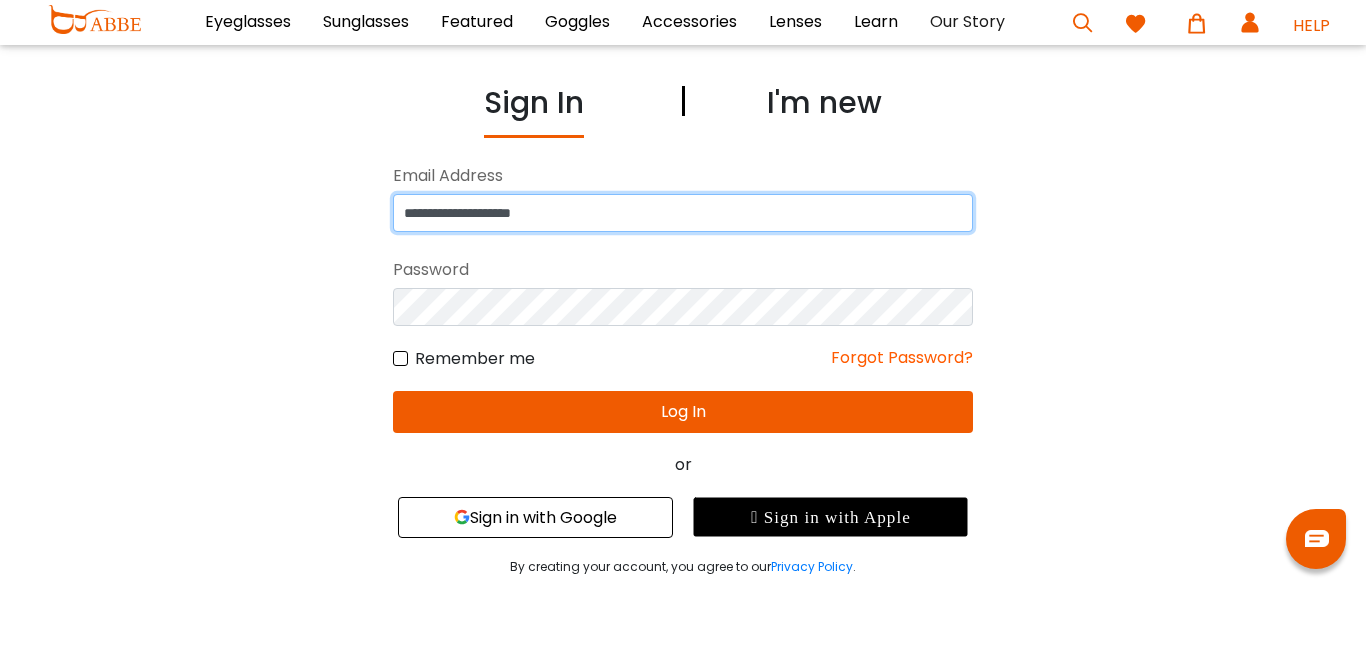type on "**********" 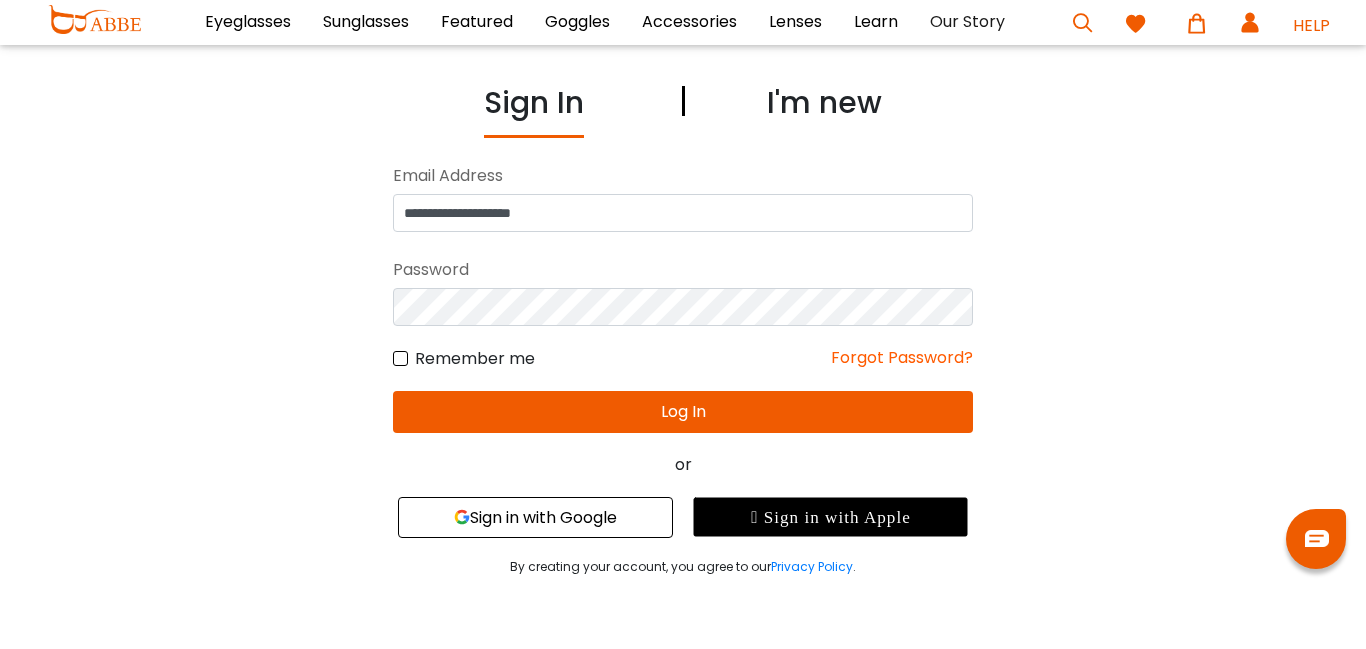 click on "Log In" at bounding box center [683, 412] 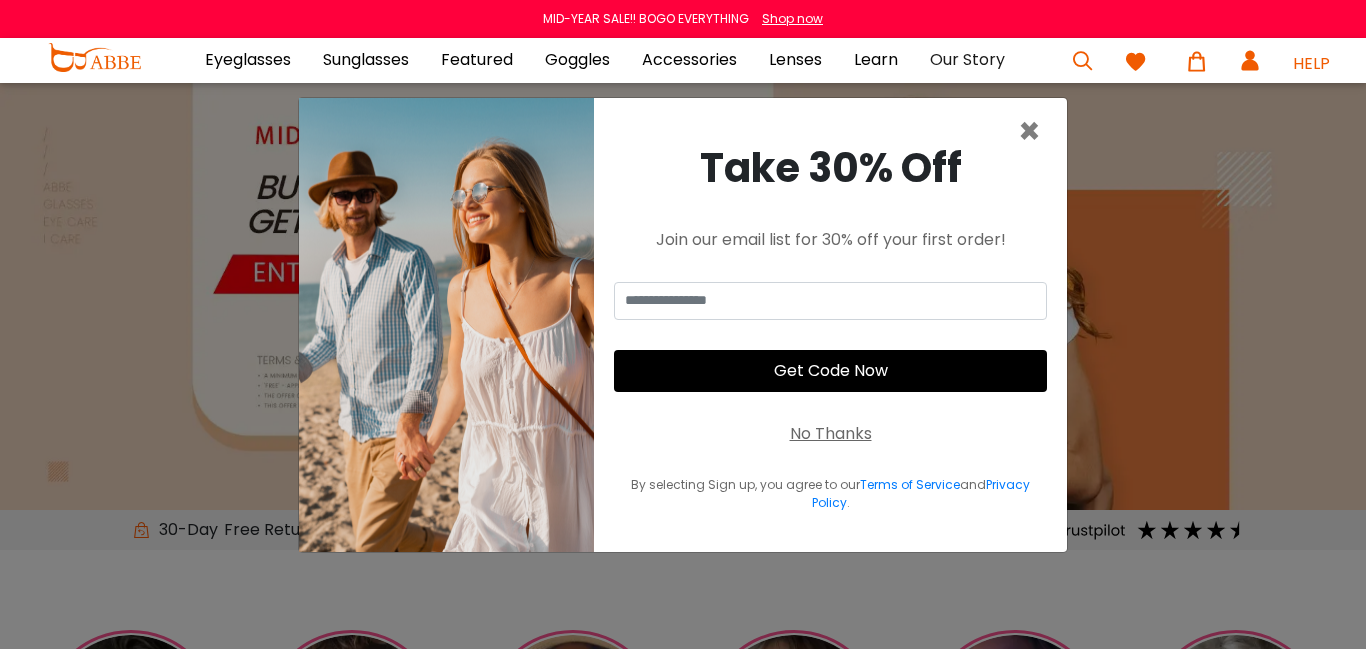 scroll, scrollTop: 0, scrollLeft: 0, axis: both 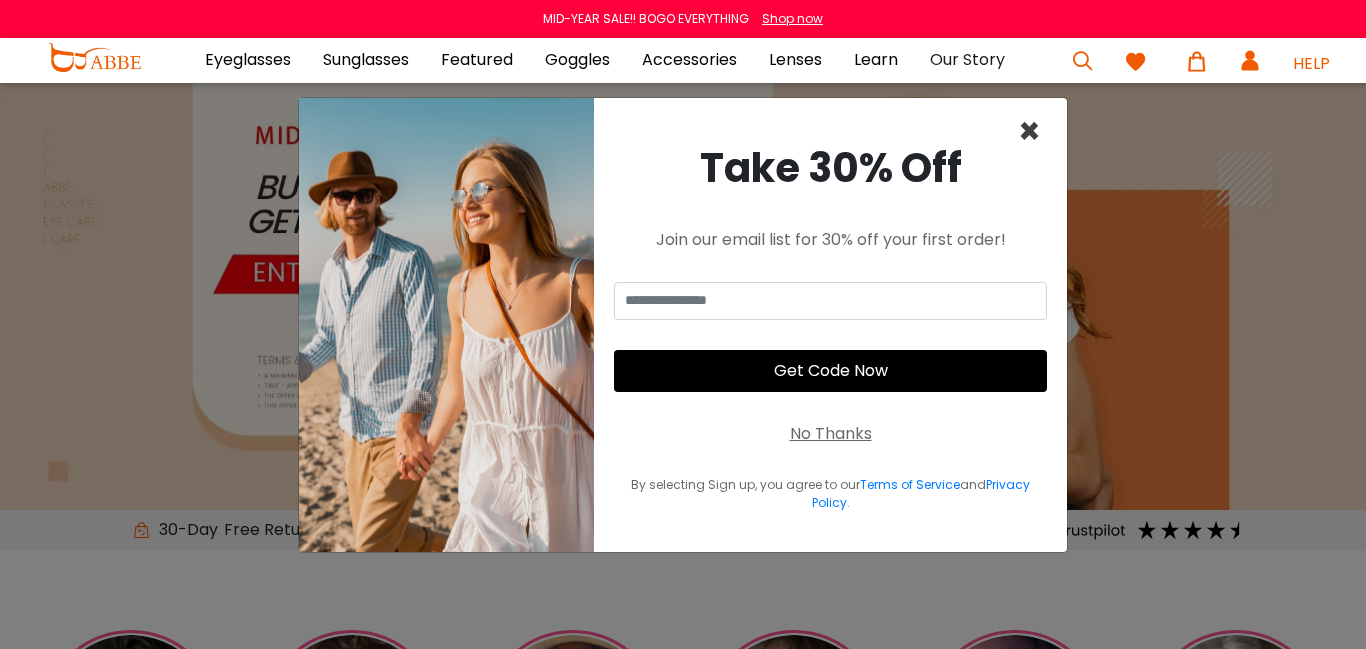 click on "×" at bounding box center (1029, 131) 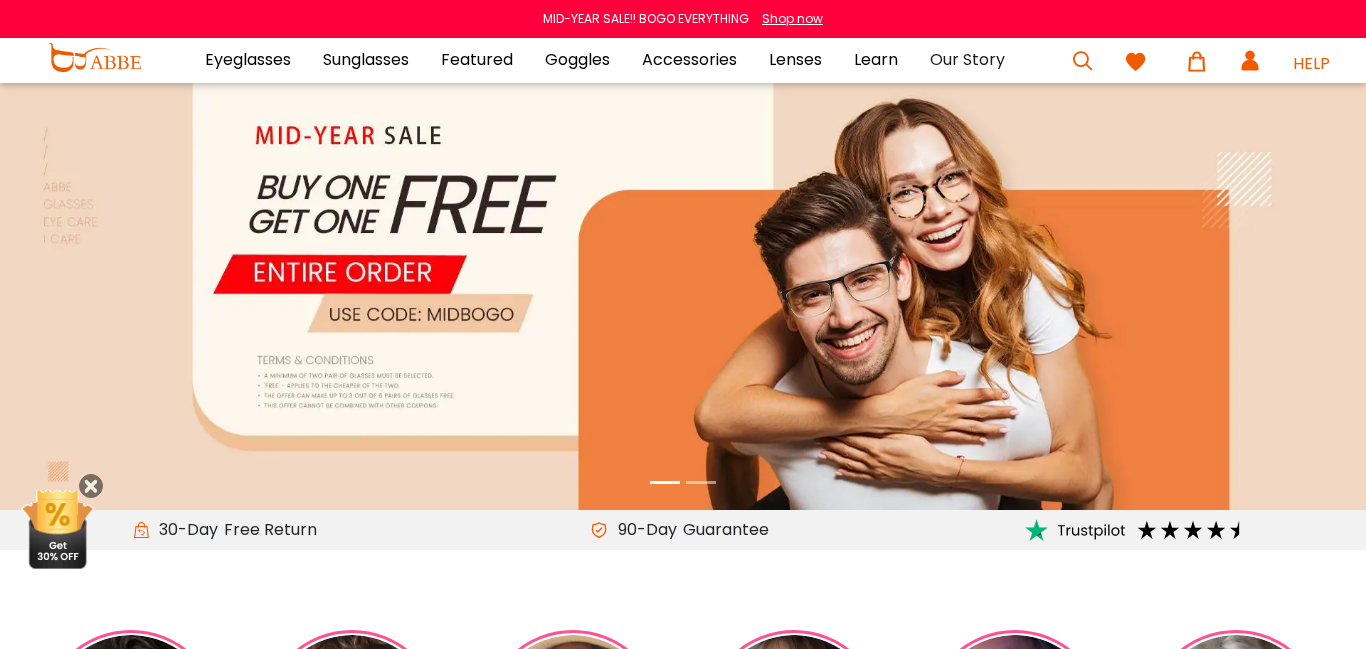 click at bounding box center (1197, 61) 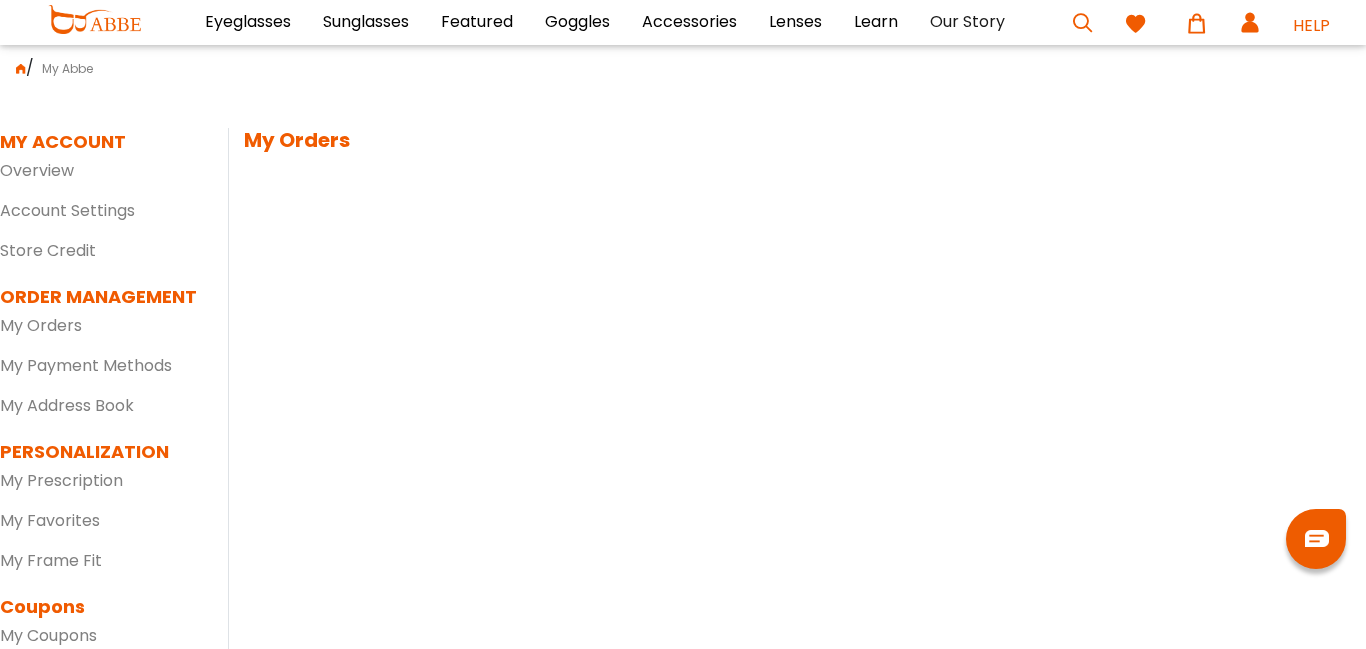 scroll, scrollTop: 0, scrollLeft: 0, axis: both 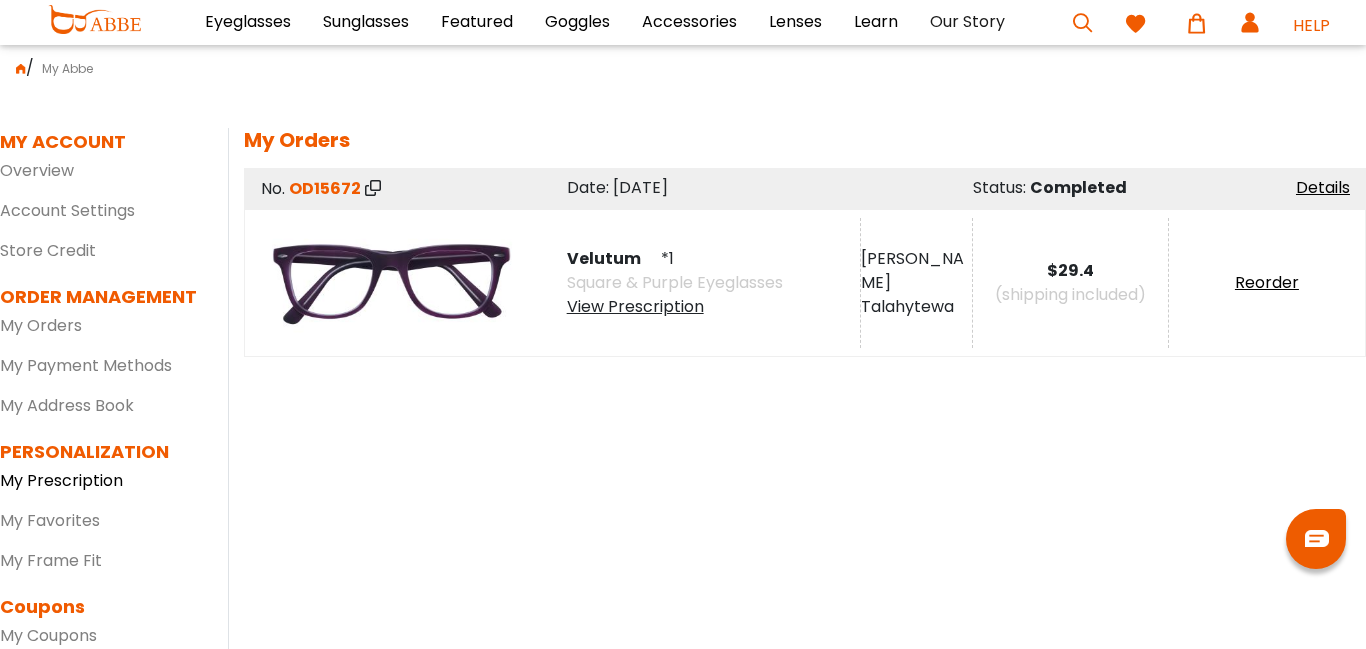 click on "My Prescription" at bounding box center [61, 480] 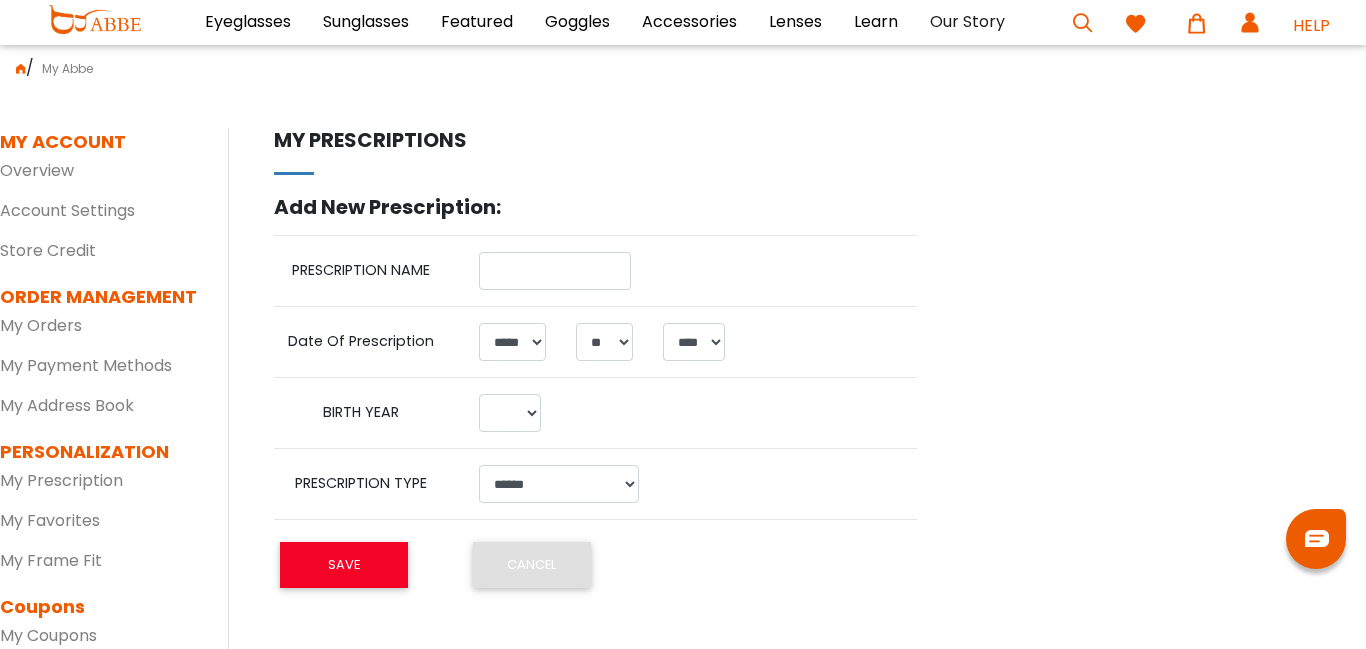 select on "*" 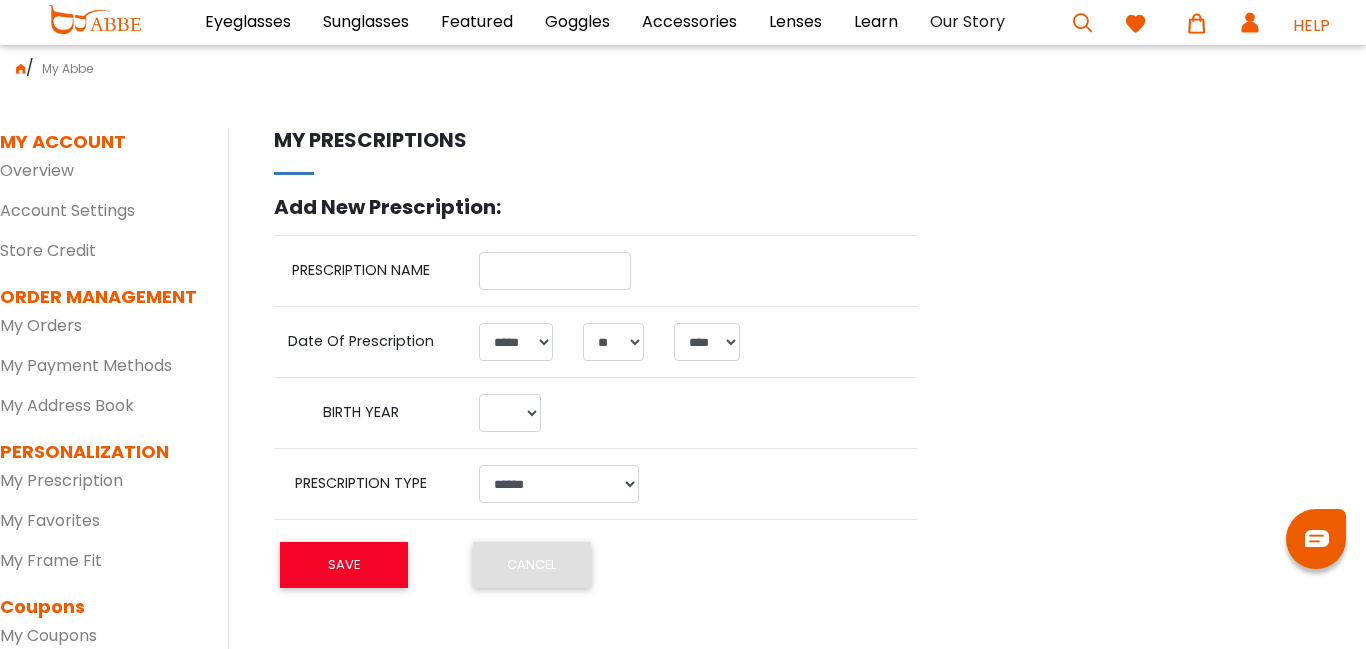 scroll, scrollTop: 0, scrollLeft: 0, axis: both 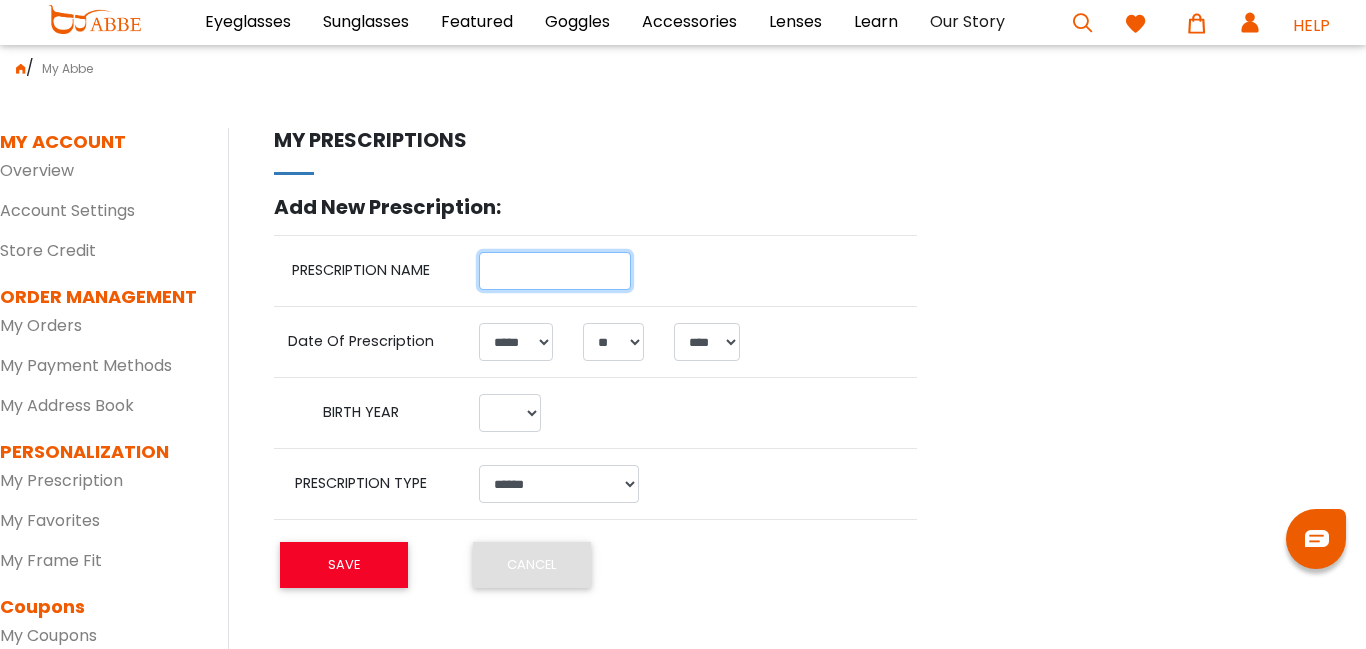 click at bounding box center [555, 271] 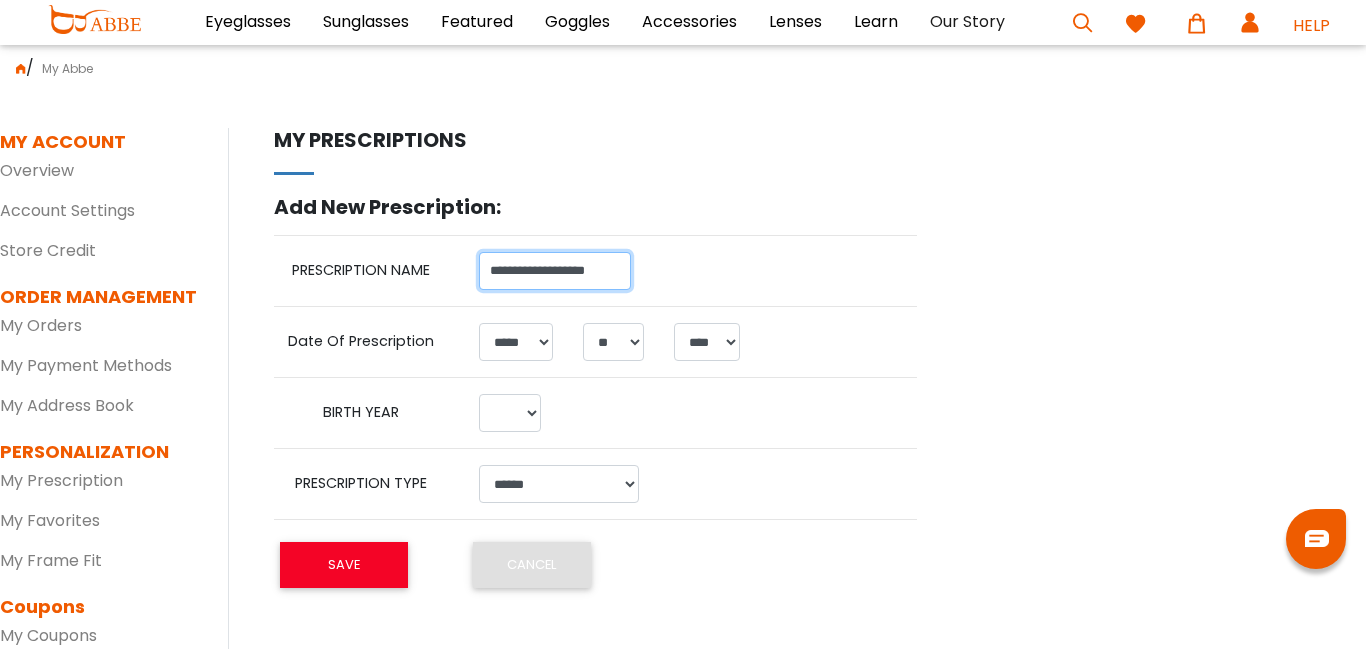 type on "**********" 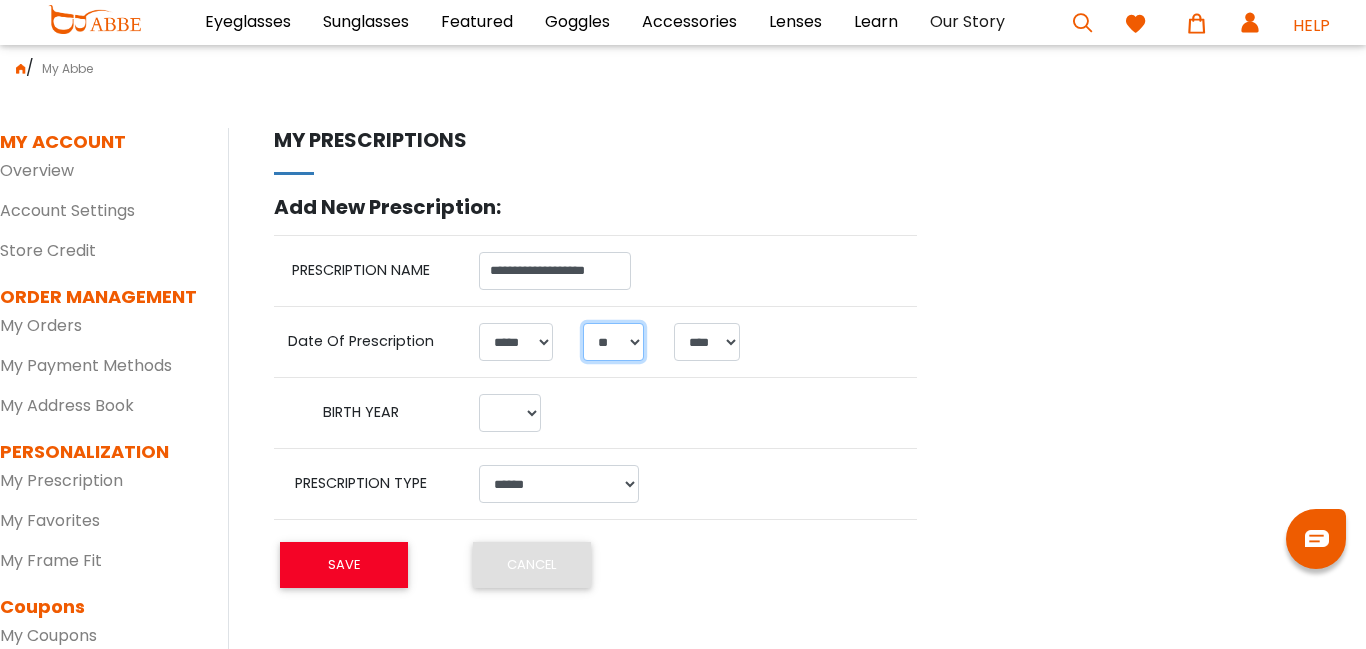 click on "***
* * * * * * * * * ** ** ** ** ** ** ** ** ** ** ** ** ** ** ** ** ** ** ** ** **" at bounding box center (613, 342) 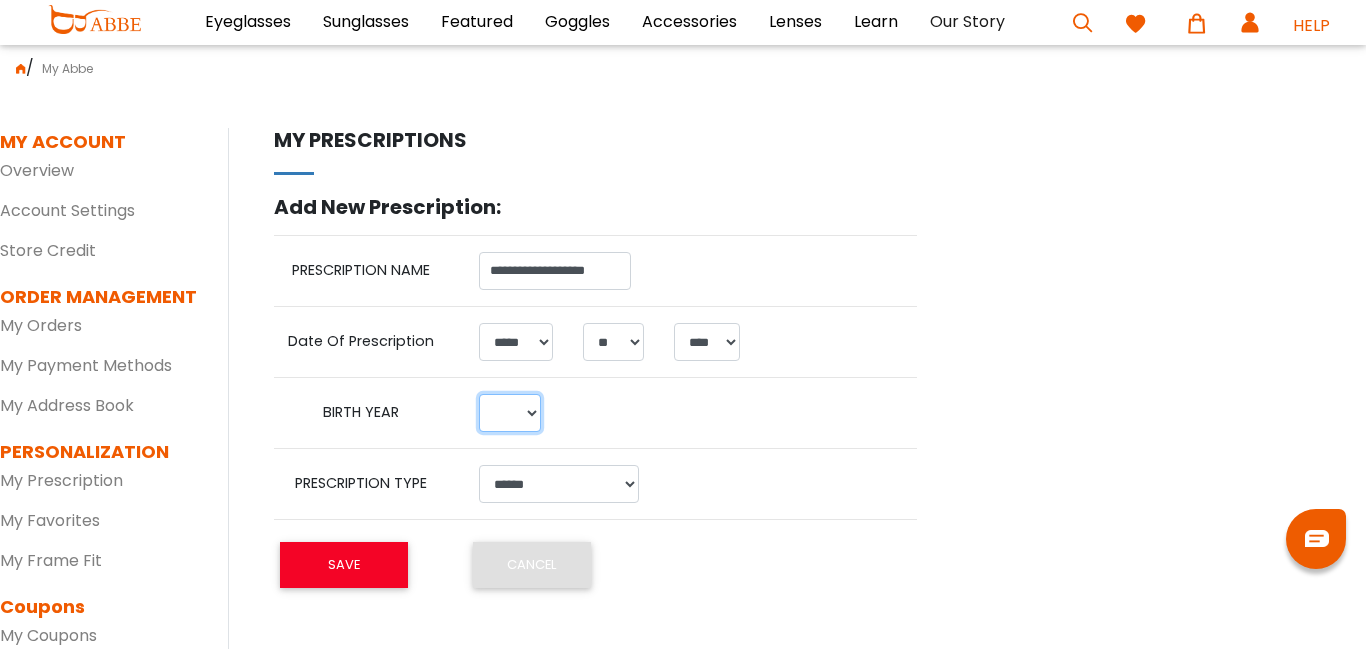 click on "**** **** **** **** **** **** **** **** **** **** **** **** **** **** **** **** **** **** **** **** **** **** **** **** **** **** **** **** **** **** **** **** **** **** **** **** **** **** **** **** **** **** **** **** **** **** **** **** **** **** **** **** **** **** **** **** **** **** **** **** **** **** **** **** **** **** **** **** **** **** **** **** **** **** **** **** **** **** **** **** **** **** **** **** **** **** **** **** **** **** **** **** **** **** **** **** **** **** **** **** ****" at bounding box center (510, 413) 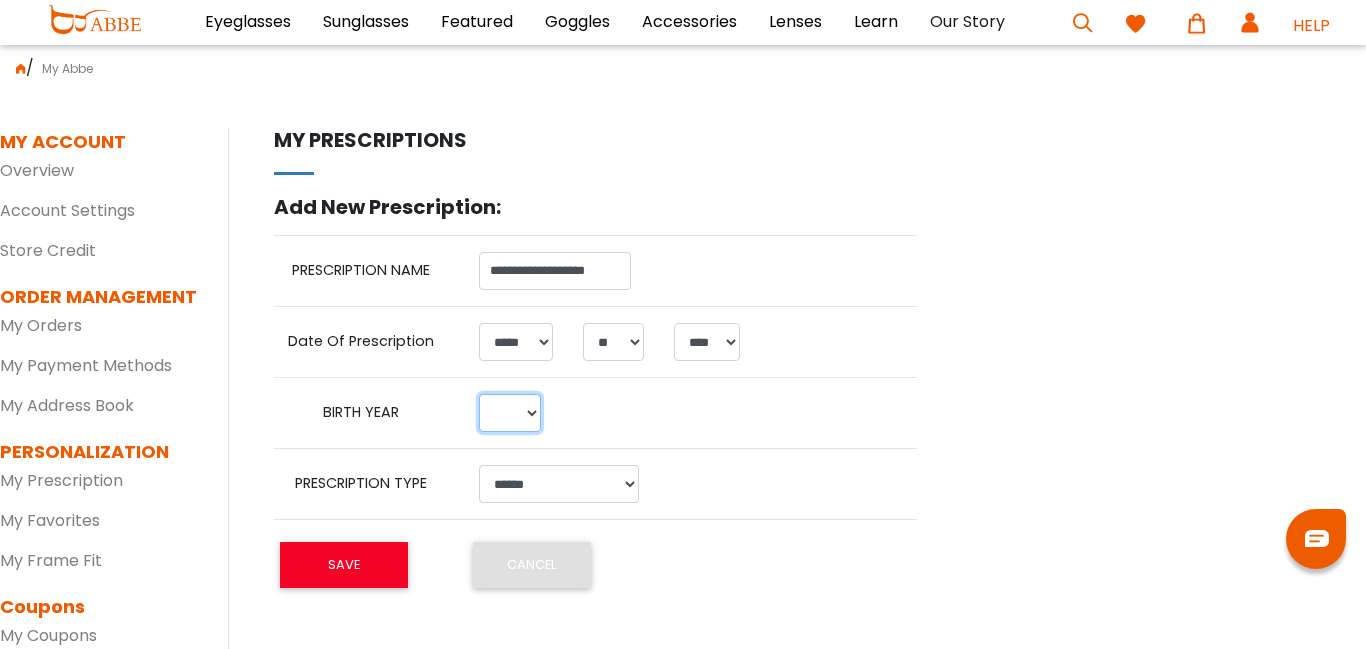 select on "****" 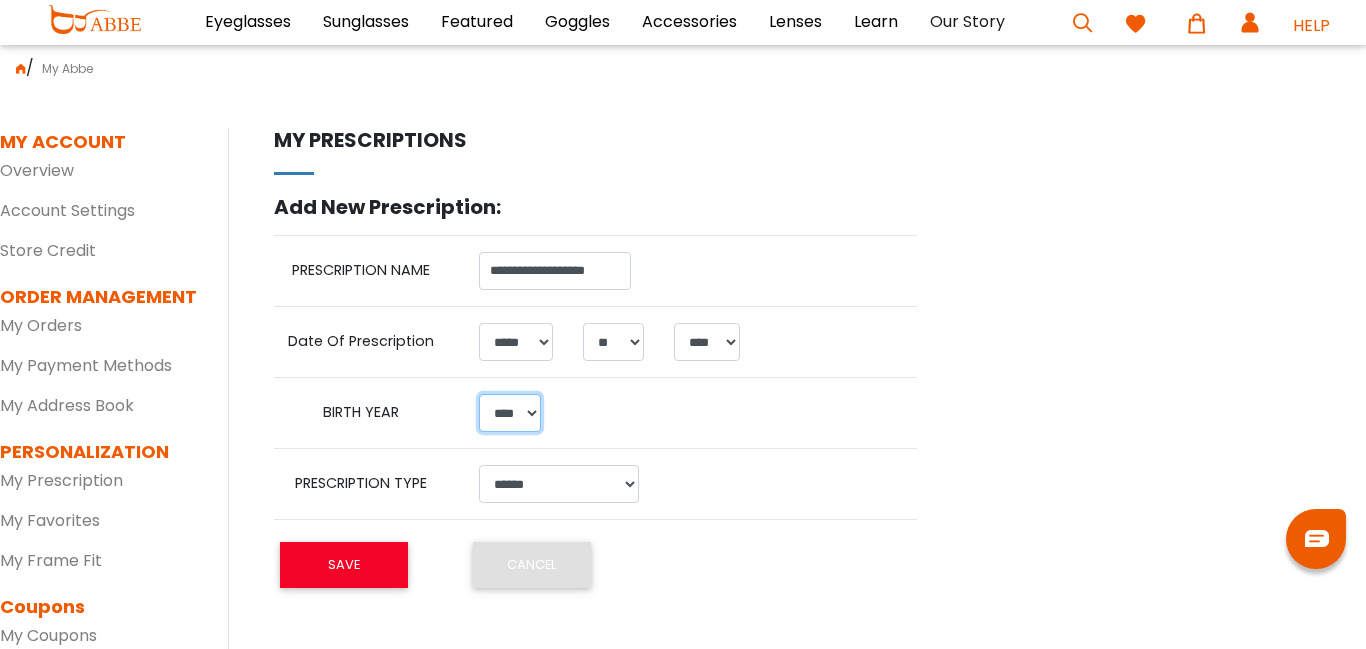 click on "**** **** **** **** **** **** **** **** **** **** **** **** **** **** **** **** **** **** **** **** **** **** **** **** **** **** **** **** **** **** **** **** **** **** **** **** **** **** **** **** **** **** **** **** **** **** **** **** **** **** **** **** **** **** **** **** **** **** **** **** **** **** **** **** **** **** **** **** **** **** **** **** **** **** **** **** **** **** **** **** **** **** **** **** **** **** **** **** **** **** **** **** **** **** **** **** **** **** **** **** ****" at bounding box center [510, 413] 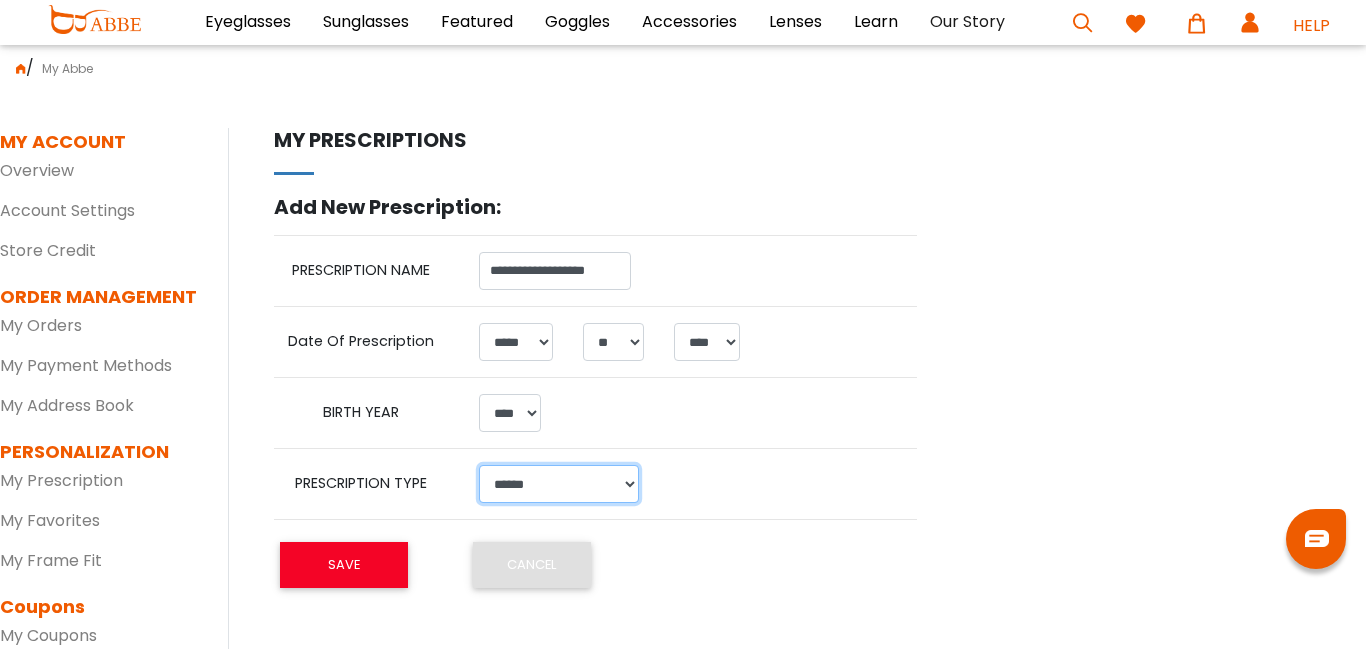 click on "**********" at bounding box center (559, 484) 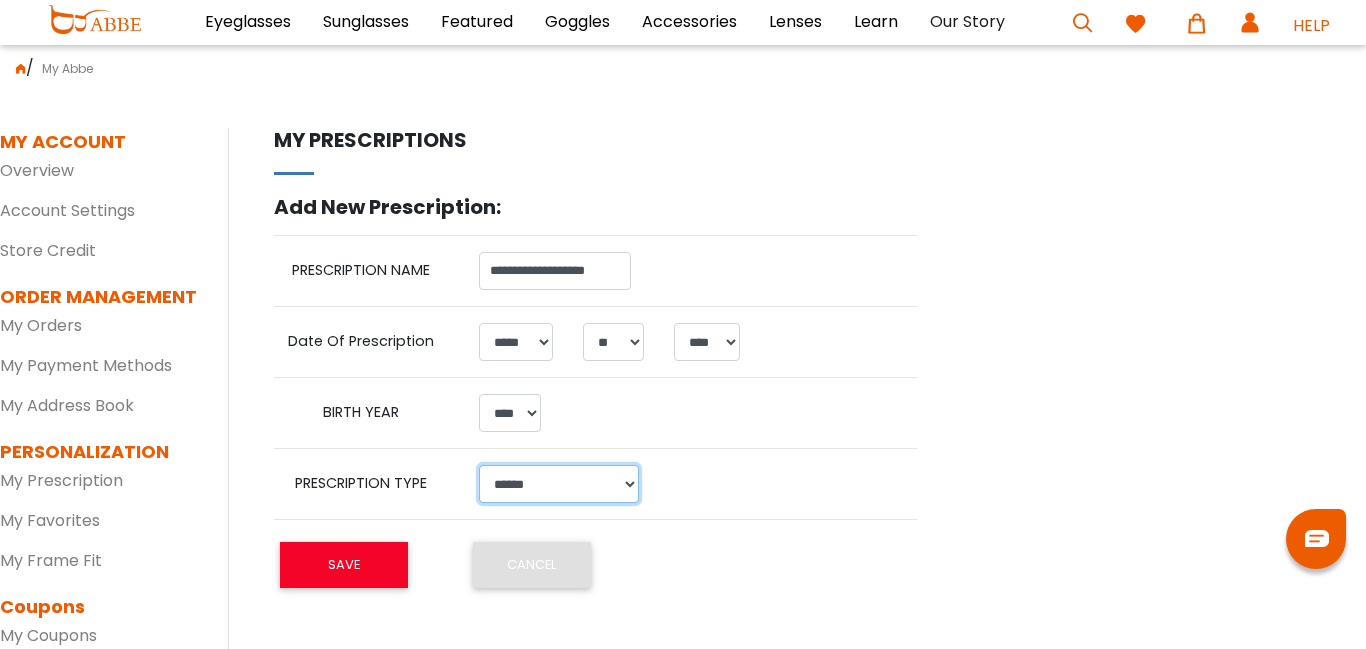 select on "*******" 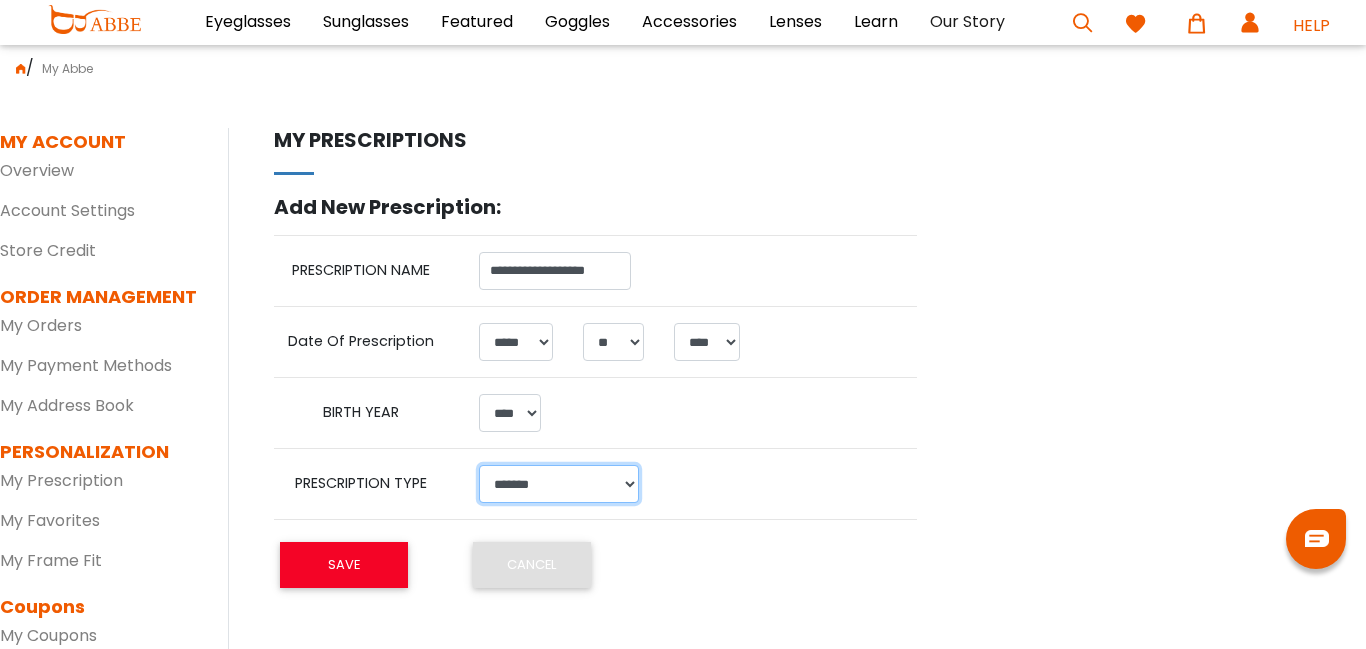click on "**********" at bounding box center (559, 484) 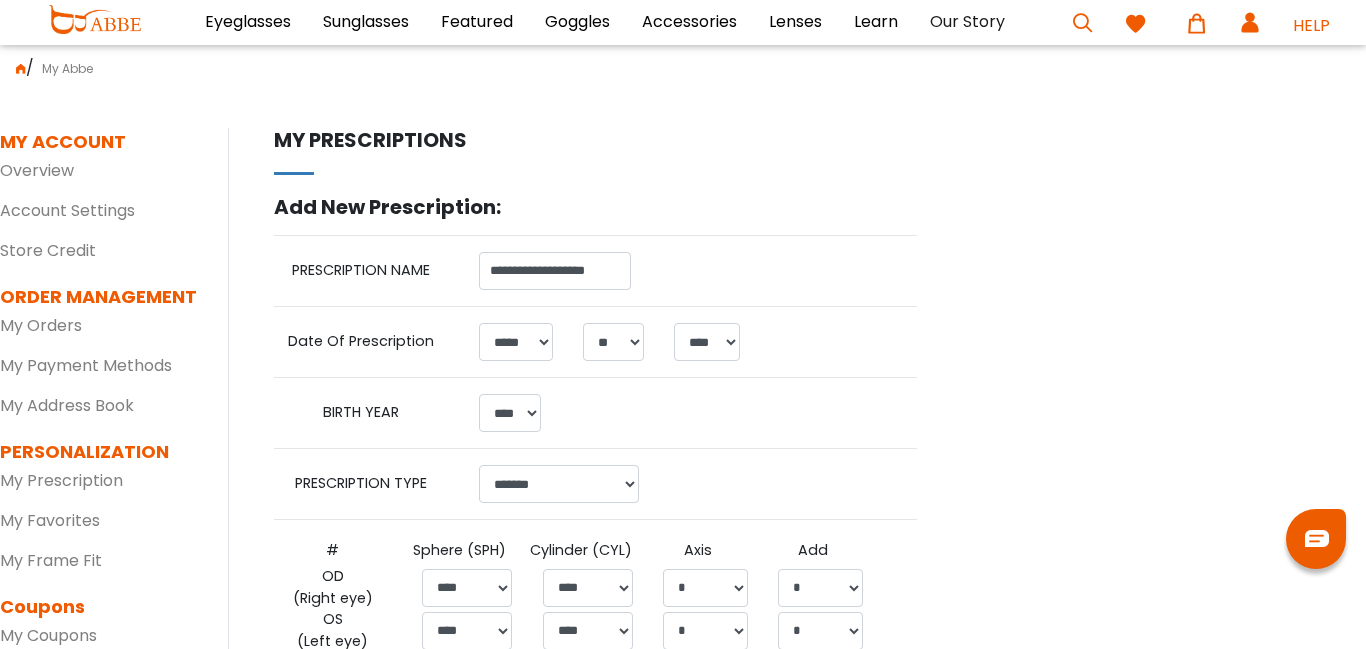 click on "MY ACCOUNT SETTINGS |  edit
First Name:  Louisa
Last Name:  Talahytewa
PartyId:  15302
Email:  louisa_mull@yahoo.com
Password:  ********
MY ORDERS
You have no orders.
MANAGE
MY PAYMENT METHODS
You have not saved any default payment methods.
MANAGE
MY ADDRESS BOOK
You have not saved any default address items.
MANAGE
MY PRESCRIPTIONS
Name
Rx13-8-2019
*" at bounding box center [797, 476] 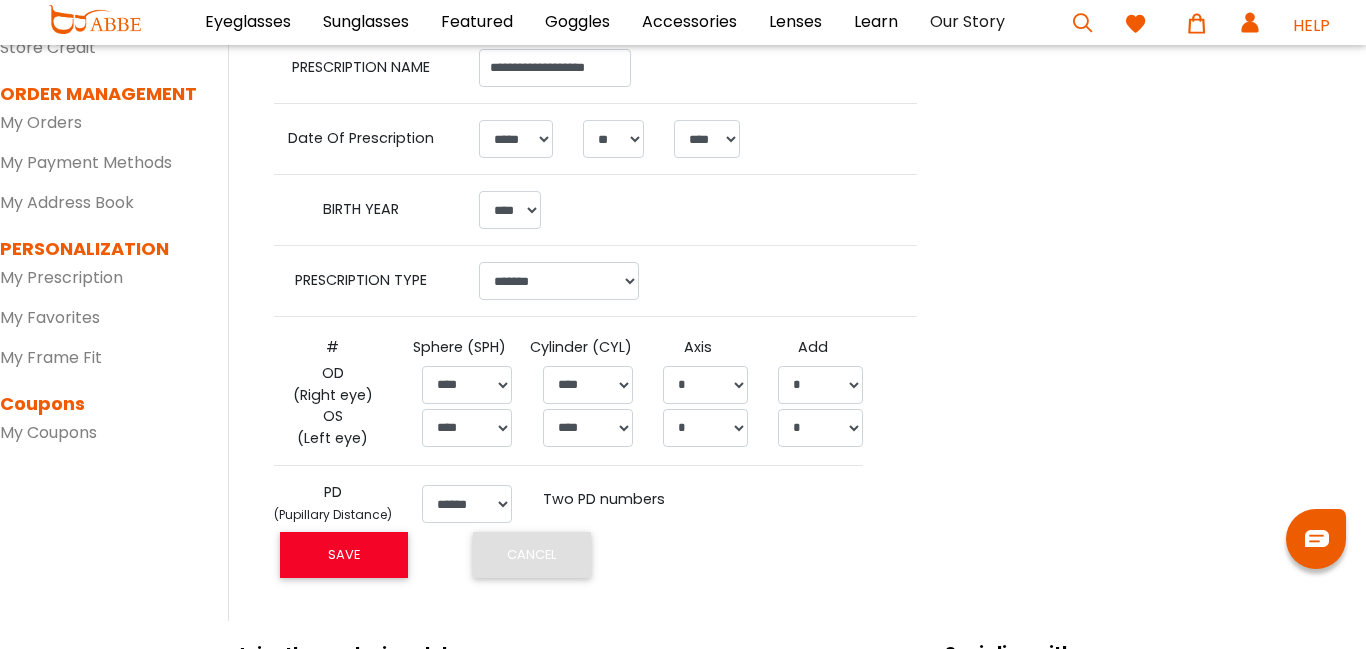 scroll, scrollTop: 240, scrollLeft: 0, axis: vertical 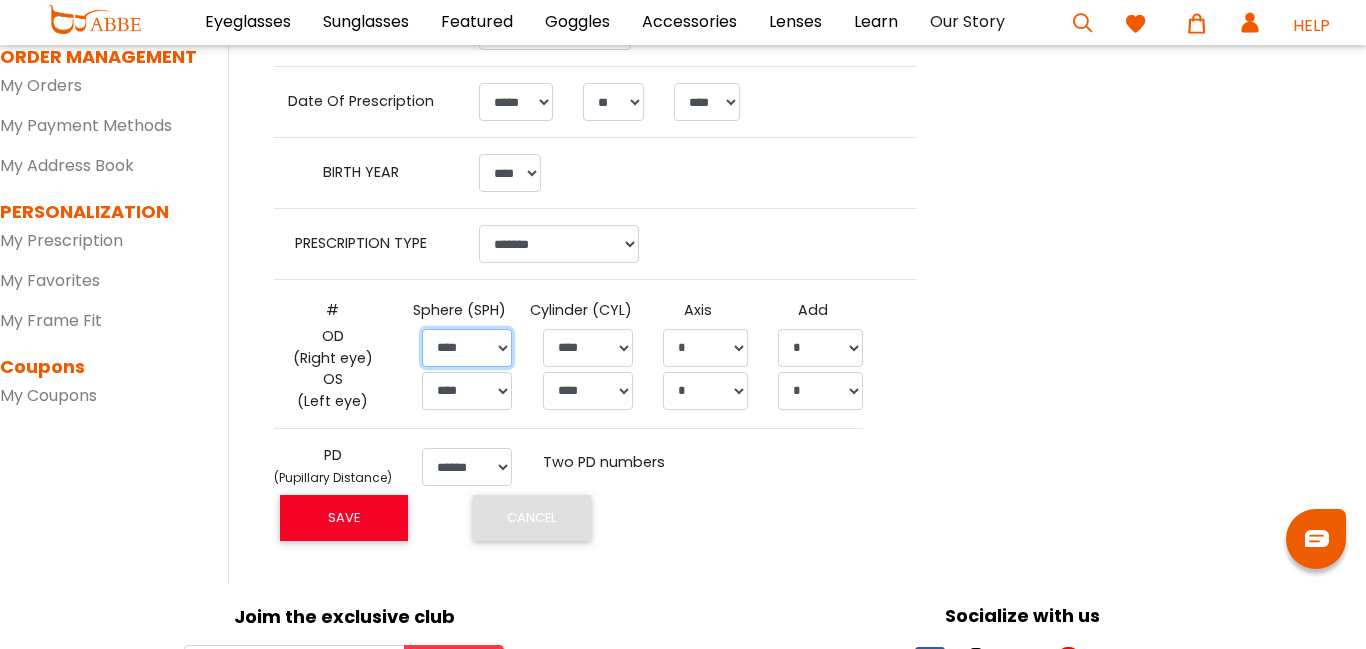 click on "****** ******
******
******
******
******
******
******
******
******
******
******
******
******
******
******
******
******
******
******
******
******
******
******
******
*****
*****
*****
*****
*****
*****
*****
*****
*****
*****
***** ***** *****" at bounding box center (467, 348) 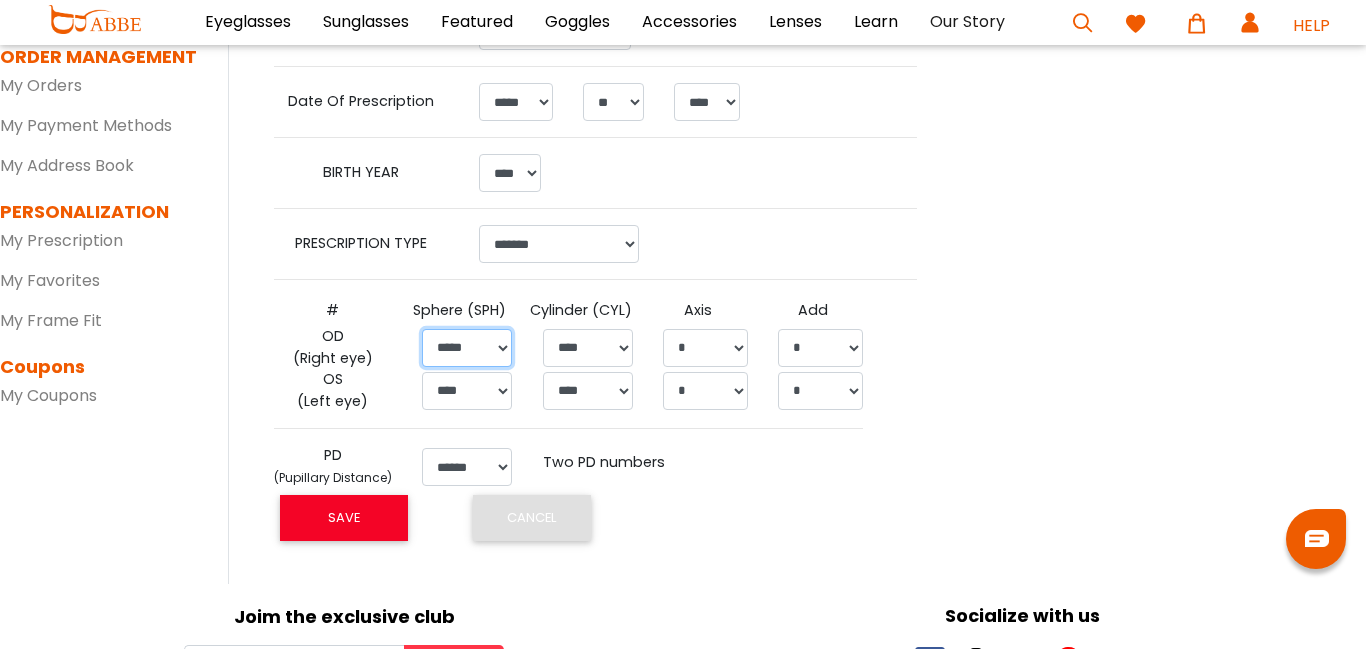 click on "****** ******
******
******
******
******
******
******
******
******
******
******
******
******
******
******
******
******
******
******
******
******
******
******
******
*****
*****
*****
*****
*****
*****
*****
*****
*****
*****
***** ***** *****" at bounding box center [467, 348] 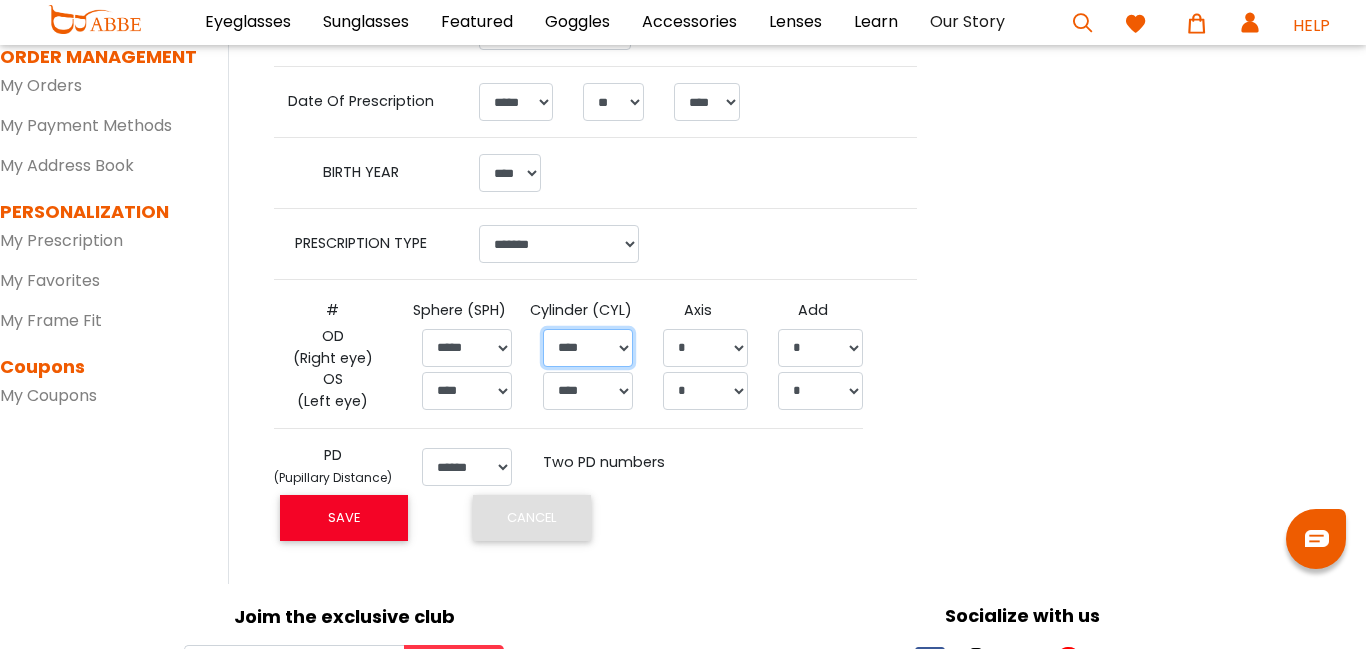 click on "*****
*****
*****
*****
*****
*****
*****
*****
*****
*****
*****
*****
*****
*****
*****
*****
*****
*****
*****
*****
*****
*****
*****
*****
****
******
*****
*****
*****
*****
*****
*****
*****
*****
*****
***** ***** *****" at bounding box center (588, 348) 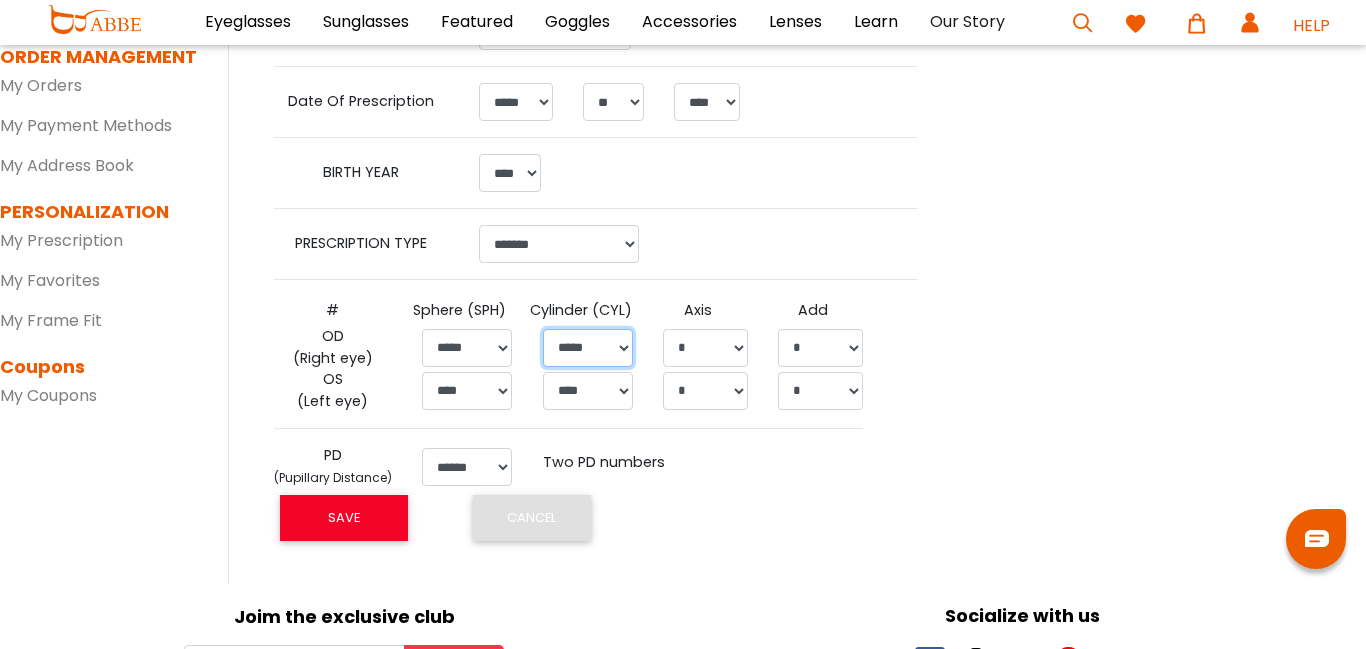 click on "*****
*****
*****
*****
*****
*****
*****
*****
*****
*****
*****
*****
*****
*****
*****
*****
*****
*****
*****
*****
*****
*****
*****
*****
****
******
*****
*****
*****
*****
*****
*****
*****
*****
*****
***** ***** *****" at bounding box center [588, 348] 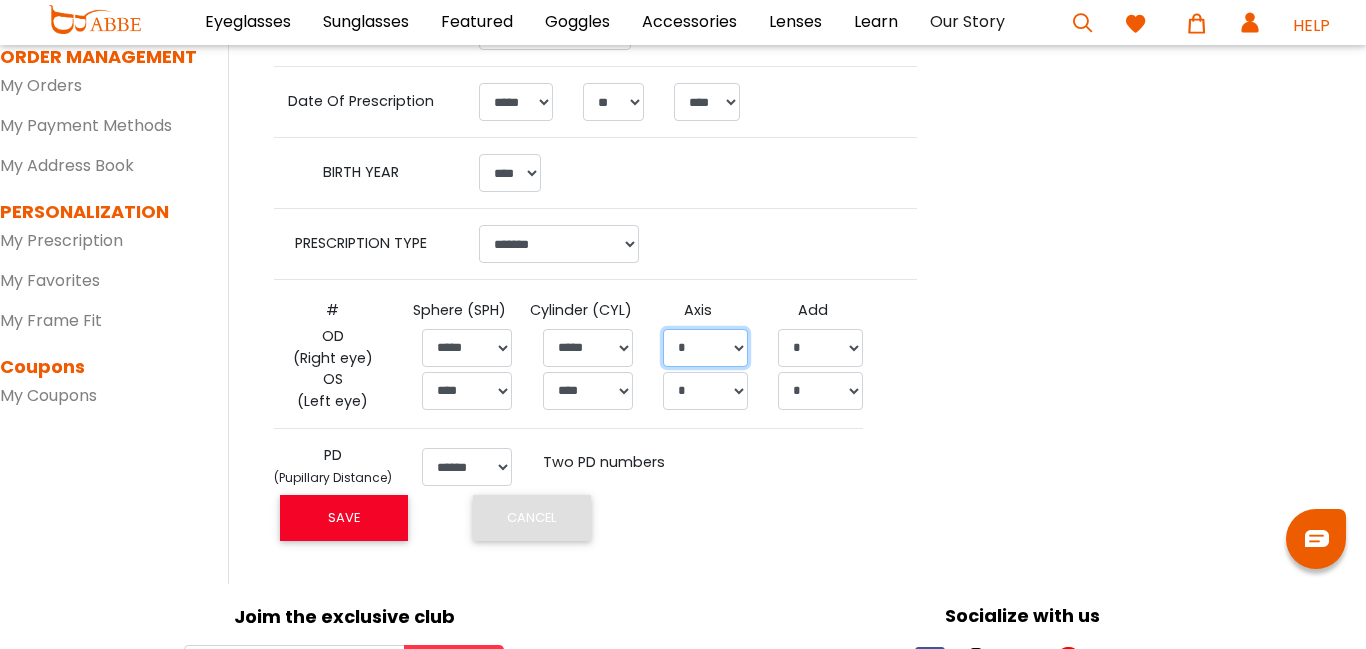click on "**** * * * * * * * * * * ** ** ** ** ** ** ** ** ** ** ** ** ** ** ** ** ** ** ** ** ** ** ** ** ** ** ** ** ** ** ** ** ** ** ** ** ** ** ** ** ** ** ** ** ** ** ** ** ** ** ** ** ** ** ** ** ** ** ** ** ** ** ** ** ** ** ** ** ** ** ** ** ** ** ** ** ** ** ** ** ** ** ** ** ** ** ** ** ** ** *** *** *** *** *** *** *** *** *** *** *** *** *** *** *** *** *** *** *** *** *** *** *** *** *** *** *** *** *** *** *** *** *** *** *** *** *** *** *** *** *** *** *** *** *** *** *** *** *** *** *** *** *** *** *** *** *** *** *** *** *** *** *** *** *** *** *** *** *** *** *** *** *** *** *** *** *** *** ***" at bounding box center (705, 348) 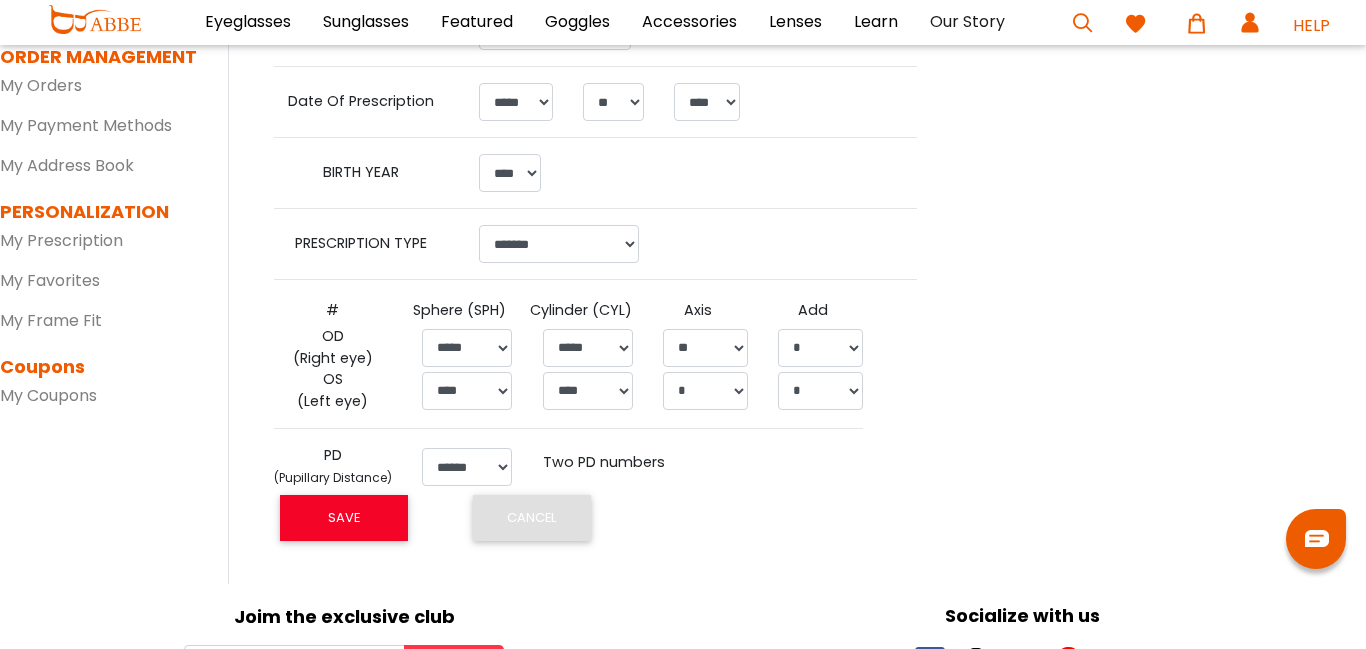 click on "**** * * * * * * * * * * ** ** ** ** ** ** ** ** ** ** ** ** ** ** ** ** ** ** ** ** ** ** ** ** ** ** ** ** ** ** ** ** ** ** ** ** ** ** ** ** ** ** ** ** ** ** ** ** ** ** ** ** ** ** ** ** ** ** ** ** ** ** ** ** ** ** ** ** ** ** ** ** ** ** ** ** ** ** ** ** ** ** ** ** ** ** ** ** ** ** *** *** *** *** *** *** *** *** *** *** *** *** *** *** *** *** *** *** *** *** *** *** *** *** *** *** *** *** *** *** *** *** *** *** *** *** *** *** *** *** *** *** *** *** *** *** *** *** *** *** *** *** *** *** *** *** *** *** *** *** *** *** *** *** *** *** *** *** *** *** *** *** *** *** *** *** *** *** ***" at bounding box center [705, 347] 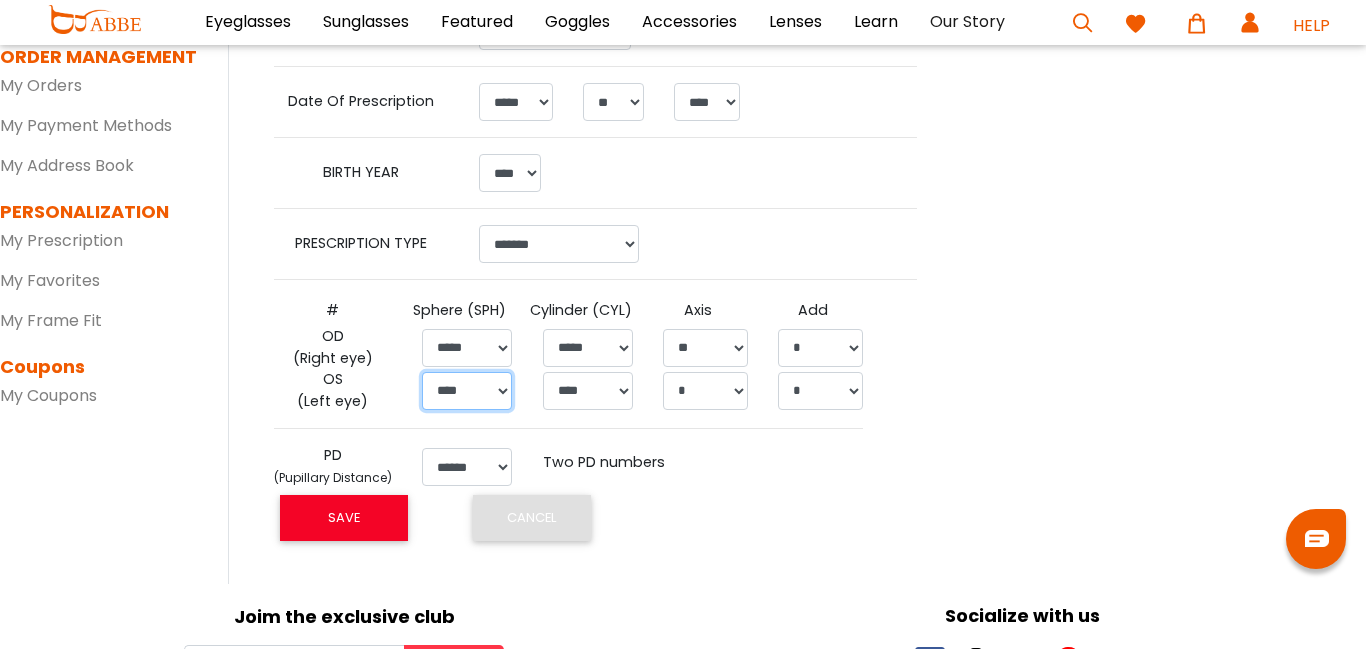 click on "******
******
******
******
******
******
******
******
******
******
******
******
******
******
******
******
******
******
******
******
******
******
******
******
******
*****
*****
*****
*****
*****
*****
*****
*****
*****
***** ***** ***** *****" at bounding box center [467, 391] 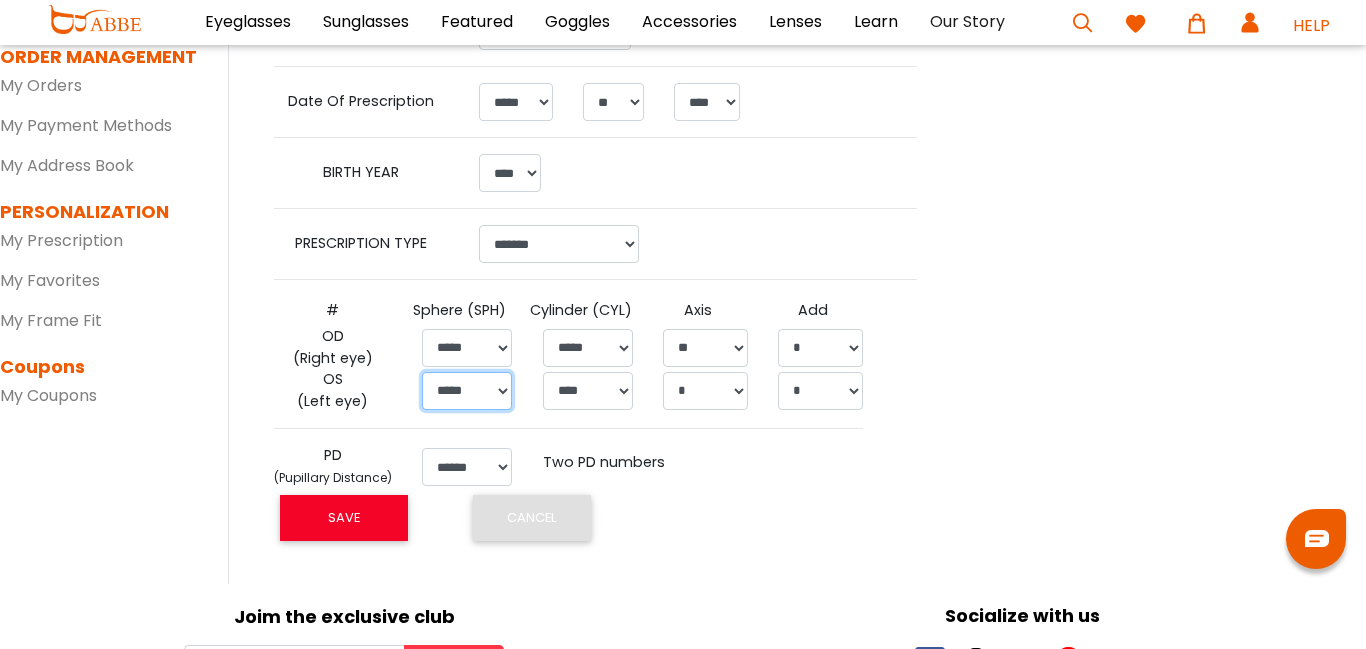 click on "******
******
******
******
******
******
******
******
******
******
******
******
******
******
******
******
******
******
******
******
******
******
******
******
******
*****
*****
*****
*****
*****
*****
*****
*****
*****
***** ***** ***** *****" at bounding box center (467, 391) 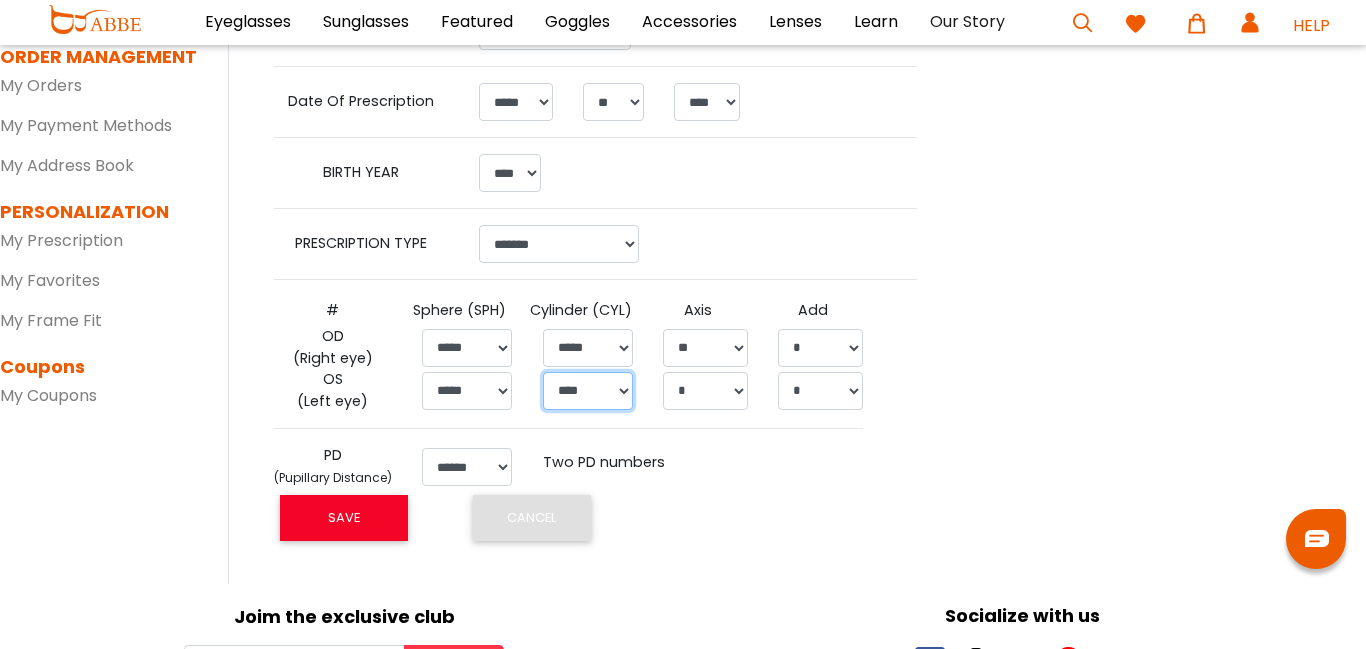 click on "*****
*****
*****
*****
*****
*****
*****
*****
*****
*****
*****
*****
*****
*****
*****
*****
*****
*****
*****
*****
*****
*****
*****
*****
****
******
*****
*****
*****
*****
*****
*****
*****
*****
*****
***** ***** *****" at bounding box center (588, 391) 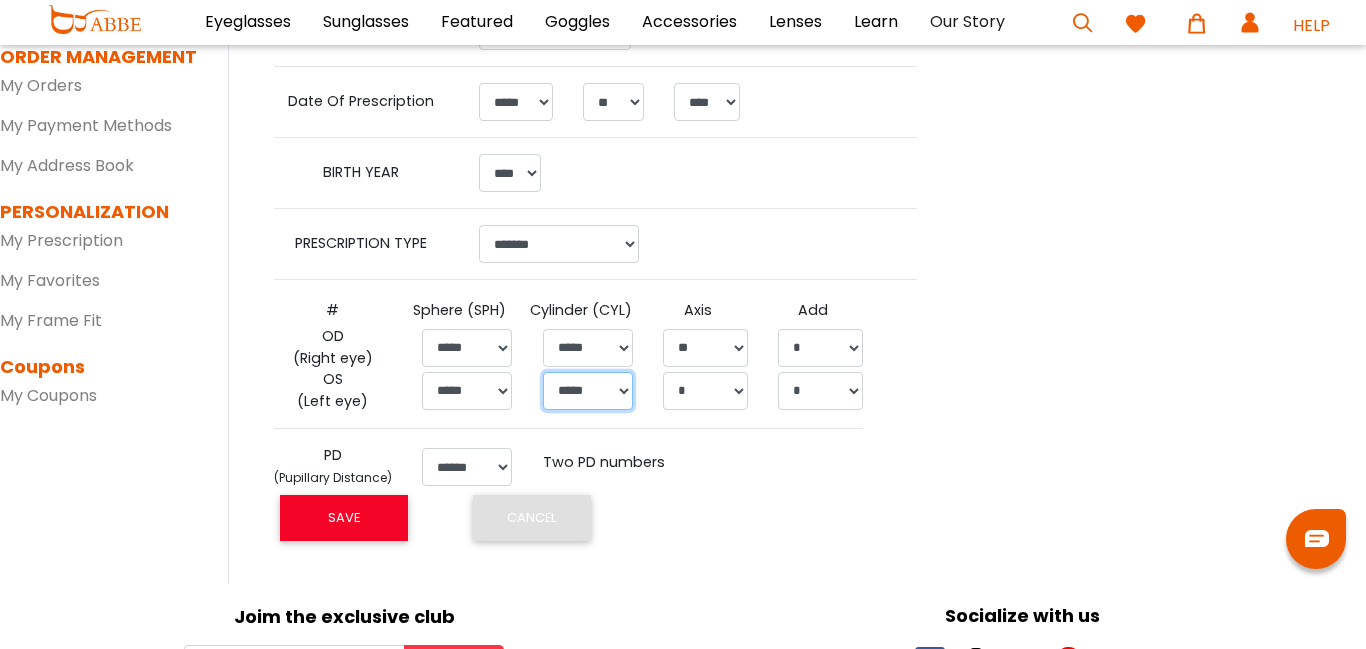 click on "*****
*****
*****
*****
*****
*****
*****
*****
*****
*****
*****
*****
*****
*****
*****
*****
*****
*****
*****
*****
*****
*****
*****
*****
****
******
*****
*****
*****
*****
*****
*****
*****
*****
*****
***** ***** *****" at bounding box center (588, 391) 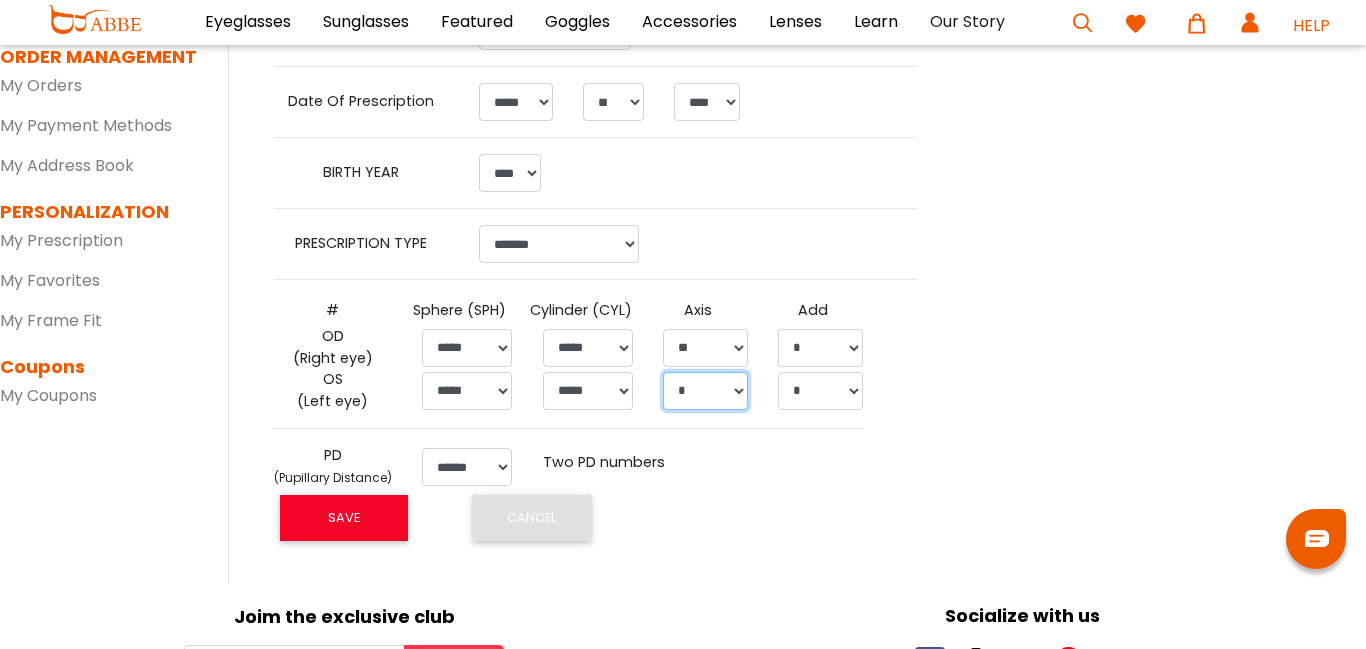 click on "**** * * * * * * * * * * ** ** ** ** ** ** ** ** ** ** ** ** ** ** ** ** ** ** ** ** ** ** ** ** ** ** ** ** ** ** ** ** ** ** ** ** ** ** ** ** ** ** ** ** ** ** ** ** ** ** ** ** ** ** ** ** ** ** ** ** ** ** ** ** ** ** ** ** ** ** ** ** ** ** ** ** ** ** ** ** ** ** ** ** ** ** ** ** ** ** *** *** *** *** *** *** *** *** *** *** *** *** *** *** *** *** *** *** *** *** *** *** *** *** *** *** *** *** *** *** *** *** *** *** *** *** *** *** *** *** *** *** *** *** *** *** *** *** *** *** *** *** *** *** *** *** *** *** *** *** *** *** *** *** *** *** *** *** *** *** *** *** *** *** *** *** *** *** *** *** ***" at bounding box center [705, 391] 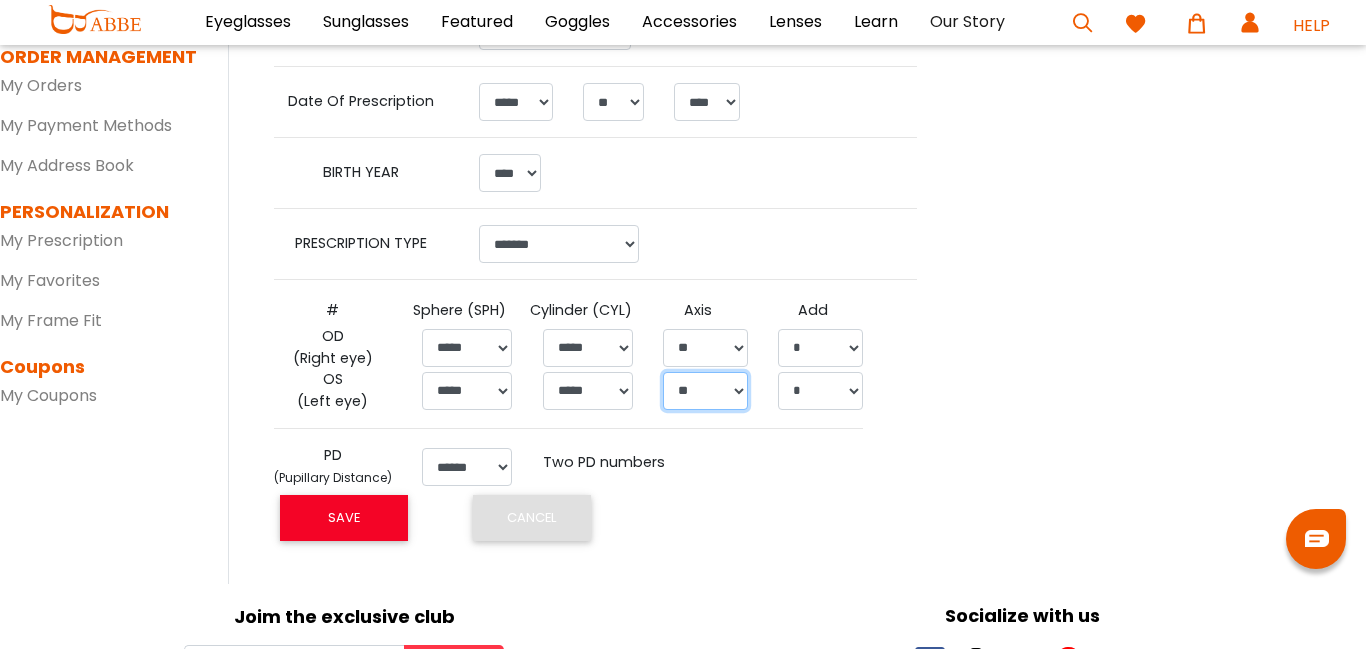 click on "**** * * * * * * * * * * ** ** ** ** ** ** ** ** ** ** ** ** ** ** ** ** ** ** ** ** ** ** ** ** ** ** ** ** ** ** ** ** ** ** ** ** ** ** ** ** ** ** ** ** ** ** ** ** ** ** ** ** ** ** ** ** ** ** ** ** ** ** ** ** ** ** ** ** ** ** ** ** ** ** ** ** ** ** ** ** ** ** ** ** ** ** ** ** ** ** *** *** *** *** *** *** *** *** *** *** *** *** *** *** *** *** *** *** *** *** *** *** *** *** *** *** *** *** *** *** *** *** *** *** *** *** *** *** *** *** *** *** *** *** *** *** *** *** *** *** *** *** *** *** *** *** *** *** *** *** *** *** *** *** *** *** *** *** *** *** *** *** *** *** *** *** *** *** *** *** ***" at bounding box center [705, 391] 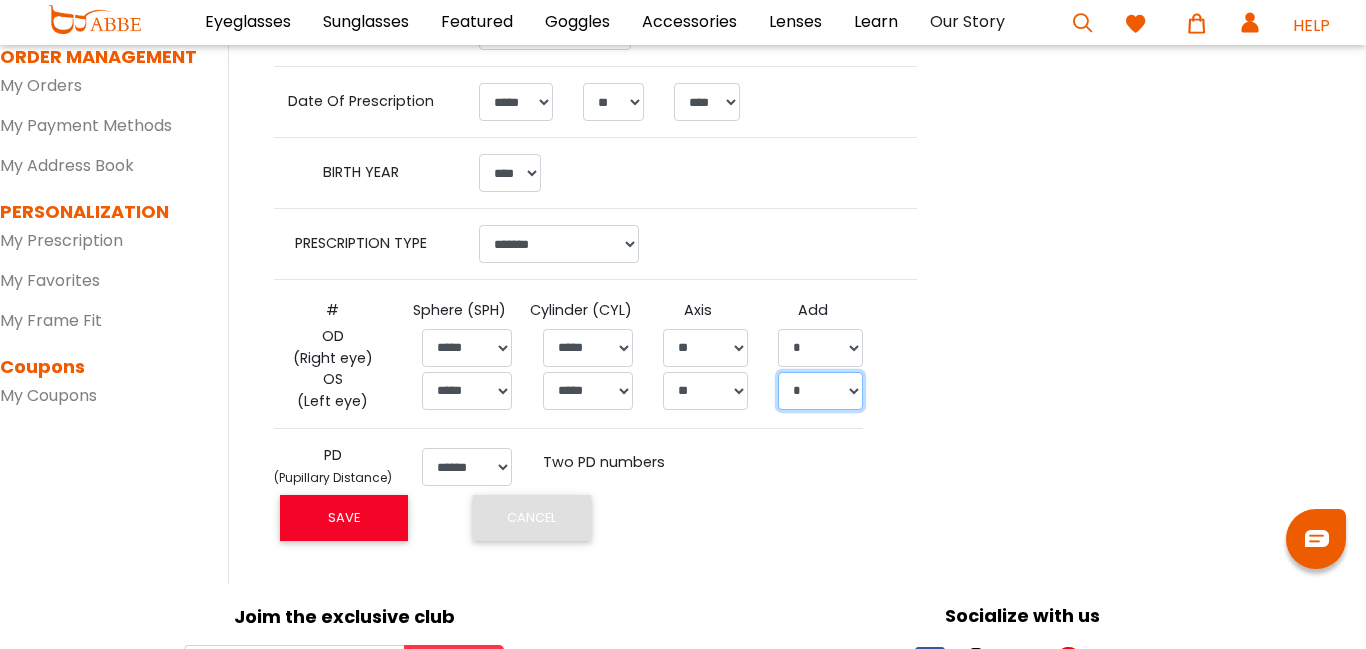 click on "*
*****
*****
*****
*****
*****
*****
*****
*****
*****
*****
*****
*****
*****
*****
*****
*****
*****
*****
*****
*****
*****
*****
*****
*****
*****
*****
*****
*****
*****
*****
*****
*****" at bounding box center (820, 391) 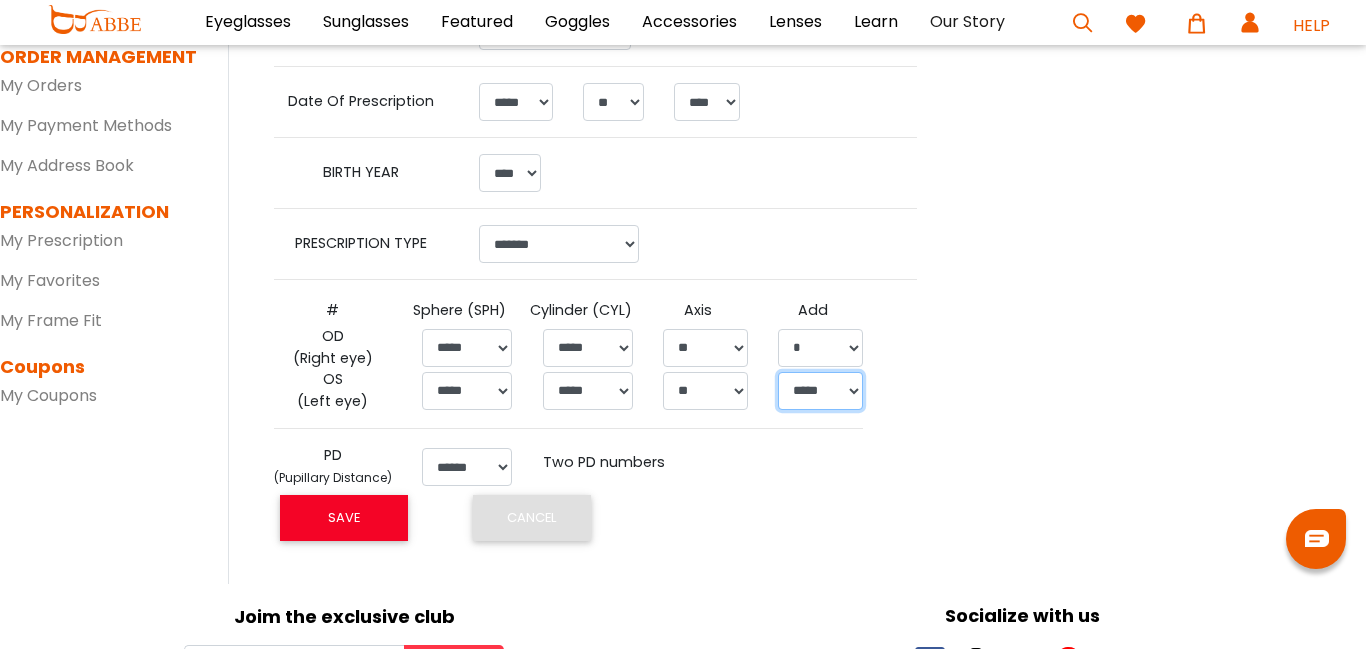click on "*
*****
*****
*****
*****
*****
*****
*****
*****
*****
*****
*****
*****
*****
*****
*****
*****
*****
*****
*****
*****
*****
*****
*****
*****
*****
*****
*****
*****
*****
*****
*****
*****" at bounding box center [820, 391] 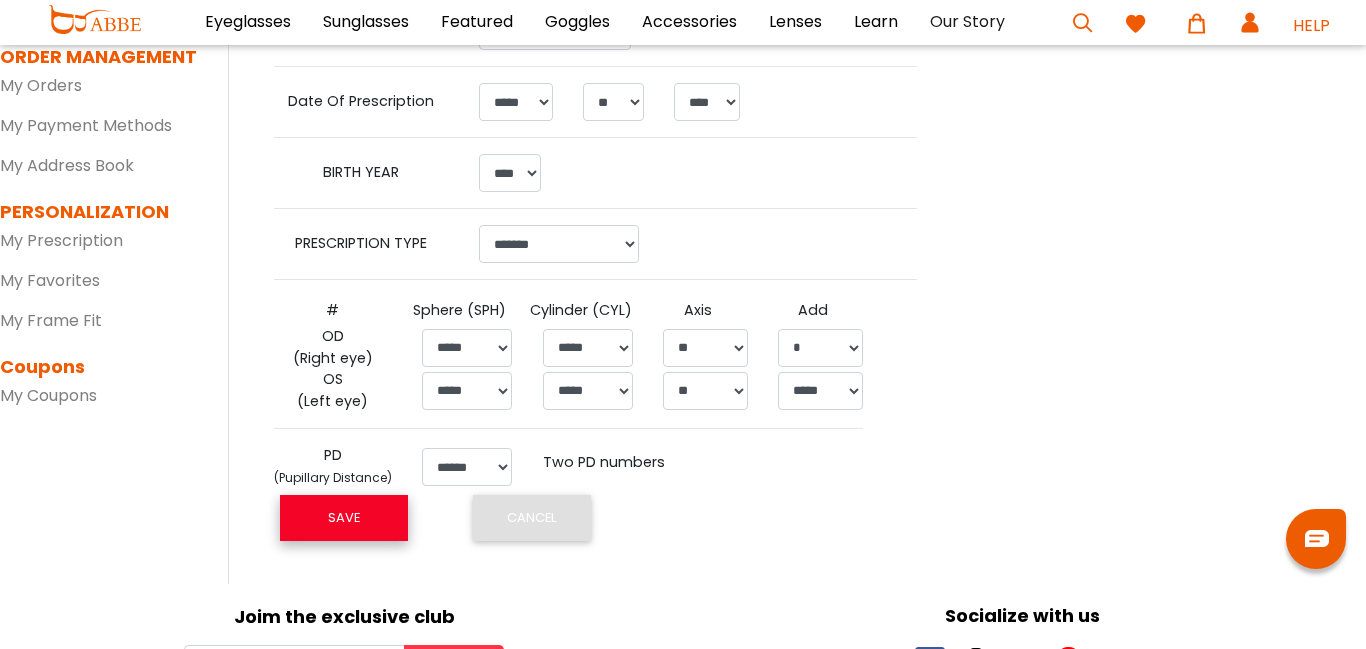 click on "SAVE" at bounding box center (344, 518) 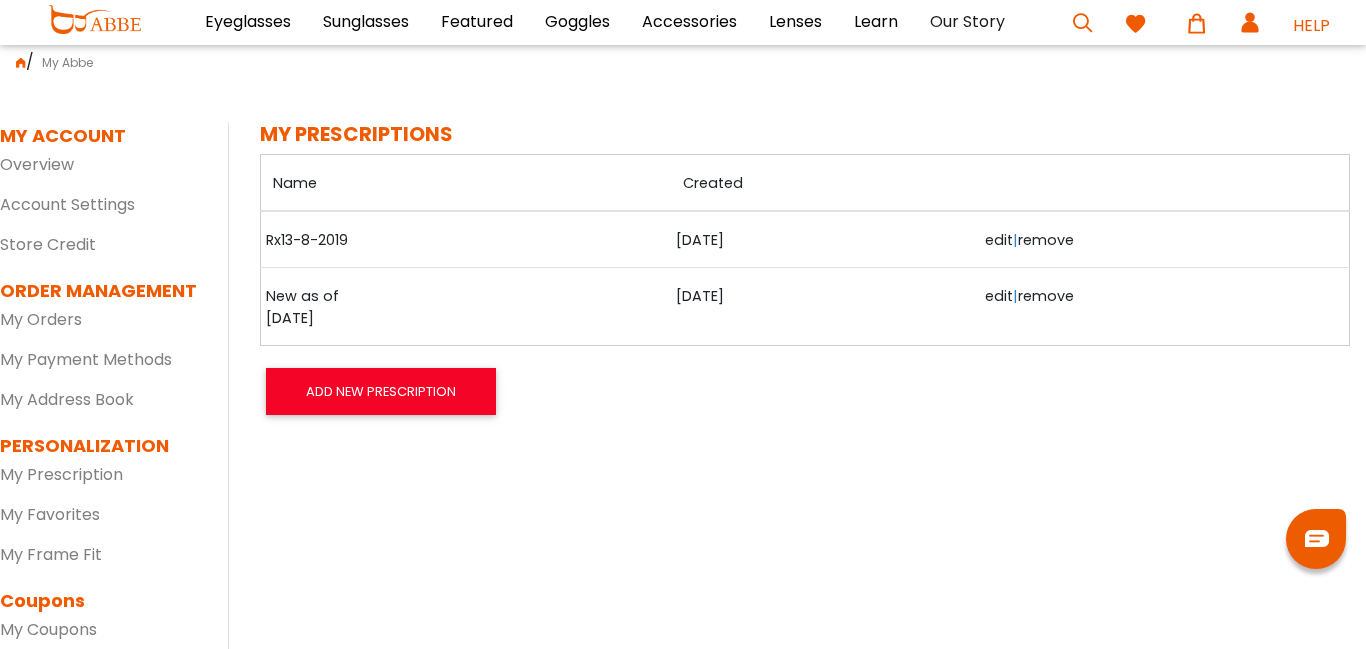 scroll, scrollTop: 0, scrollLeft: 0, axis: both 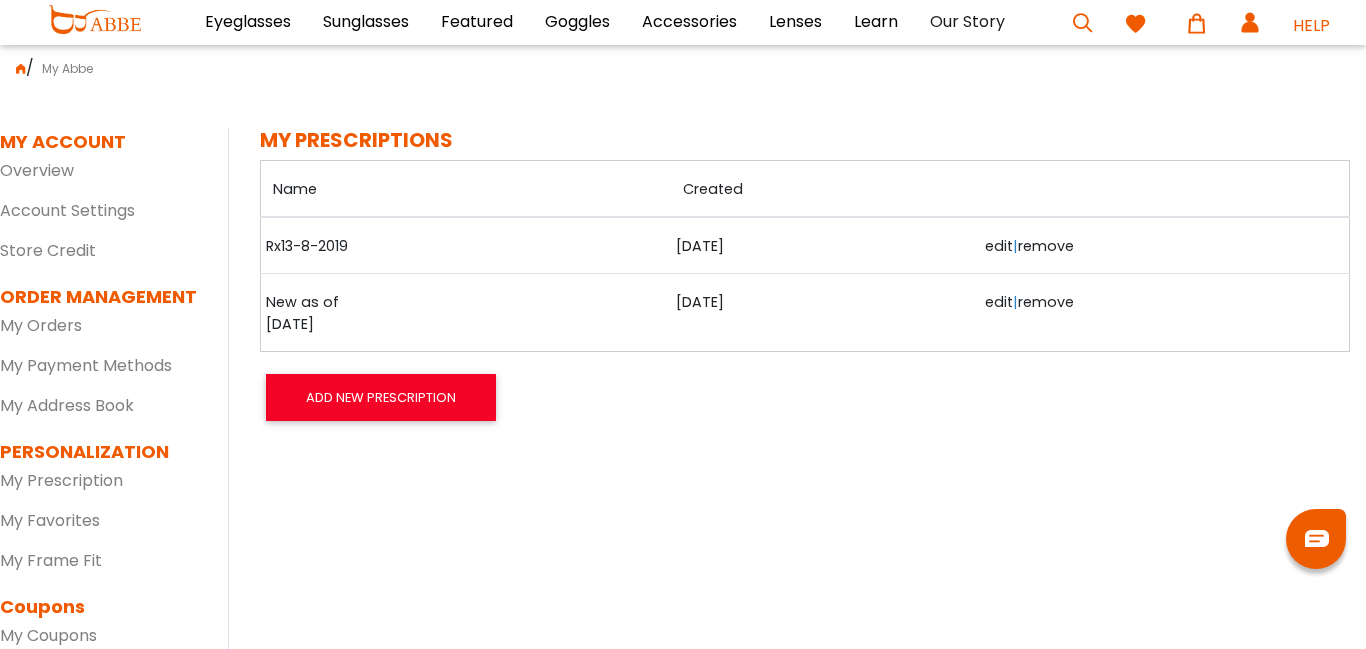click on "edit" at bounding box center (999, 246) 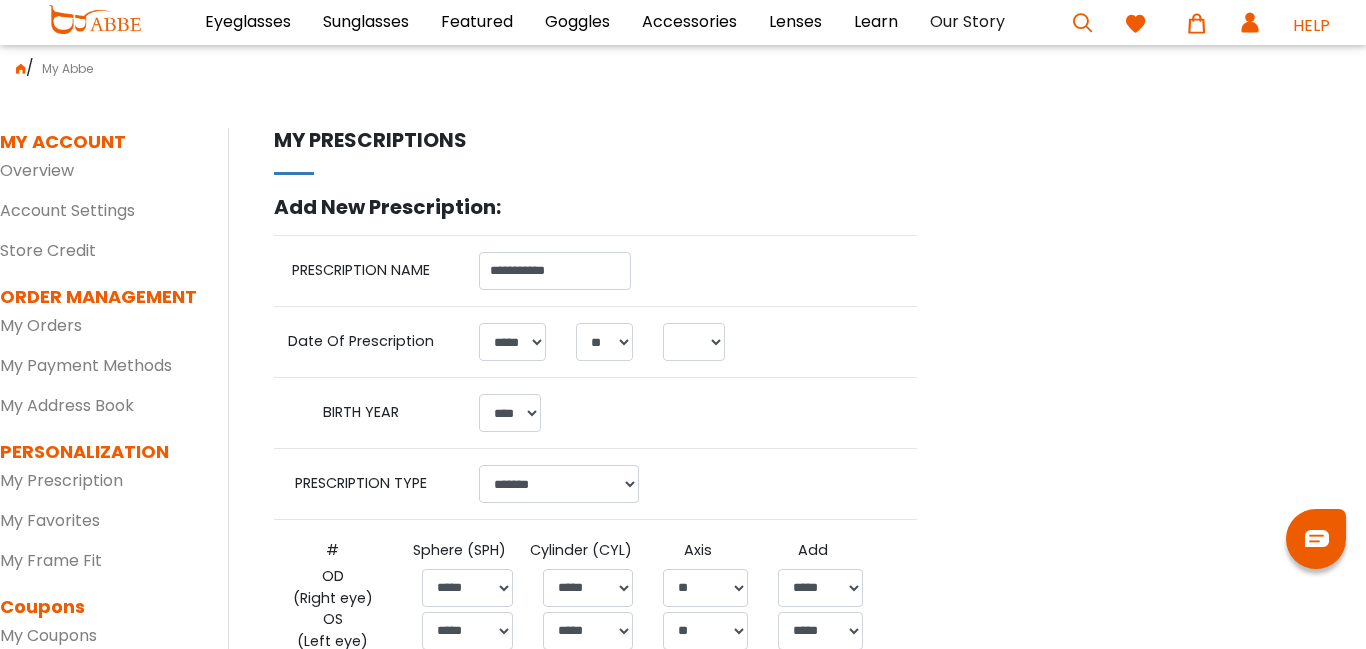 select on "*" 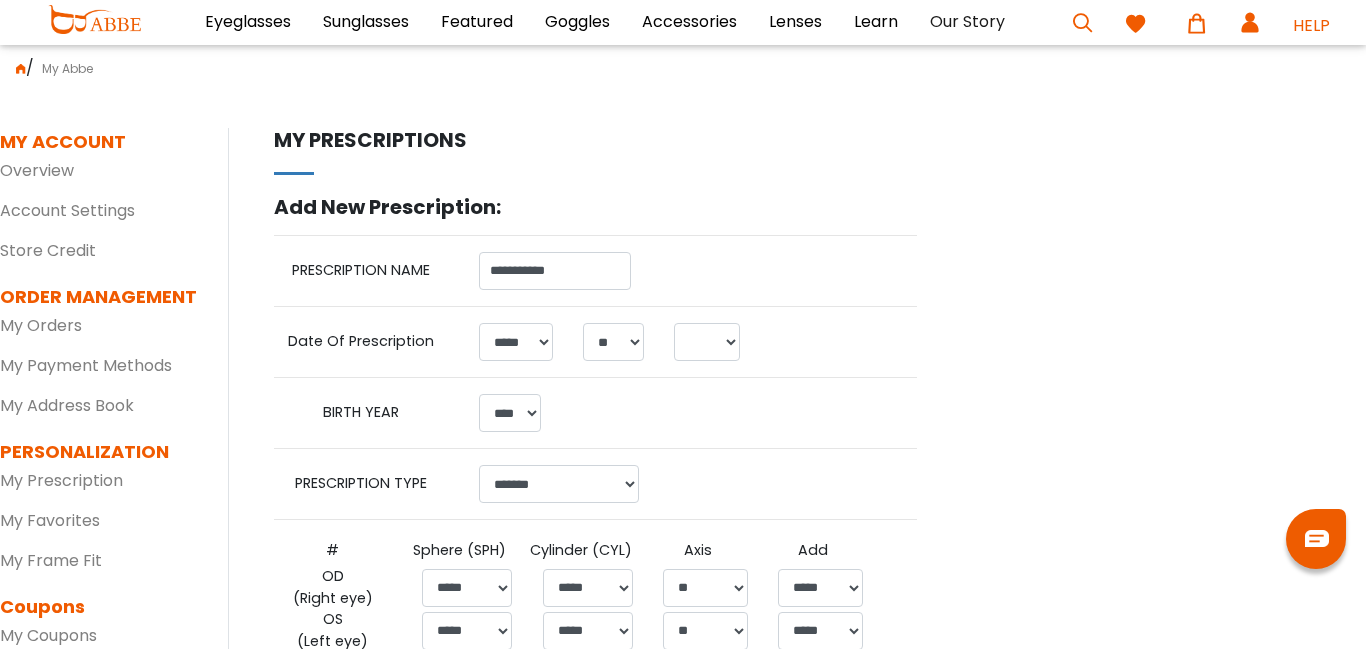 scroll, scrollTop: 0, scrollLeft: 0, axis: both 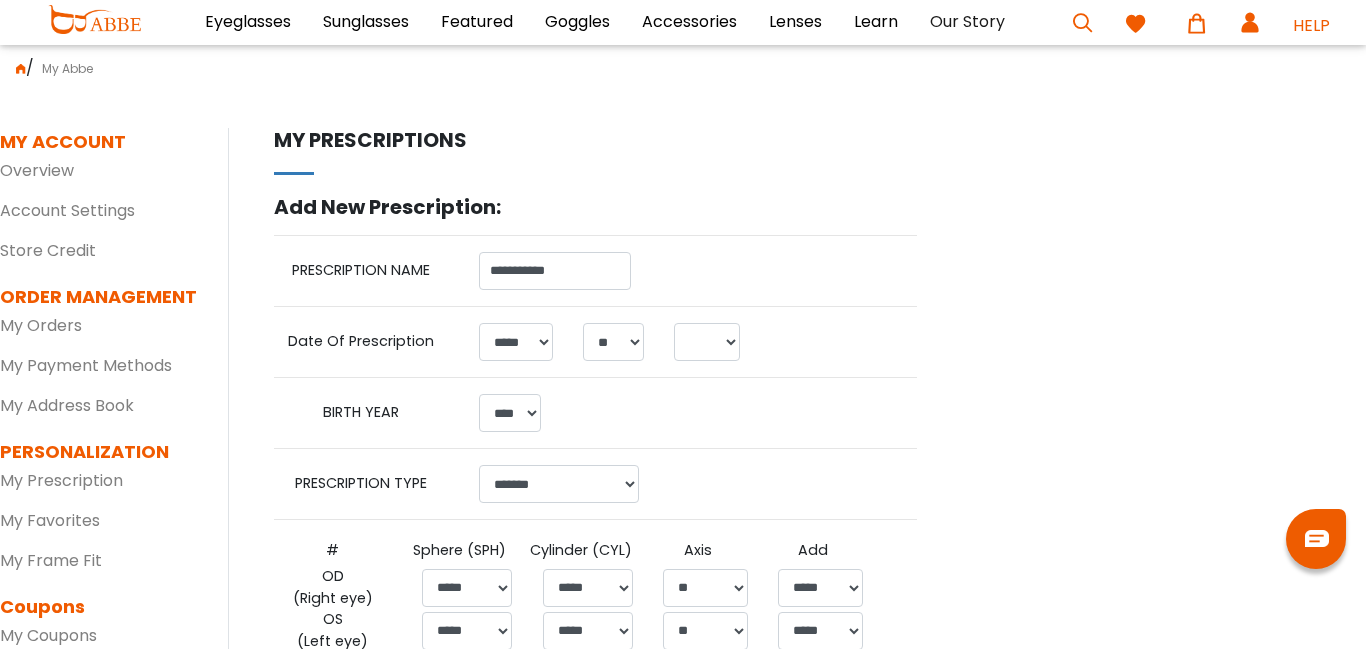 click on "MY ACCOUNT SETTINGS |  edit
First Name:  [PERSON_NAME]
Last Name:  Talahytewa
PartyId:  15302
Email:  [PERSON_NAME][EMAIL_ADDRESS][DOMAIN_NAME]
Password:  ********
MY ORDERS
You have no orders.
MANAGE
MY PAYMENT METHODS
You have not saved any default payment methods.
MANAGE
MY ADDRESS BOOK
You have not saved any default address items.
MANAGE
MY PRESCRIPTIONS
Name
Rx13-8-2019 New as of [DATE]
*" at bounding box center (797, 476) 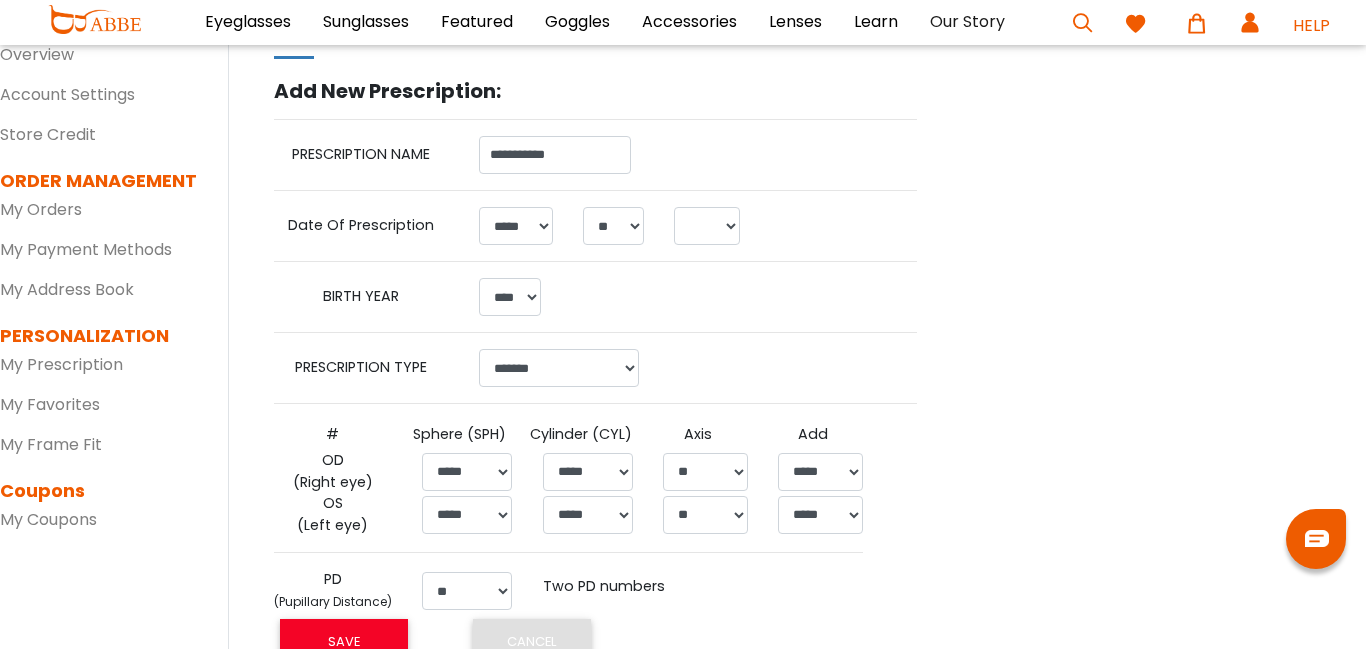 scroll, scrollTop: 160, scrollLeft: 0, axis: vertical 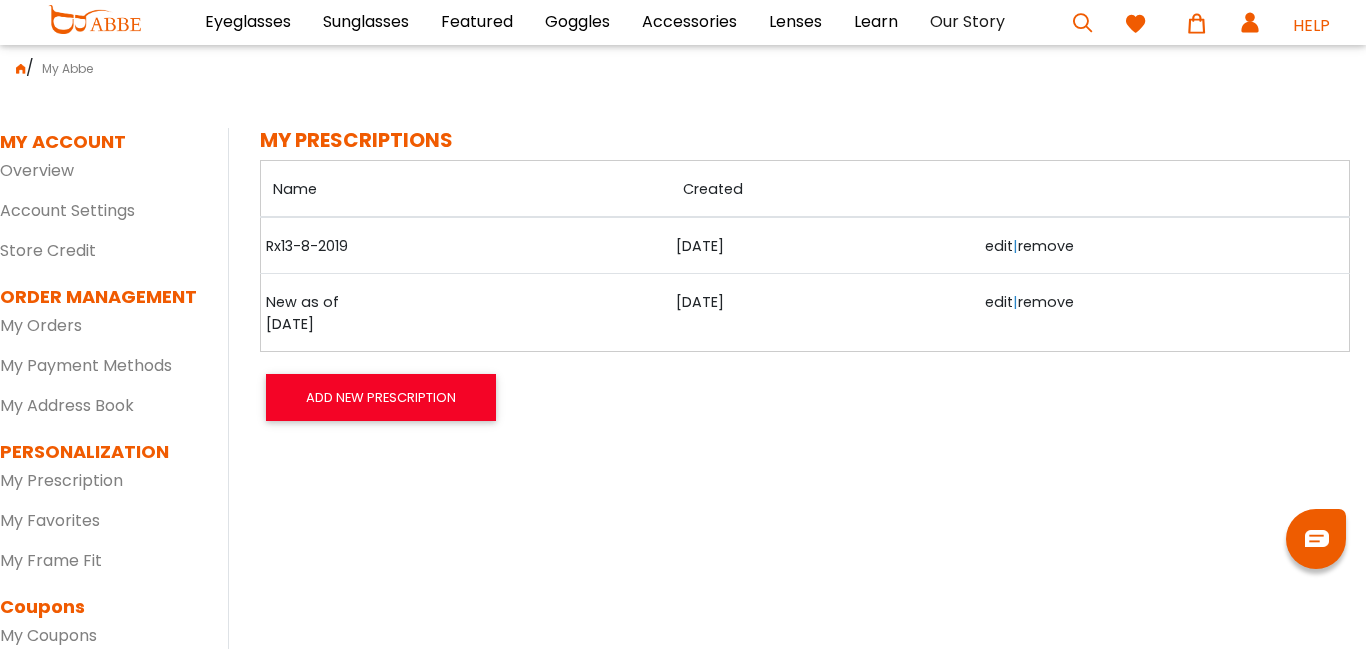 click on "edit" at bounding box center (999, 302) 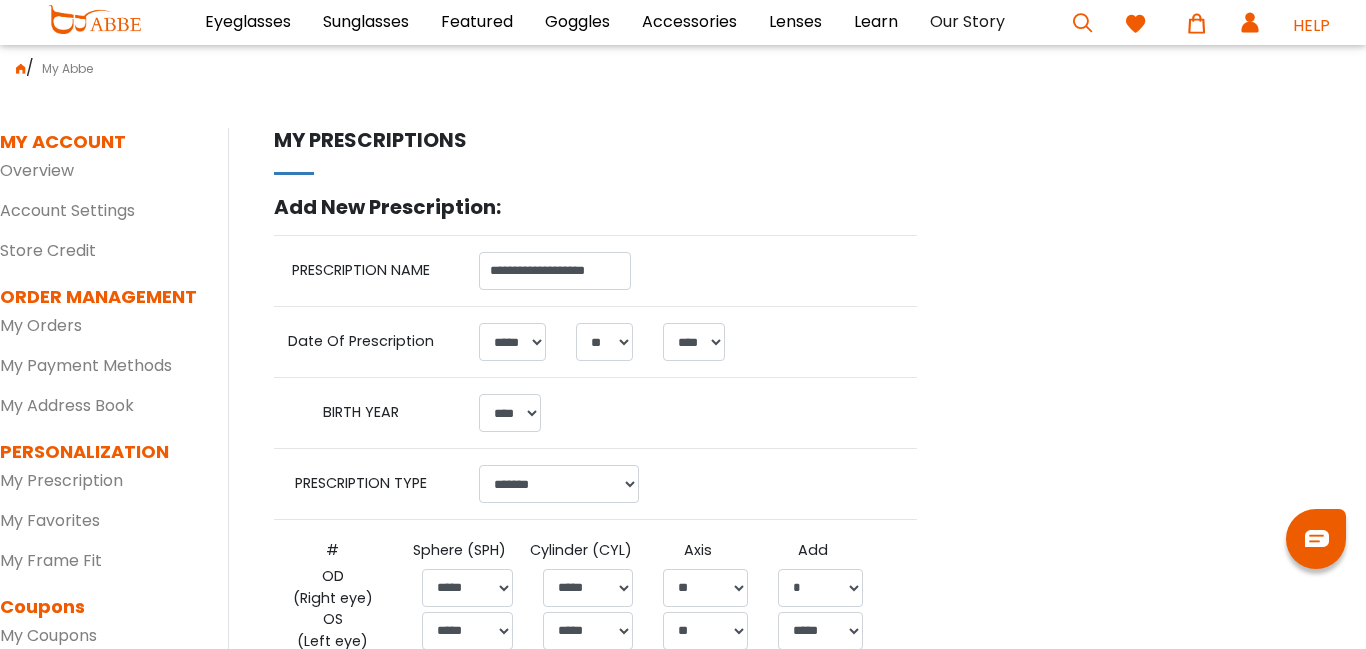 select on "*" 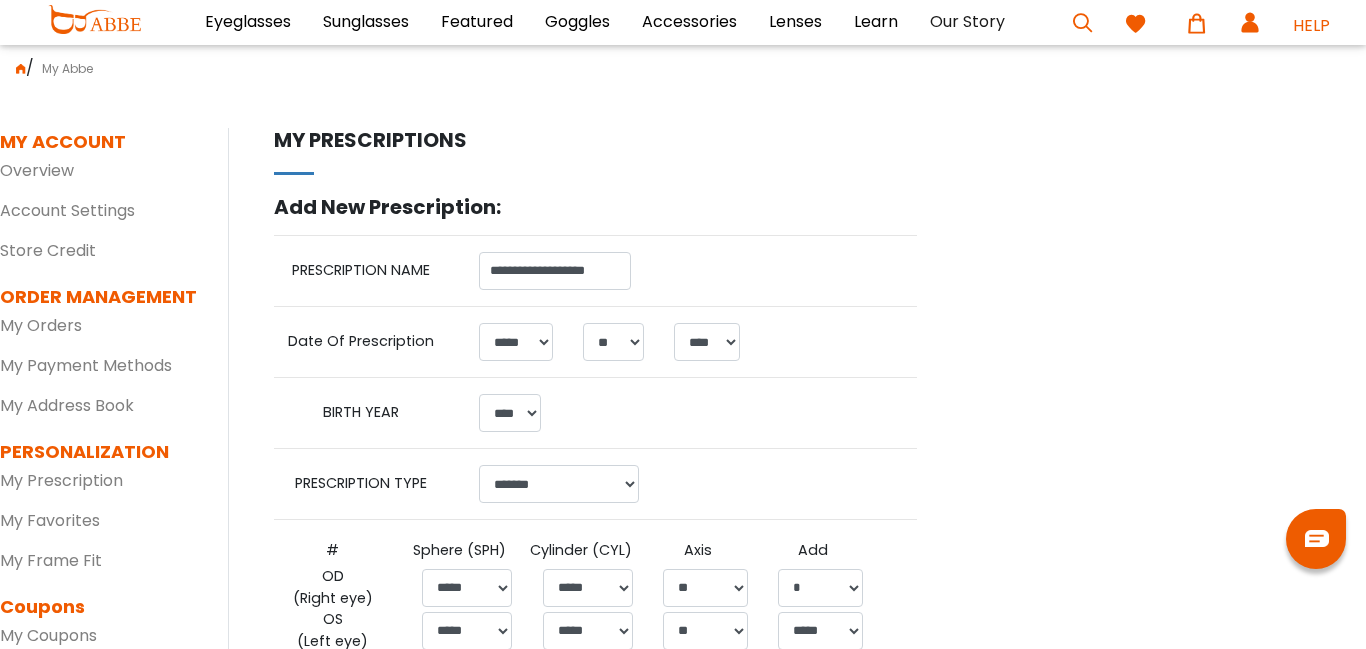scroll, scrollTop: 0, scrollLeft: 0, axis: both 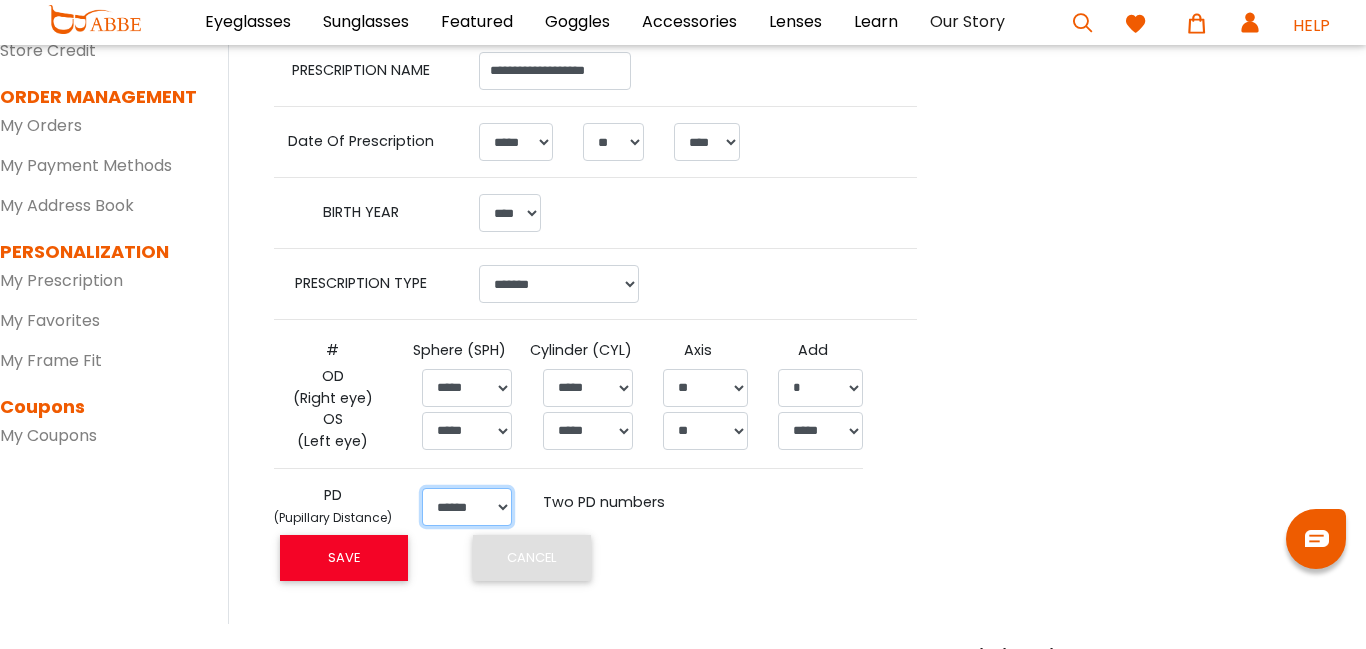 click on "******
**
**
**
**
**
**
**
**
**
**
**
**
**
**
**
**
**
**
**
**
**
**
**
**
**
**
**
**
**
**
**
**
**
**
**" at bounding box center (467, 507) 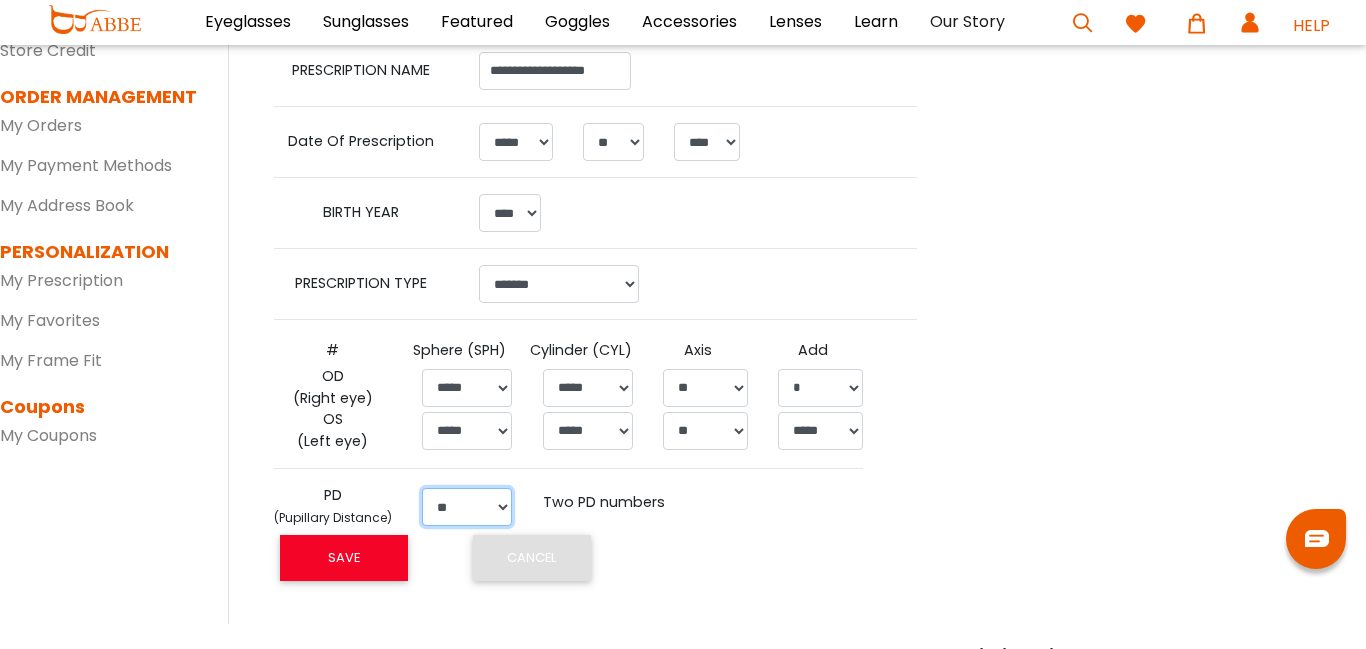 click on "******
**
**
**
**
**
**
**
**
**
**
**
**
**
**
**
**
**
**
**
**
**
**
**
**
**
**
**
**
**
**
**
**
**
**
**" at bounding box center [467, 507] 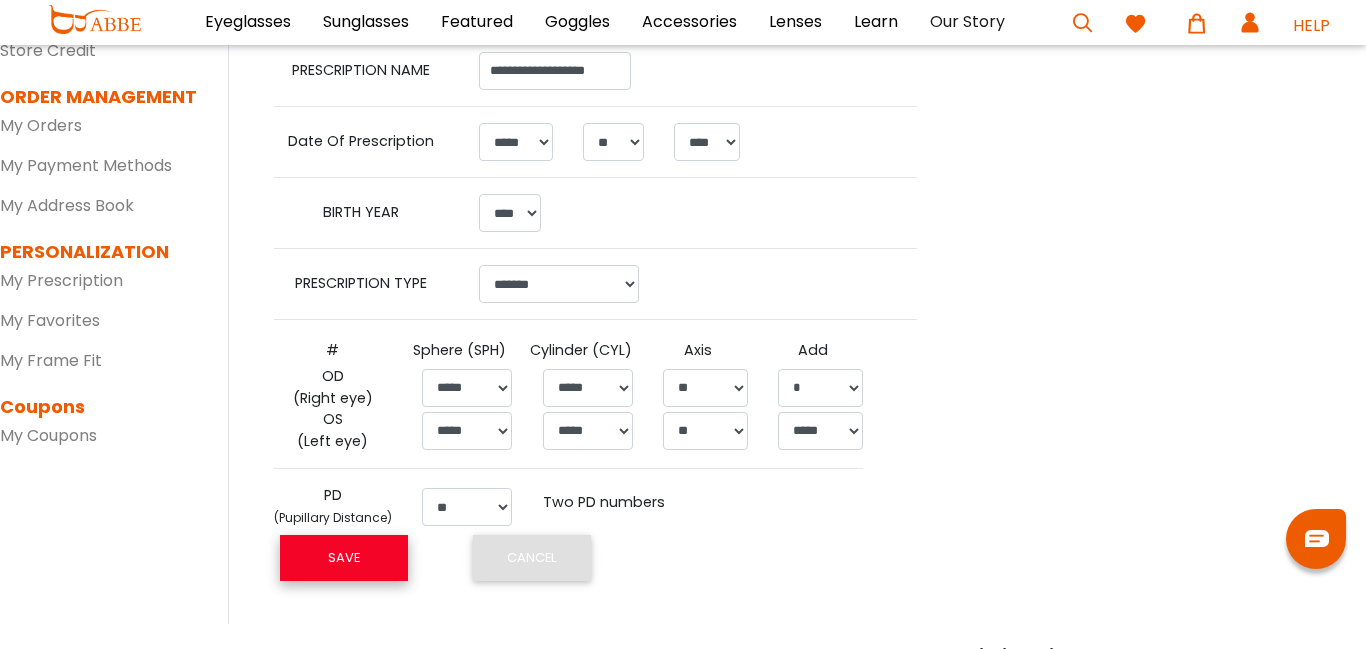 click on "SAVE" at bounding box center [344, 558] 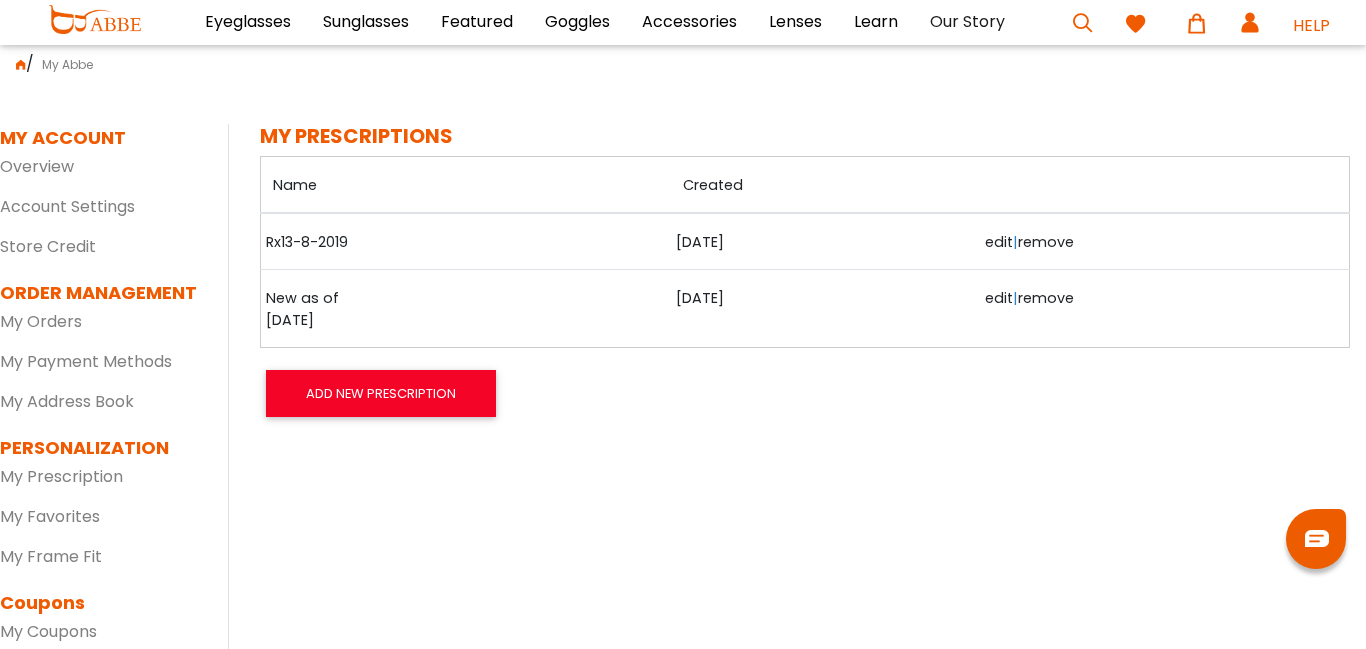 scroll, scrollTop: 0, scrollLeft: 0, axis: both 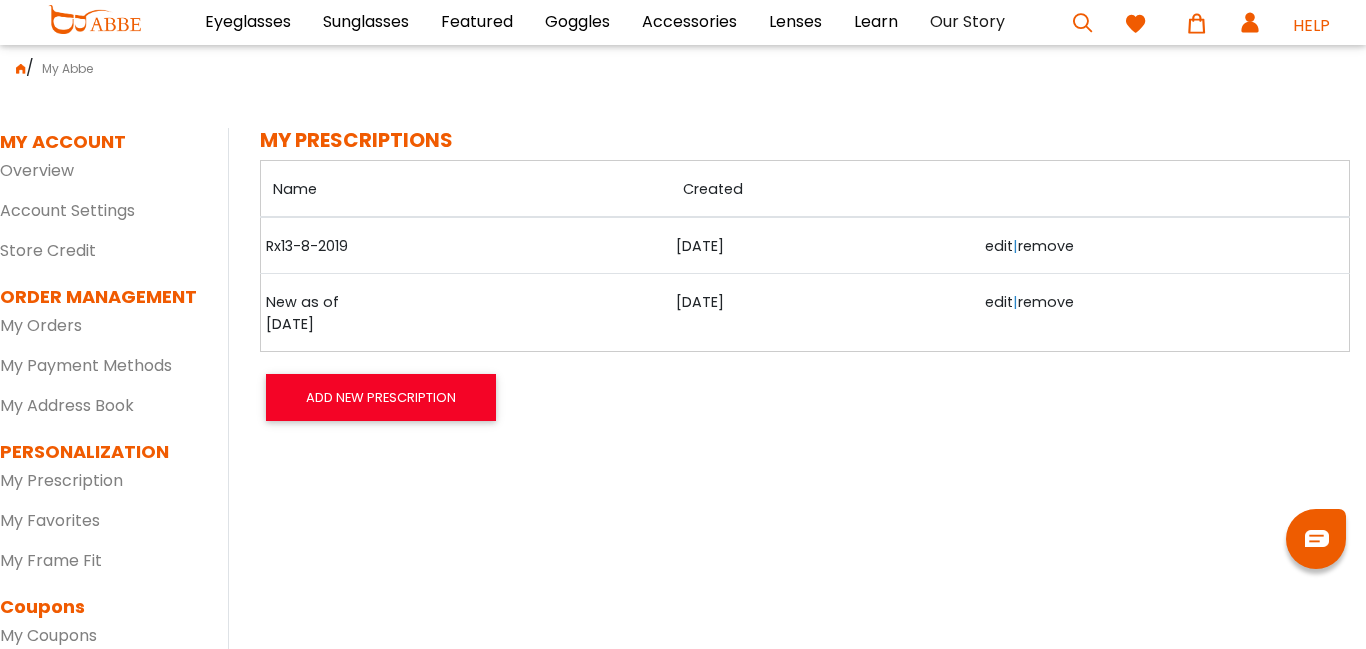 click on "edit" at bounding box center [999, 302] 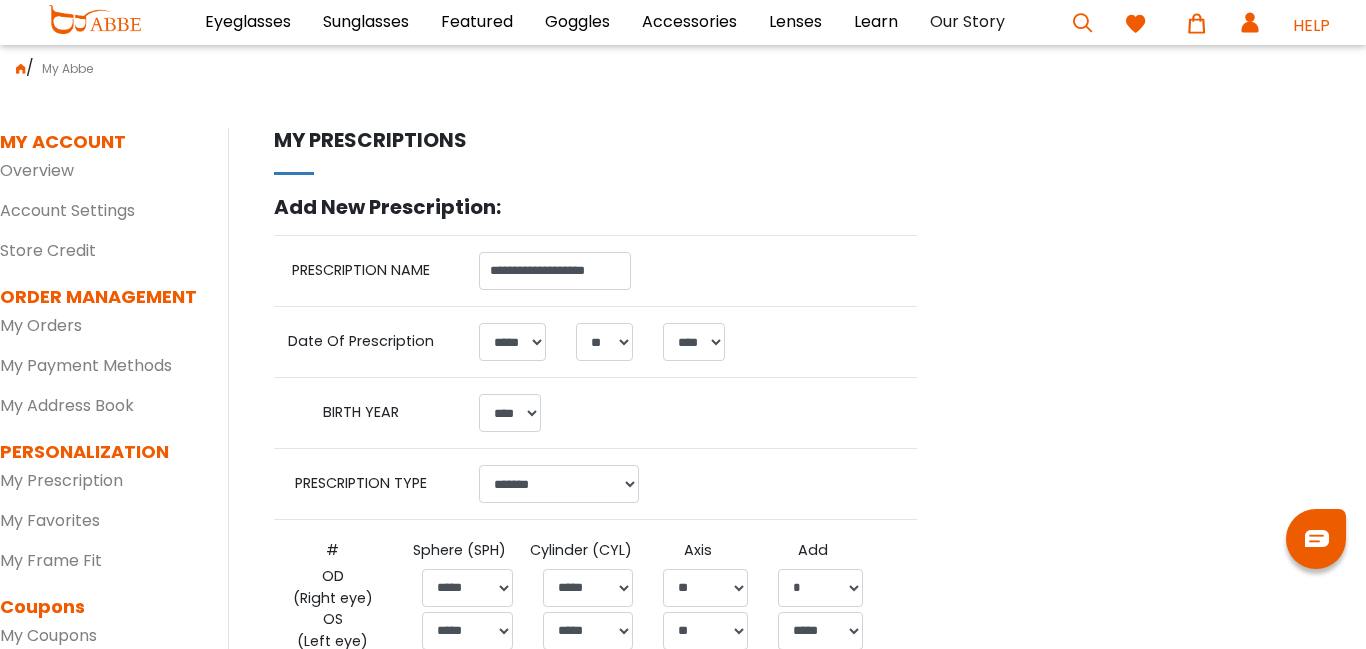 select on "*" 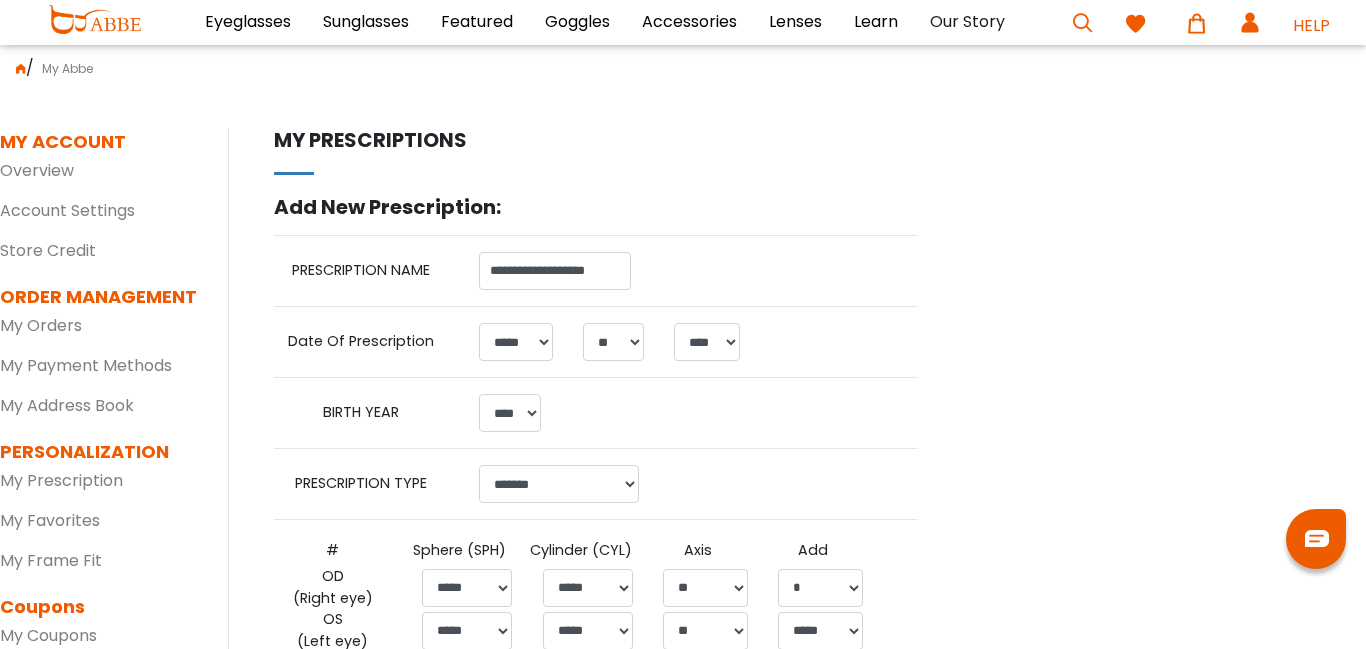 scroll, scrollTop: 0, scrollLeft: 0, axis: both 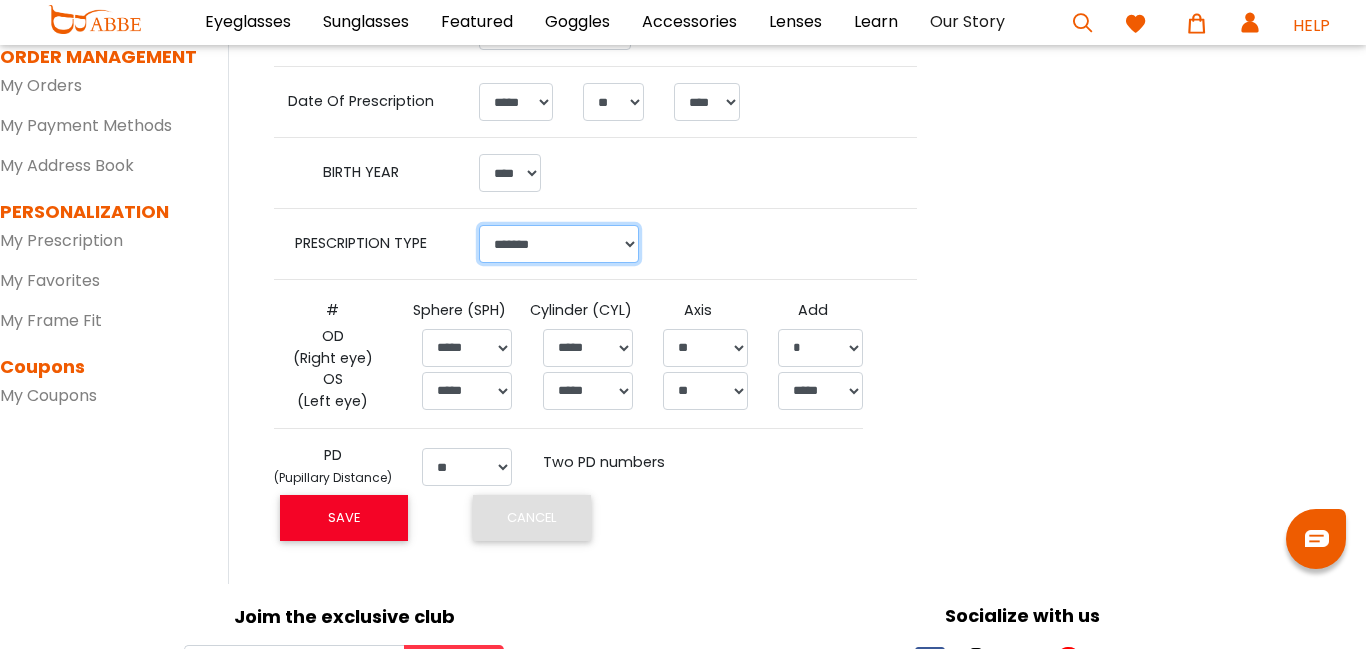 click on "**********" at bounding box center (559, 244) 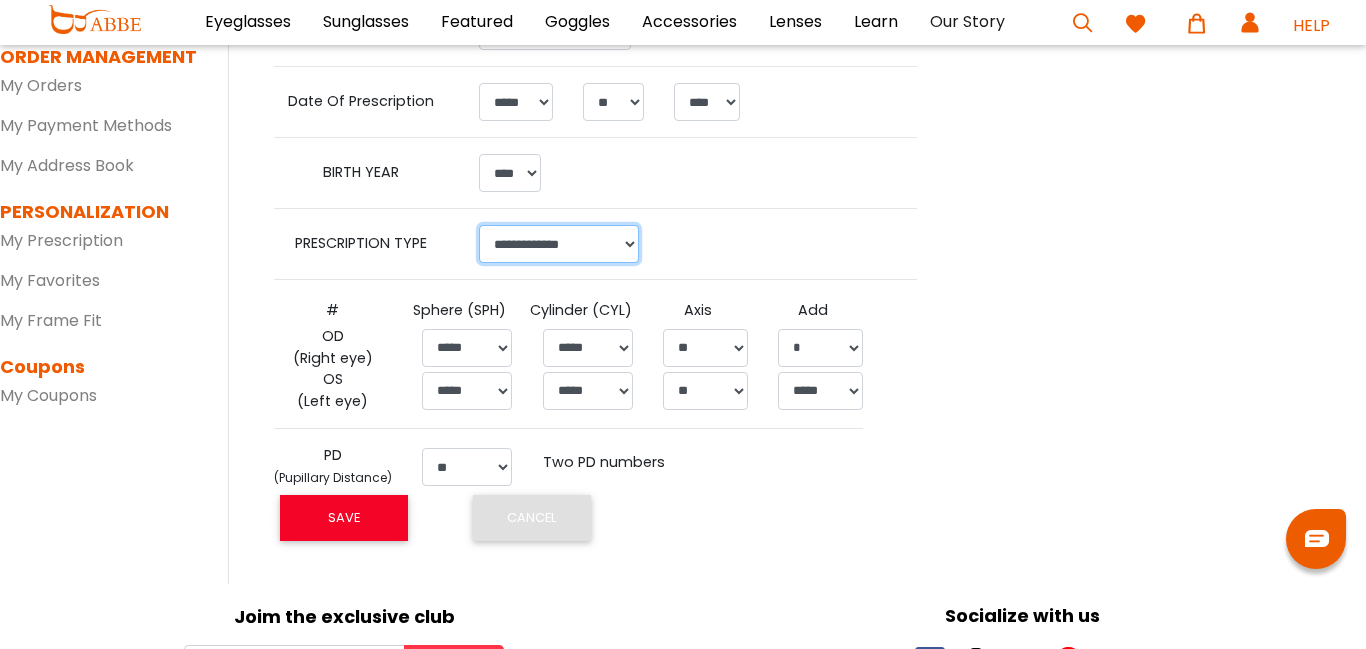 click on "**********" at bounding box center (559, 244) 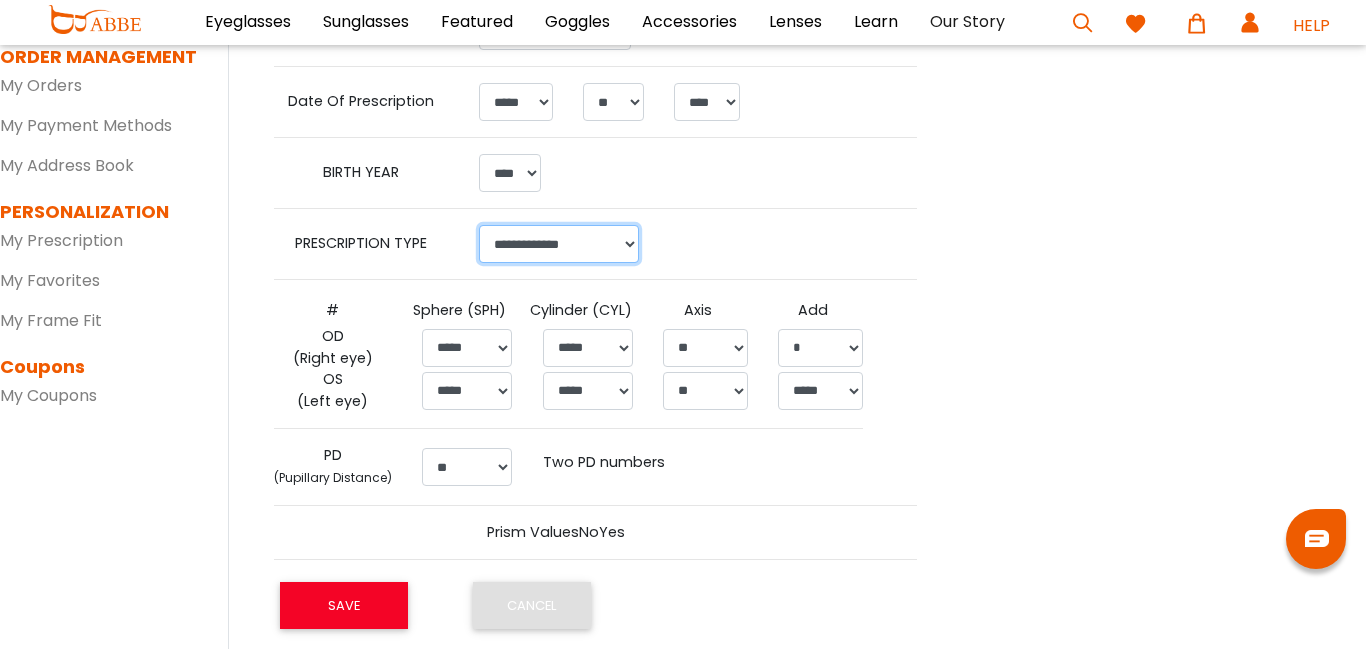 click on "**********" at bounding box center (559, 244) 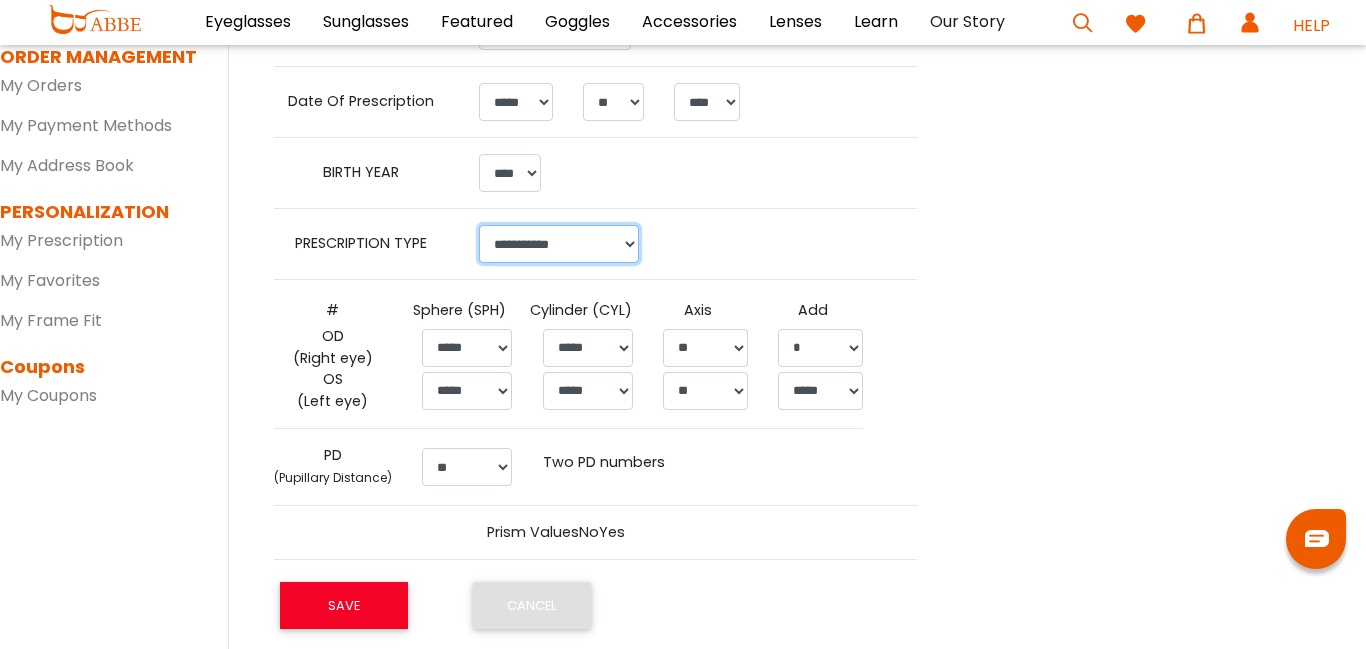 click on "**********" at bounding box center (559, 244) 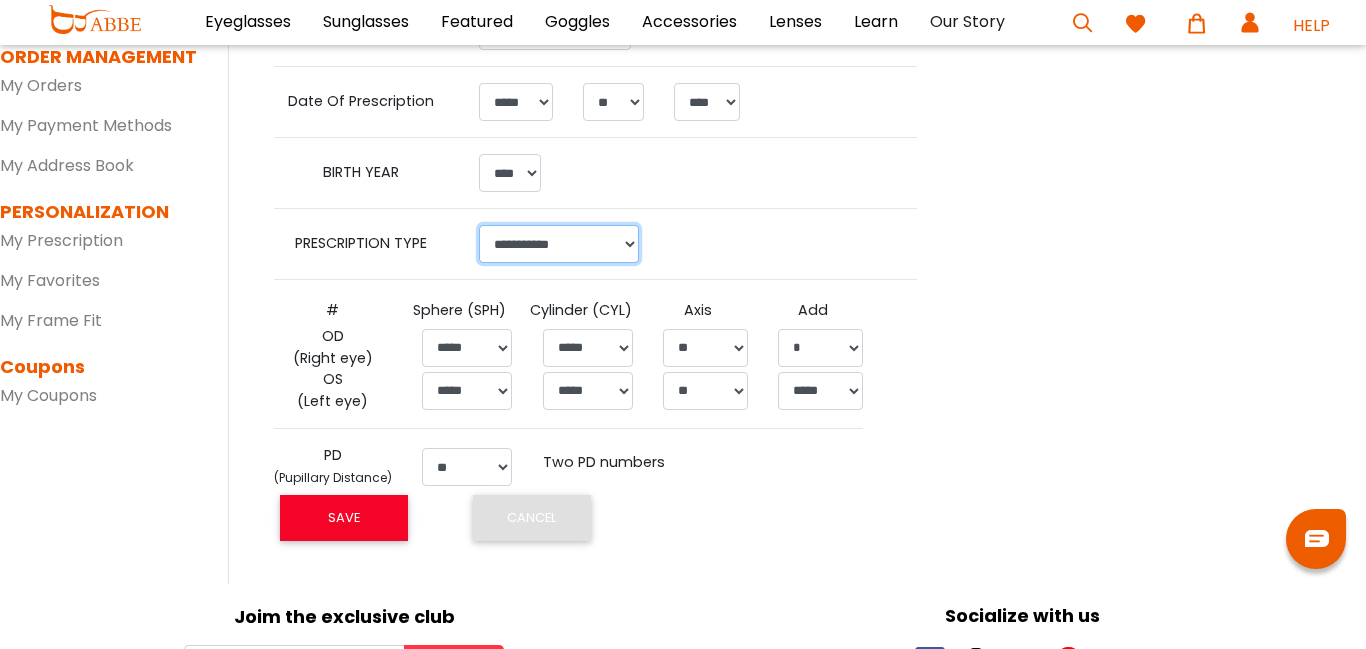 click on "**********" at bounding box center (559, 244) 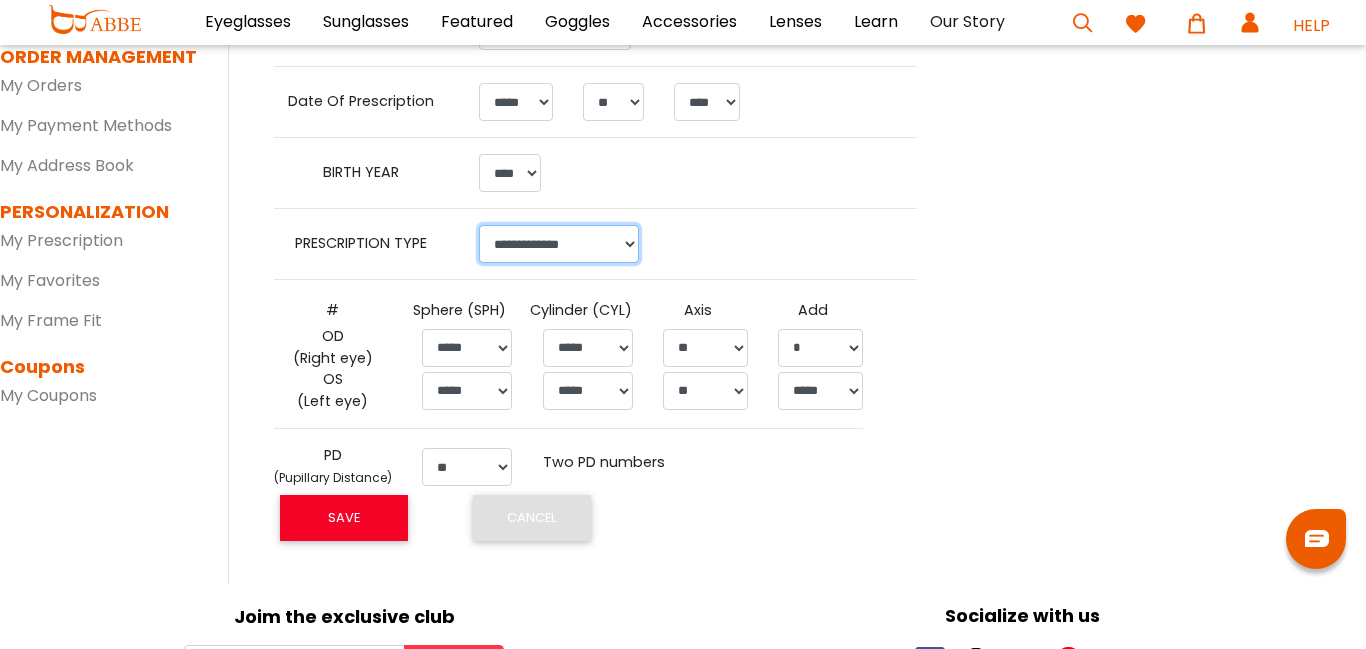 click on "**********" at bounding box center (559, 244) 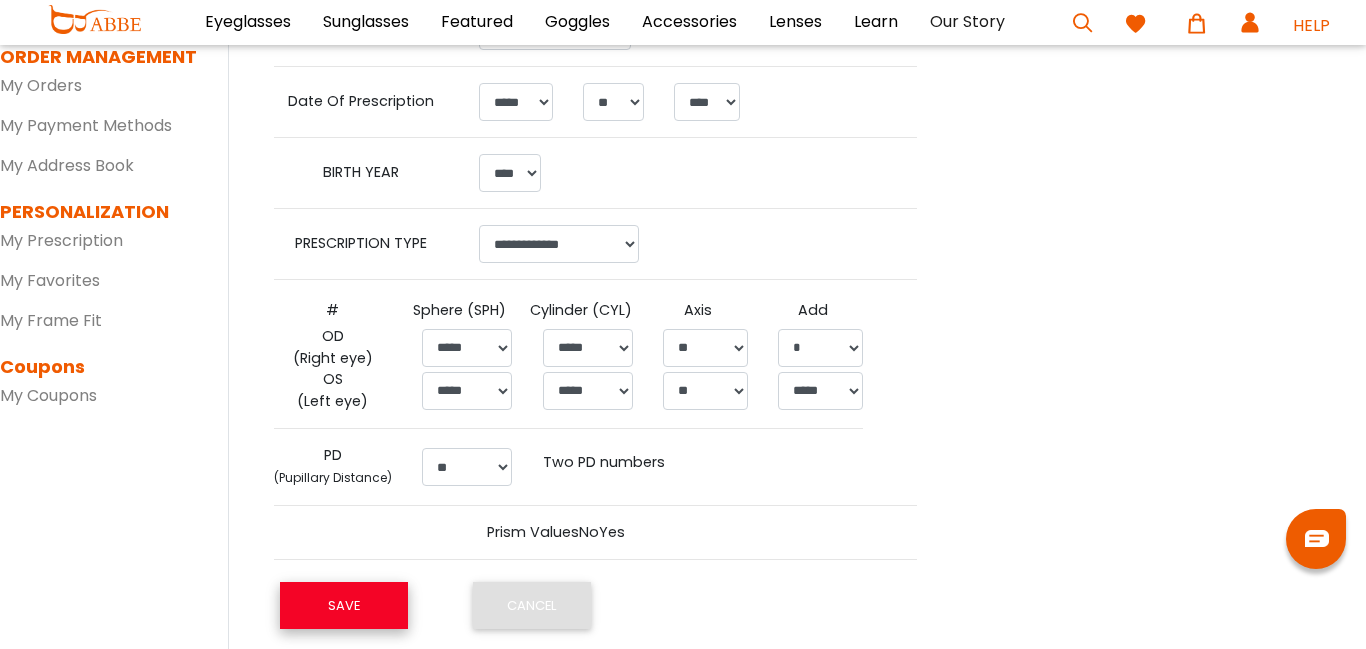 click on "SAVE" at bounding box center (344, 605) 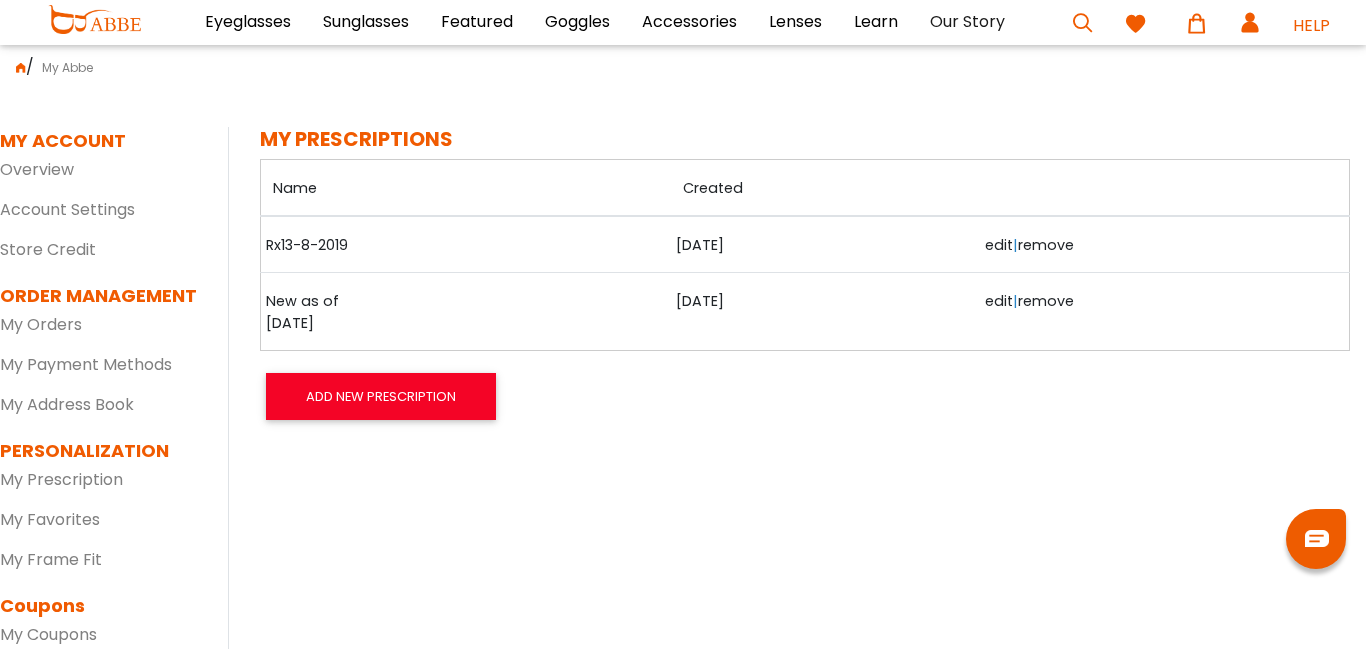 scroll, scrollTop: 0, scrollLeft: 0, axis: both 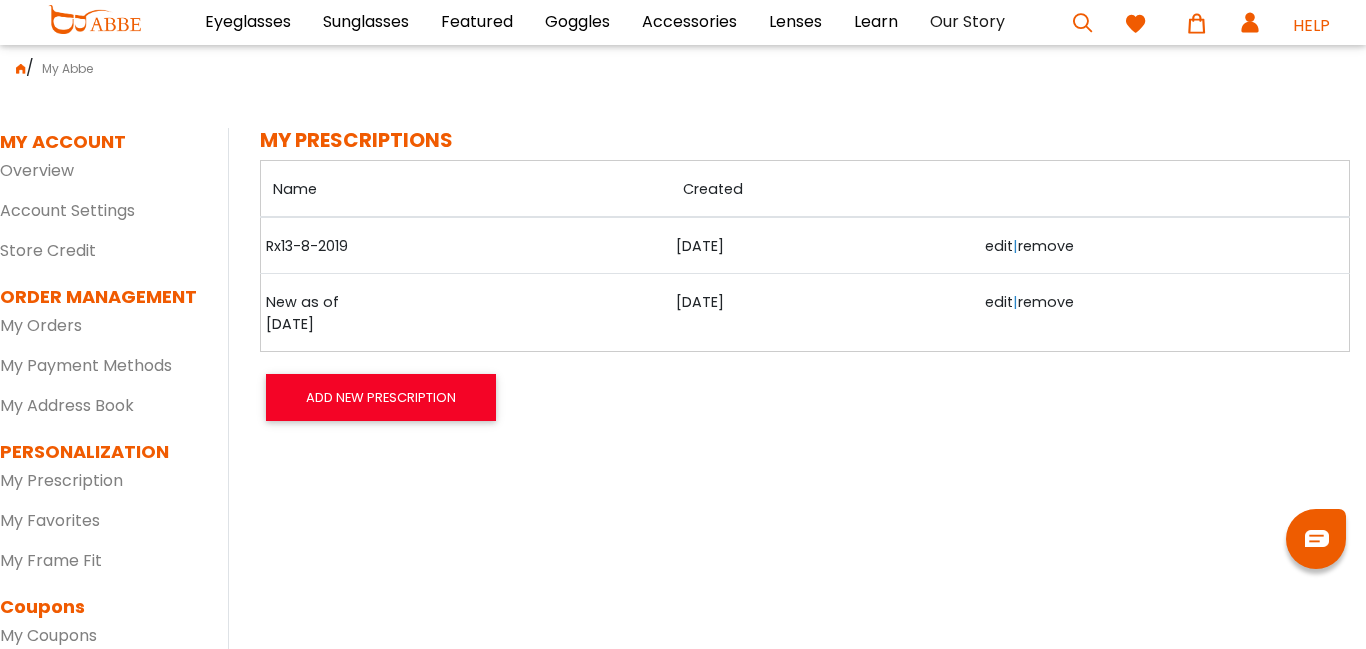 click on "8/13/2019" at bounding box center [825, 245] 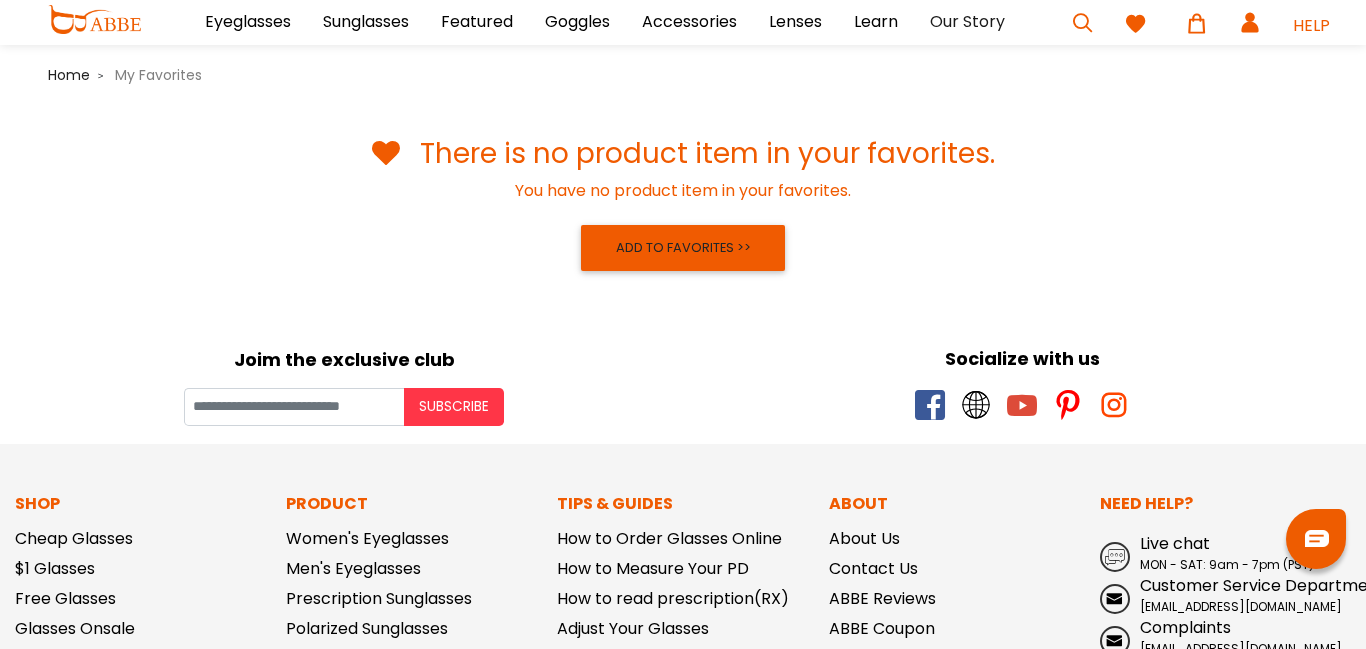 scroll, scrollTop: 0, scrollLeft: 0, axis: both 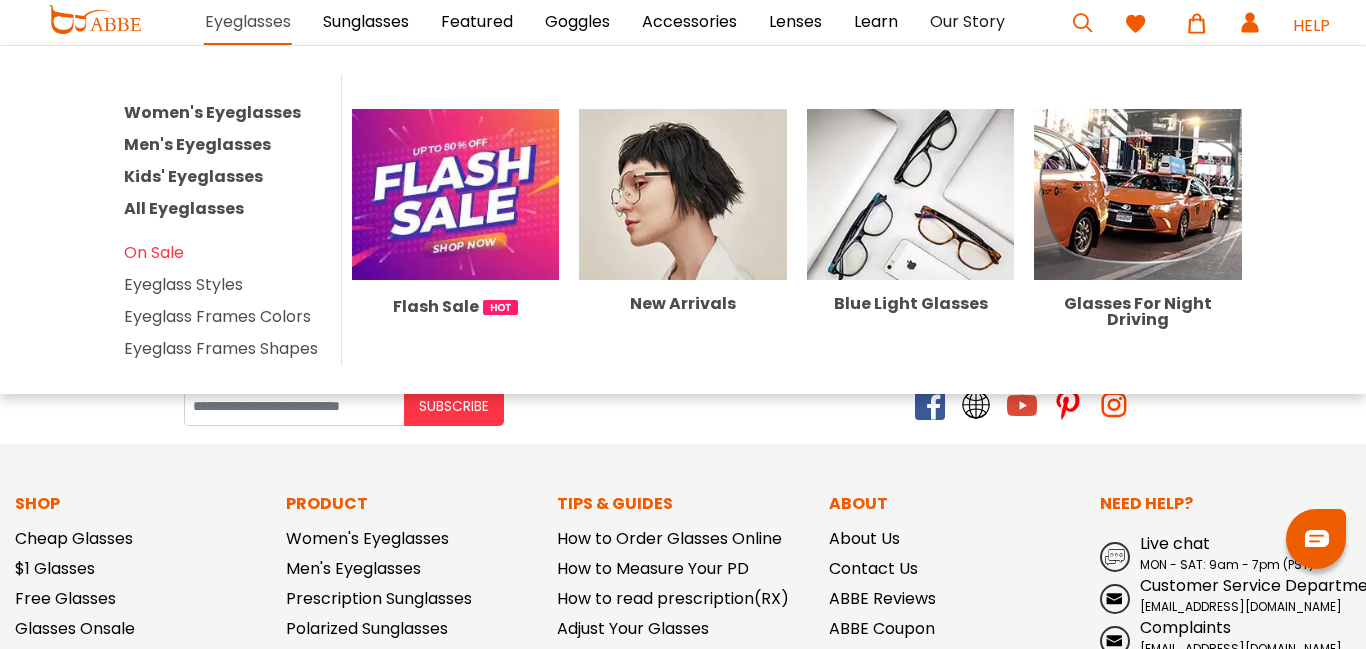 click on "Eyeglasses" at bounding box center (248, 22) 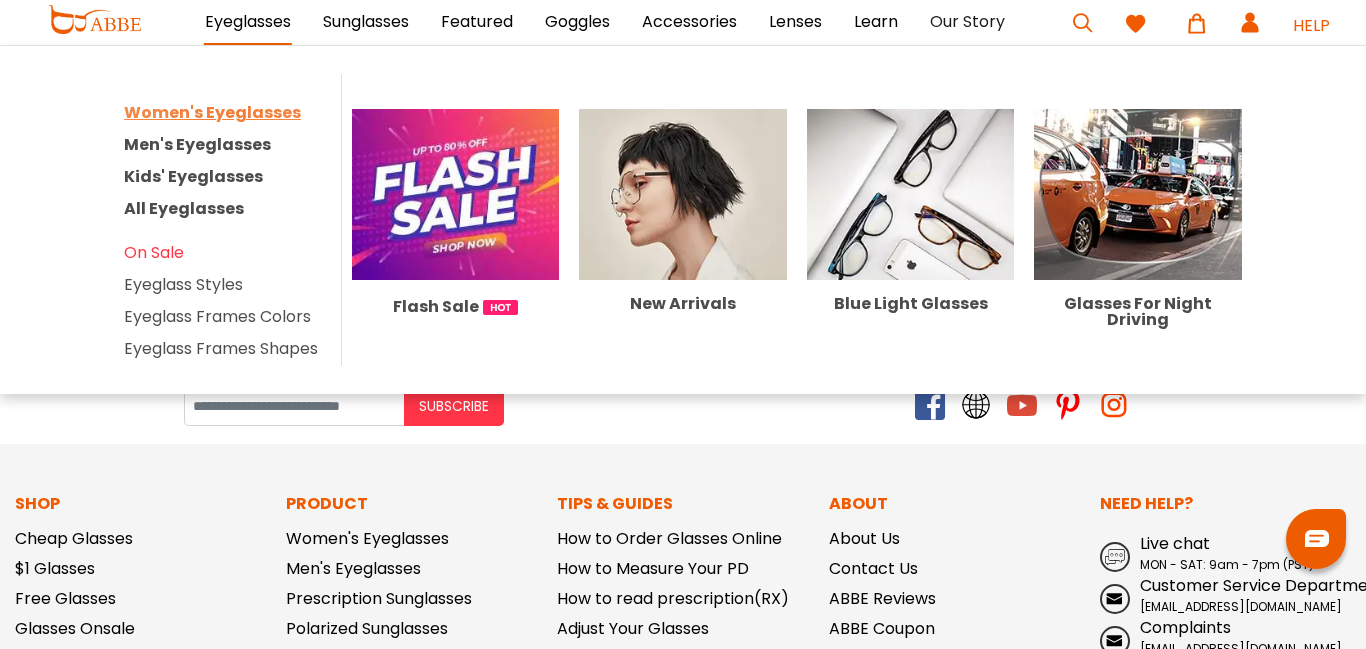 click on "Women's Eyeglasses" at bounding box center [212, 113] 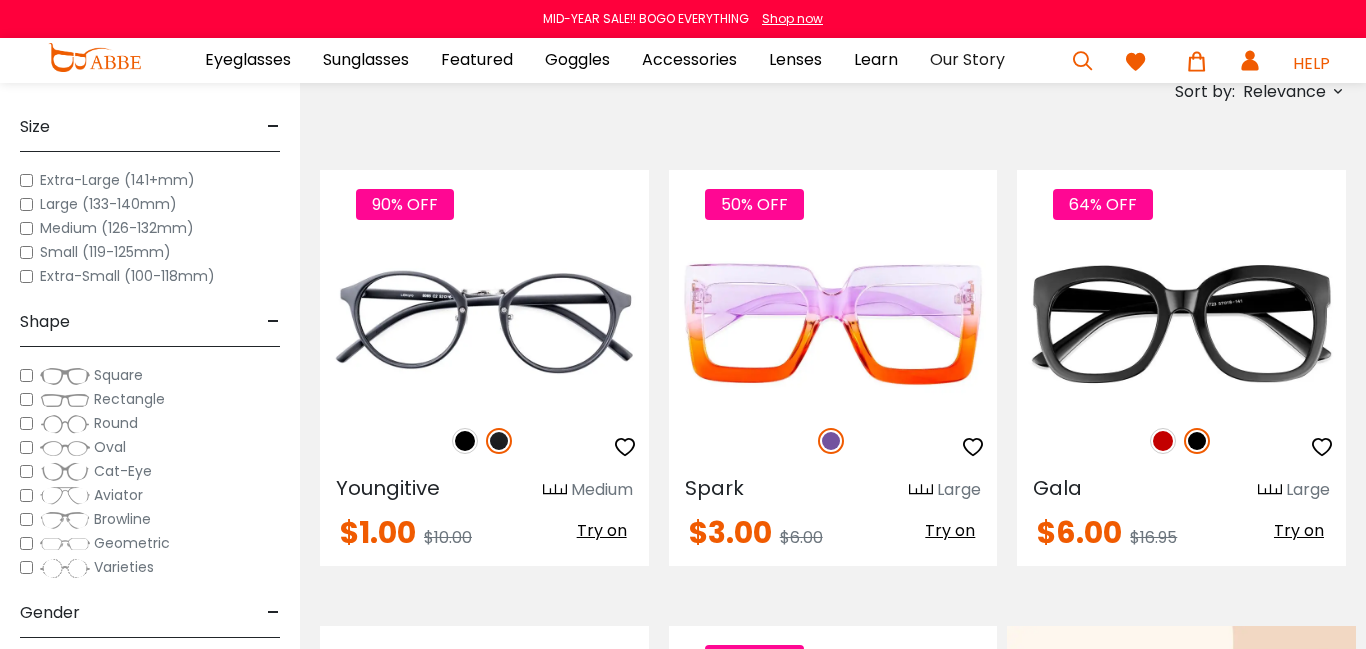scroll, scrollTop: 360, scrollLeft: 0, axis: vertical 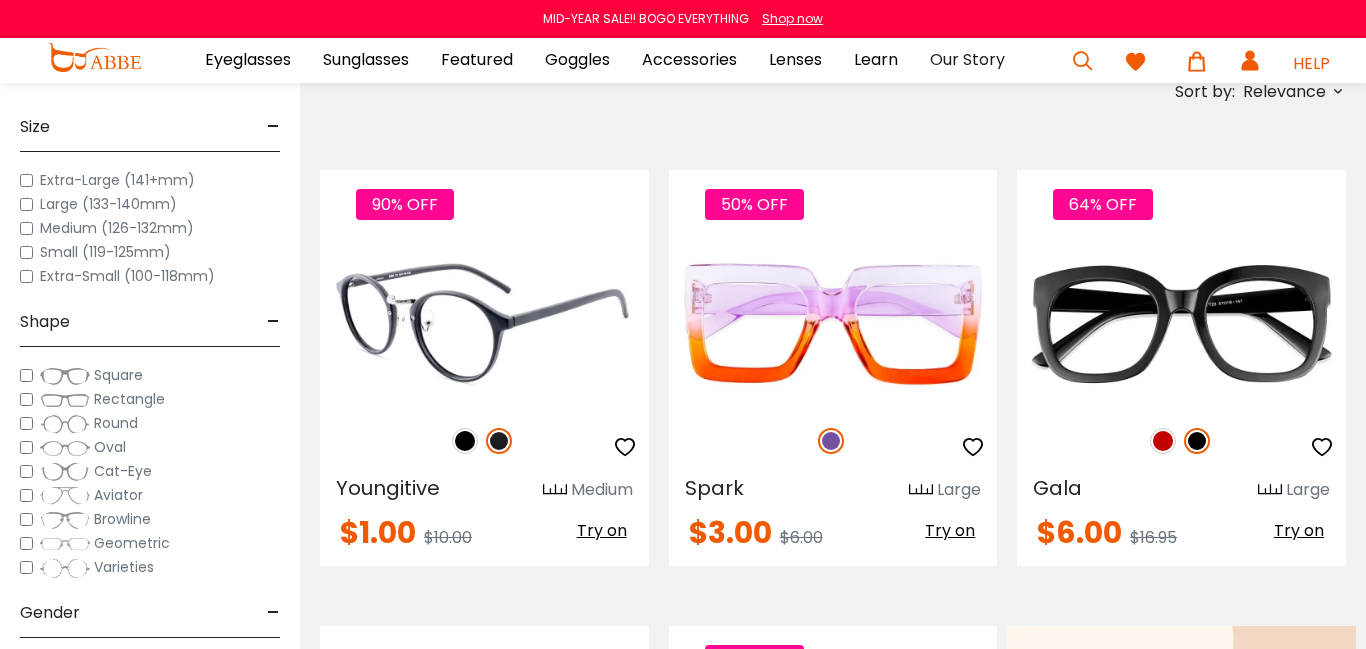 click at bounding box center (484, 324) 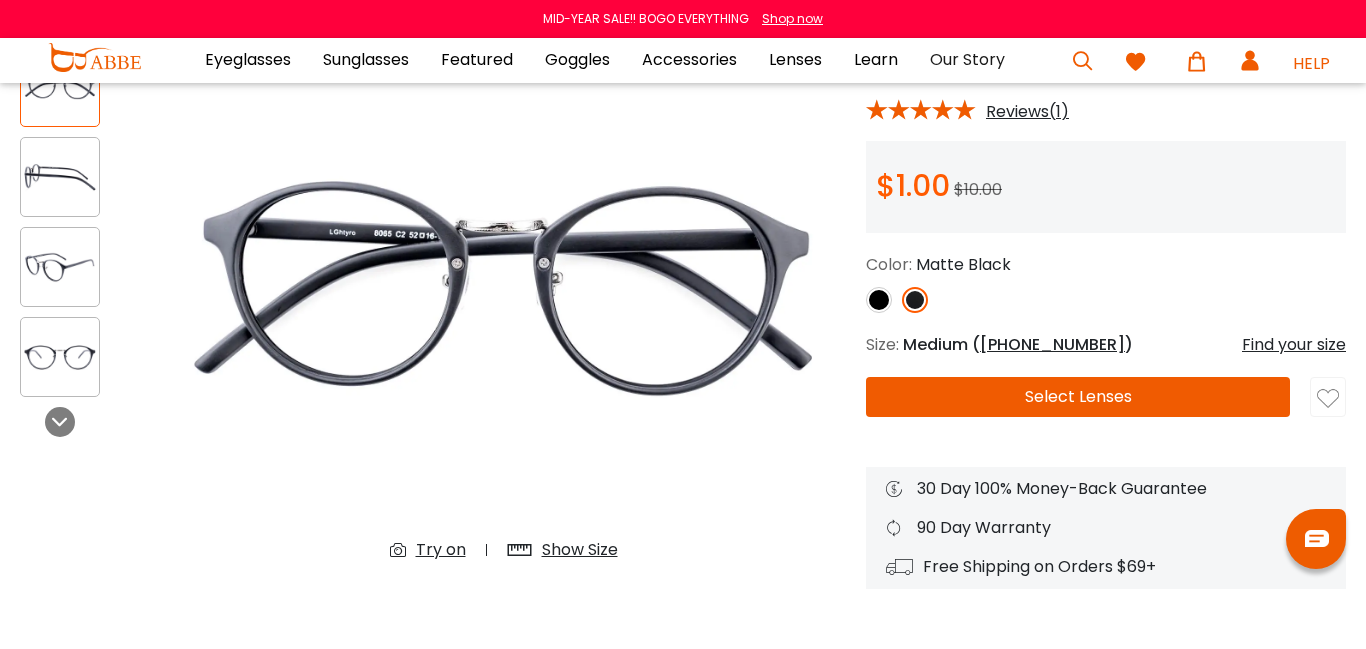 scroll, scrollTop: 160, scrollLeft: 0, axis: vertical 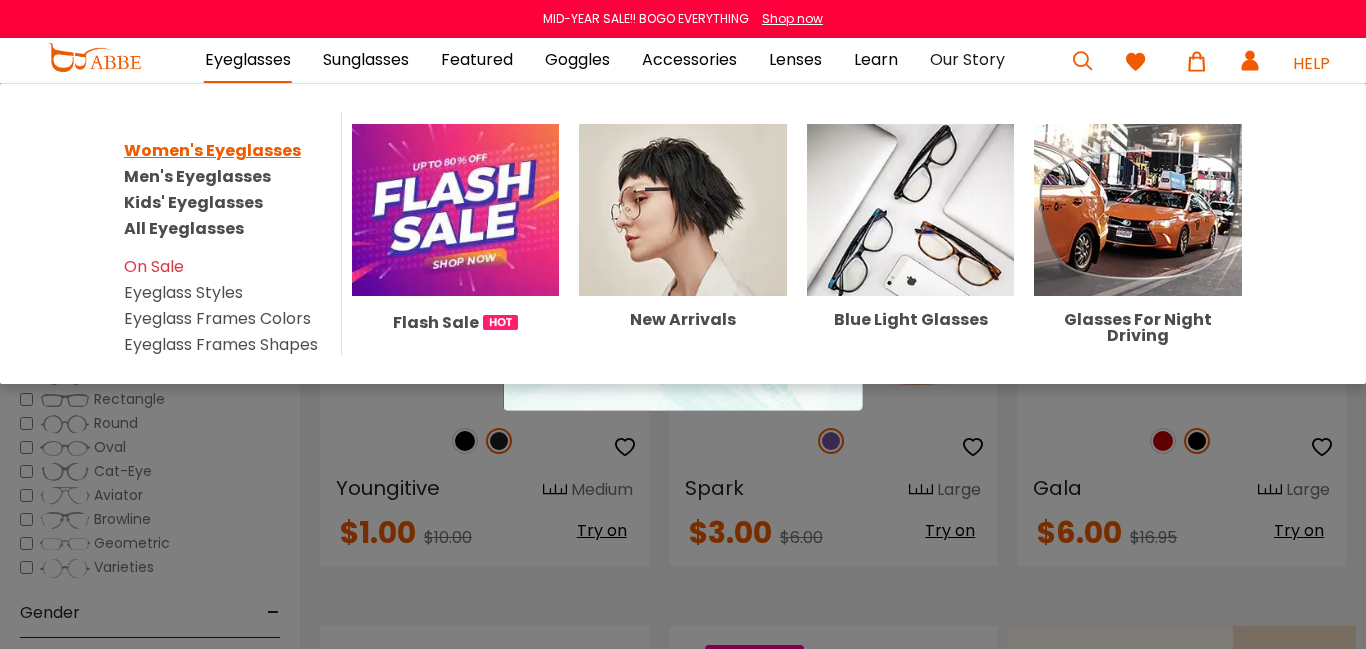 click on "Women's Eyeglasses" at bounding box center [212, 150] 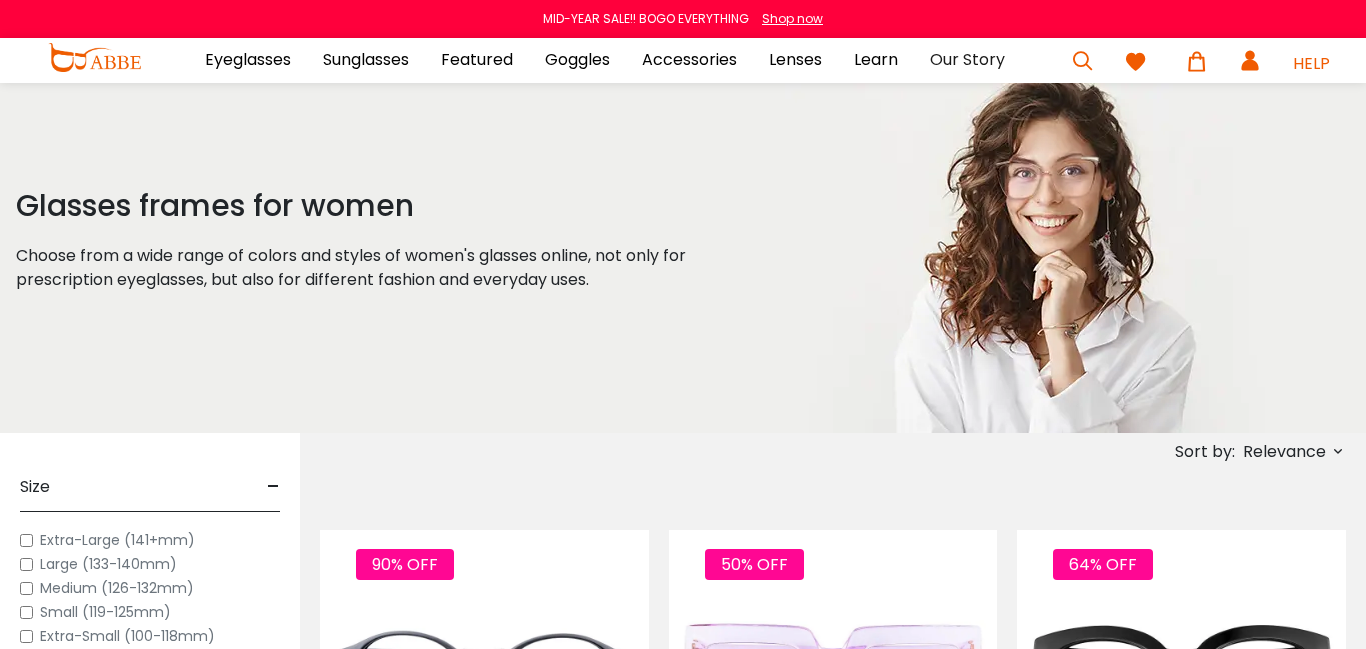 scroll, scrollTop: 0, scrollLeft: 0, axis: both 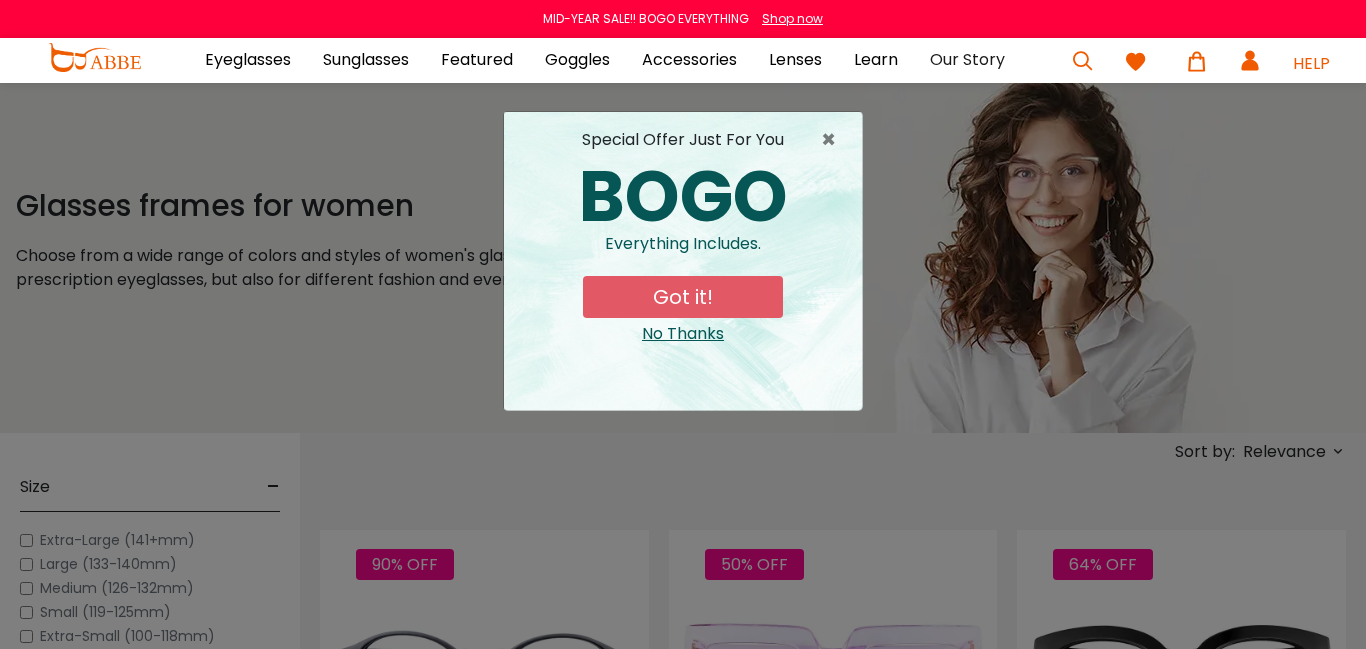 click on "No Thanks" at bounding box center [683, 334] 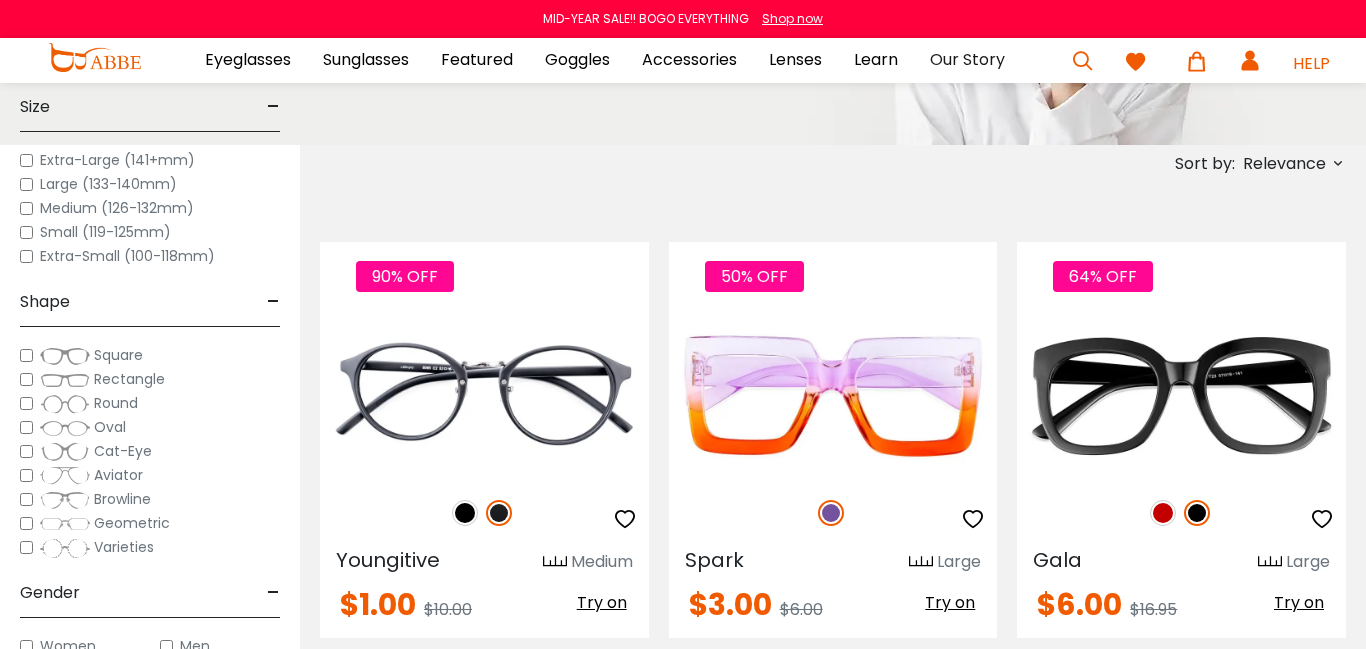 scroll, scrollTop: 446, scrollLeft: 0, axis: vertical 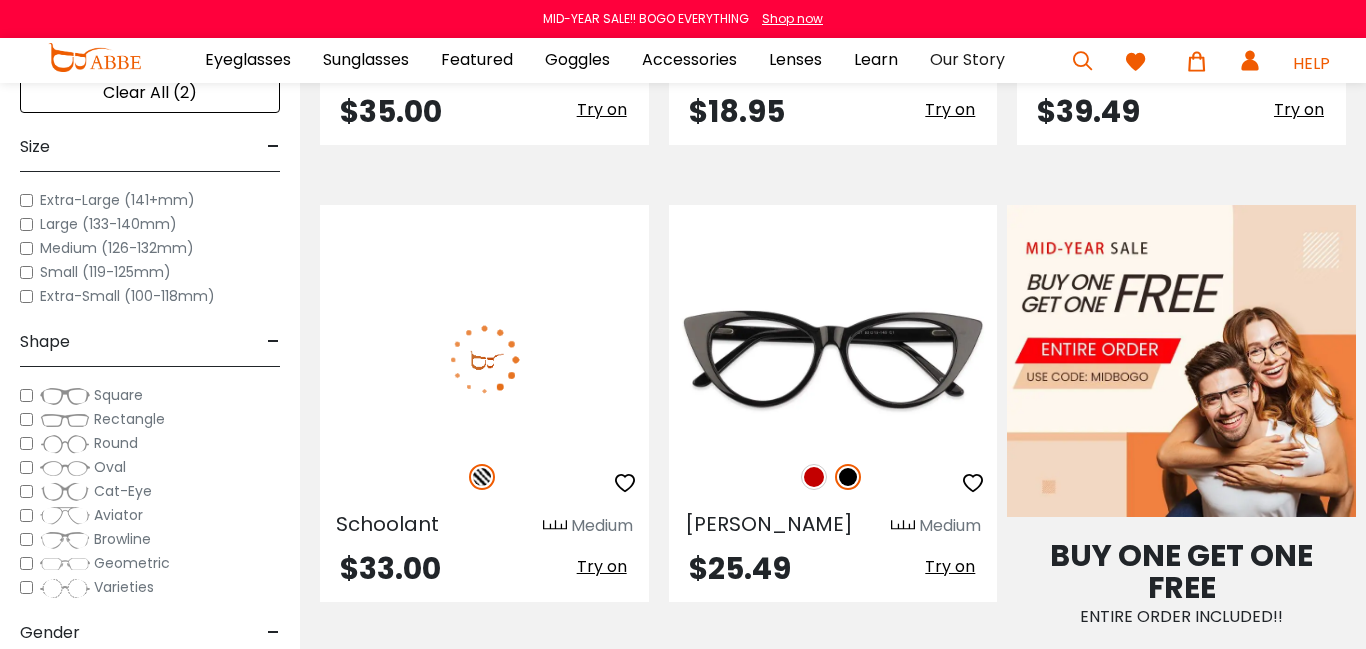 click at bounding box center (625, 483) 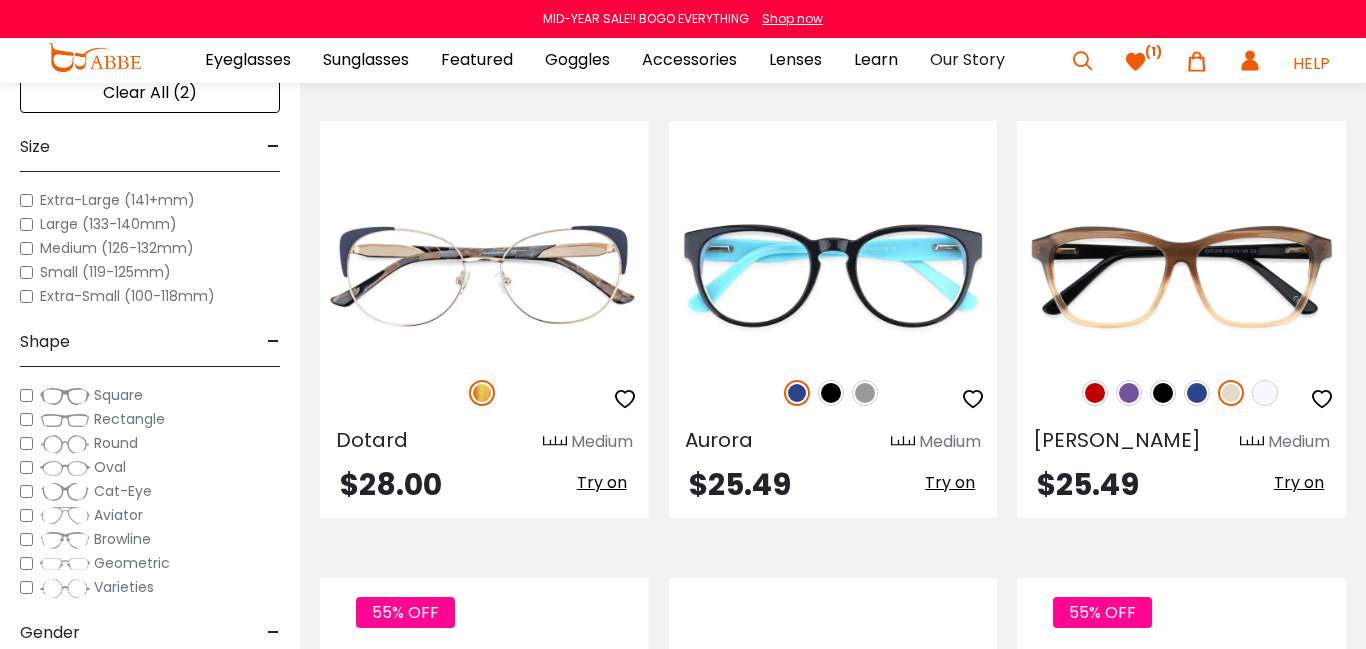 scroll, scrollTop: 2301, scrollLeft: 0, axis: vertical 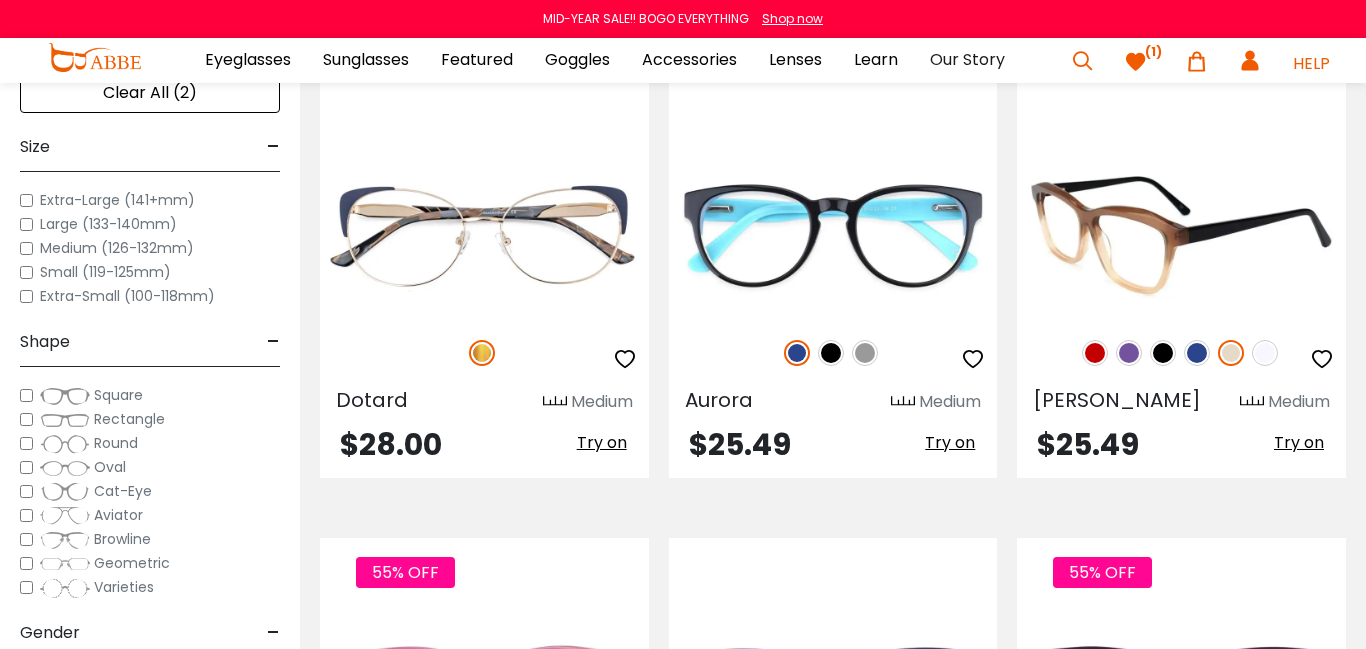 click at bounding box center [1129, 353] 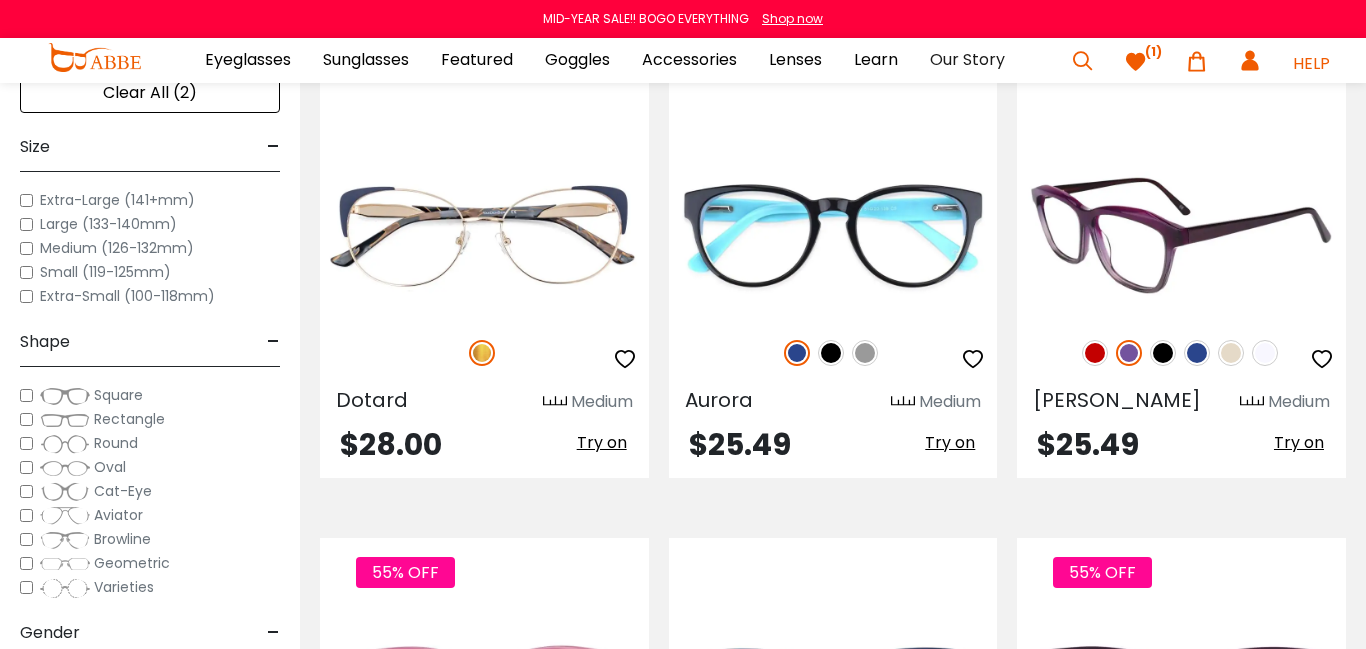 click at bounding box center [1322, 359] 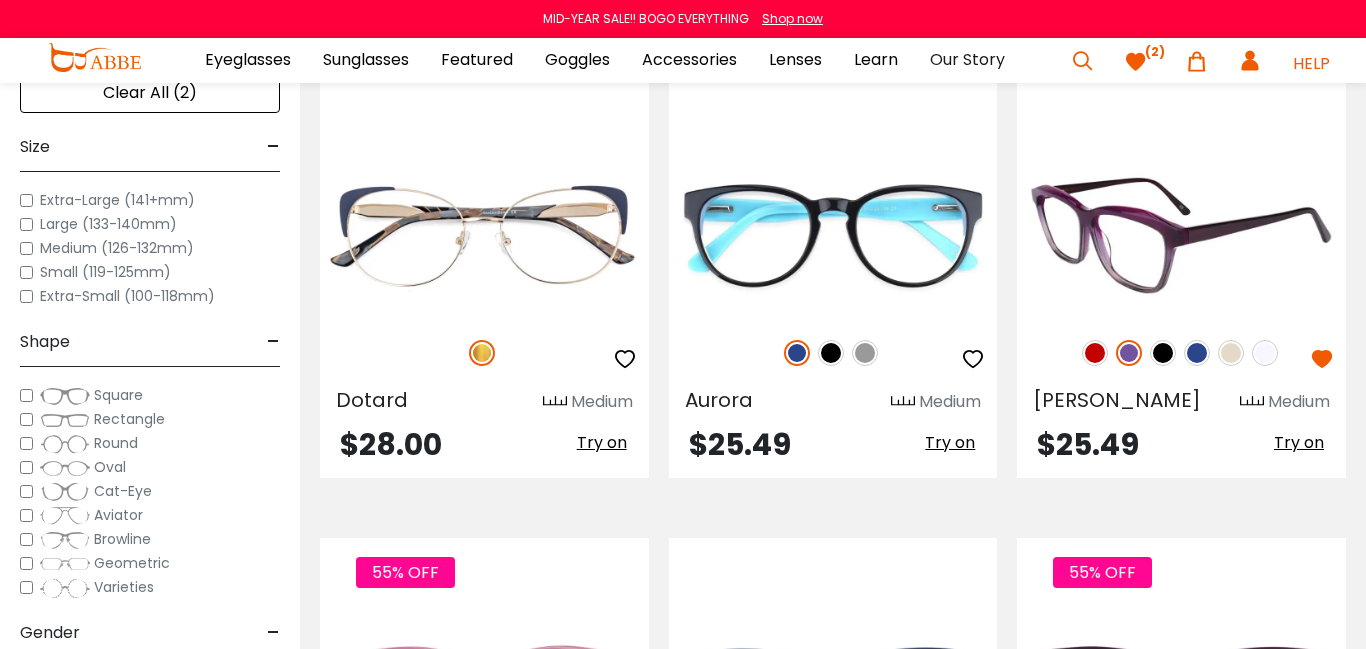 click on "Try on" at bounding box center [1299, 442] 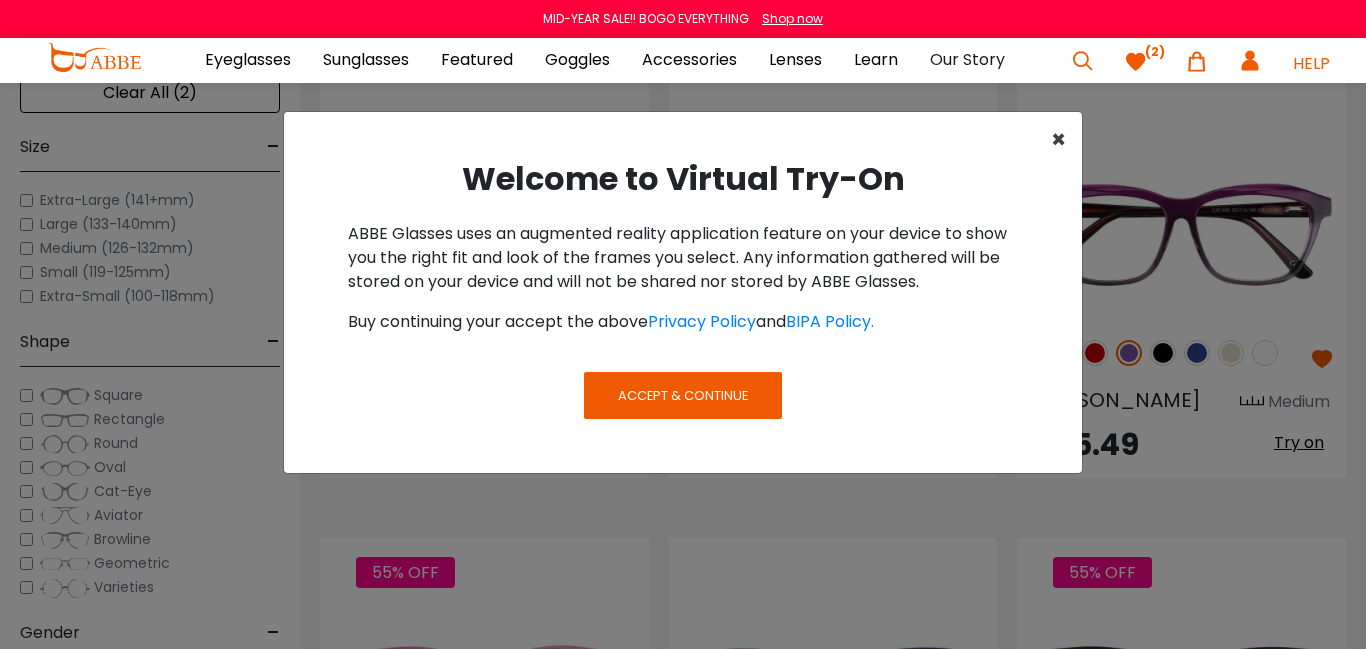 click on "×" at bounding box center (1058, 139) 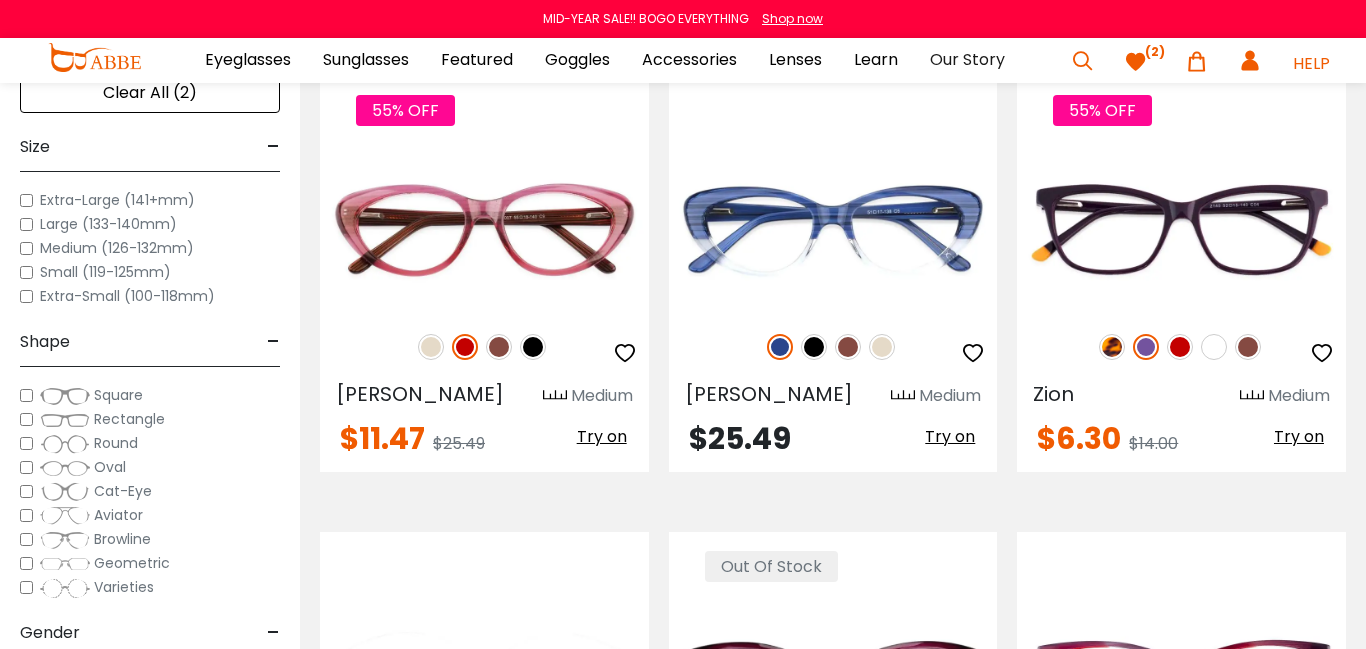 scroll, scrollTop: 2816, scrollLeft: 0, axis: vertical 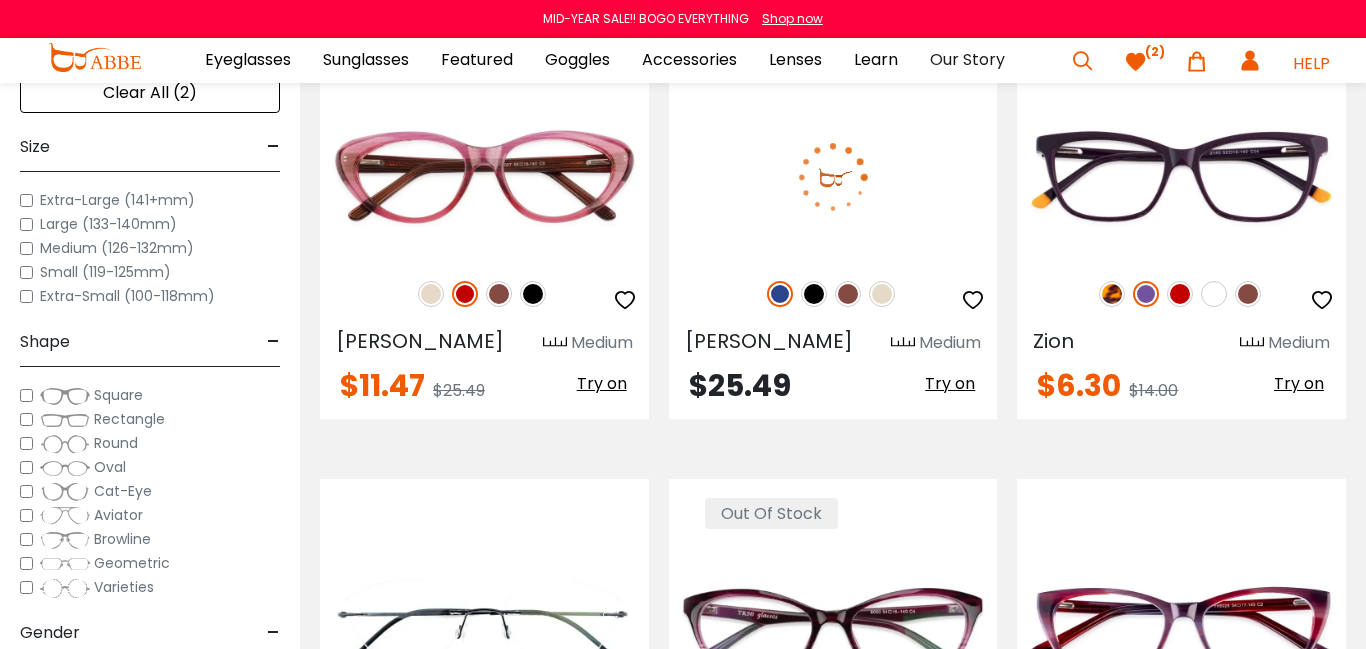 click at bounding box center [780, 294] 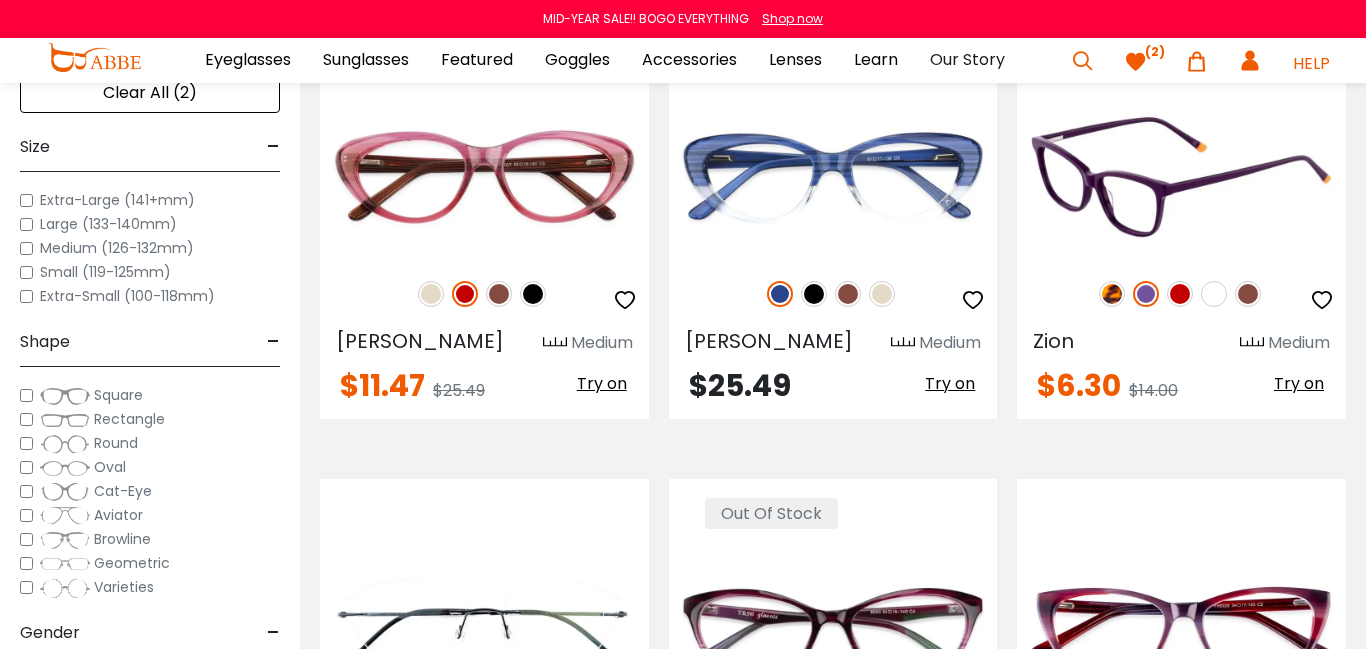 click at bounding box center [1214, 294] 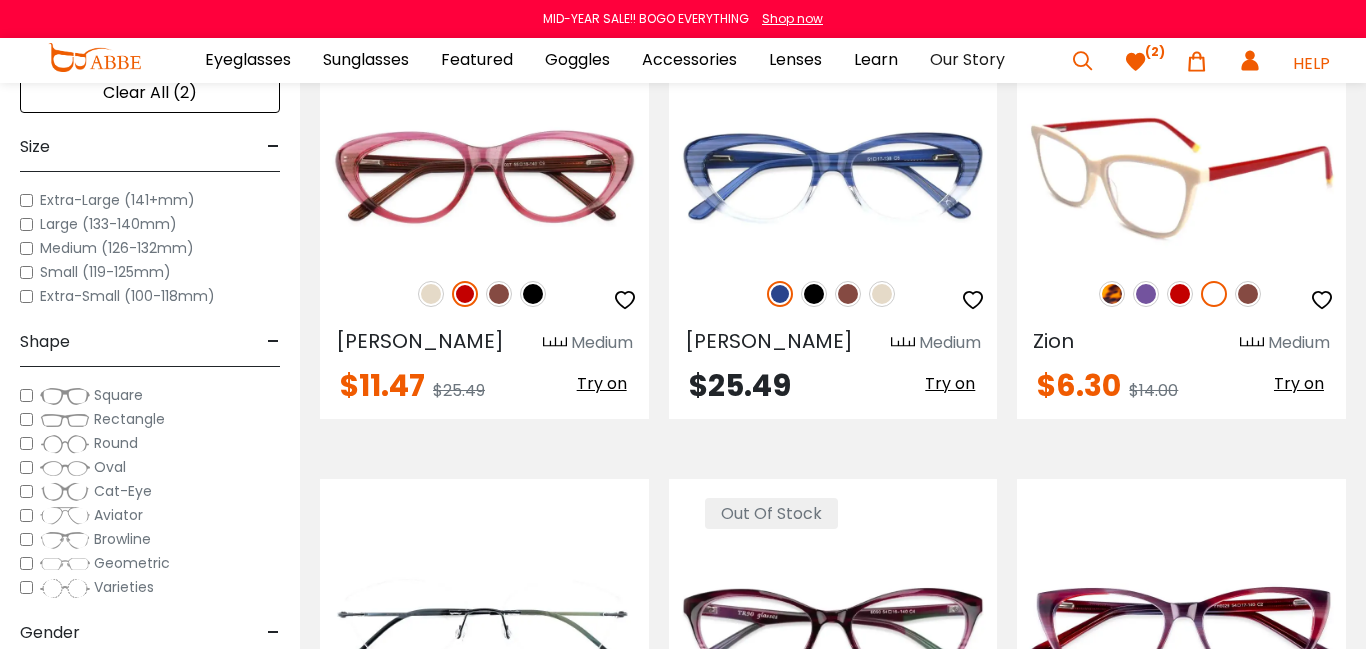 click at bounding box center [1248, 294] 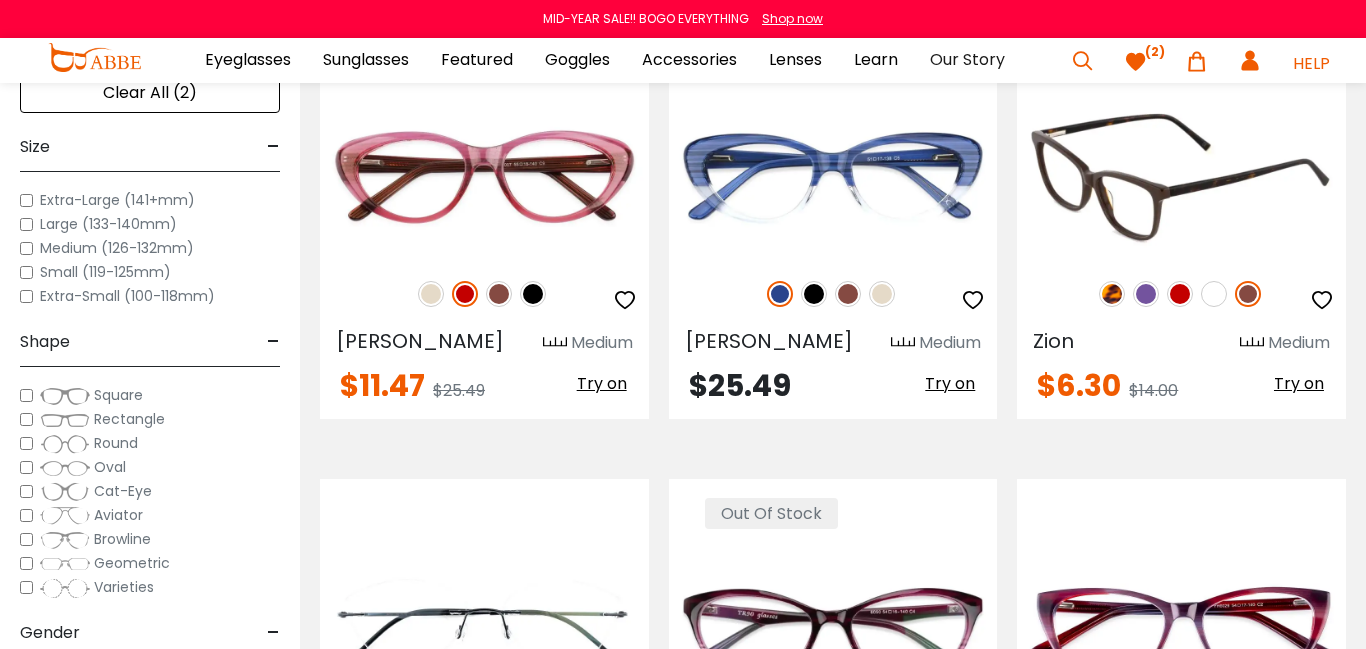 click at bounding box center [1146, 294] 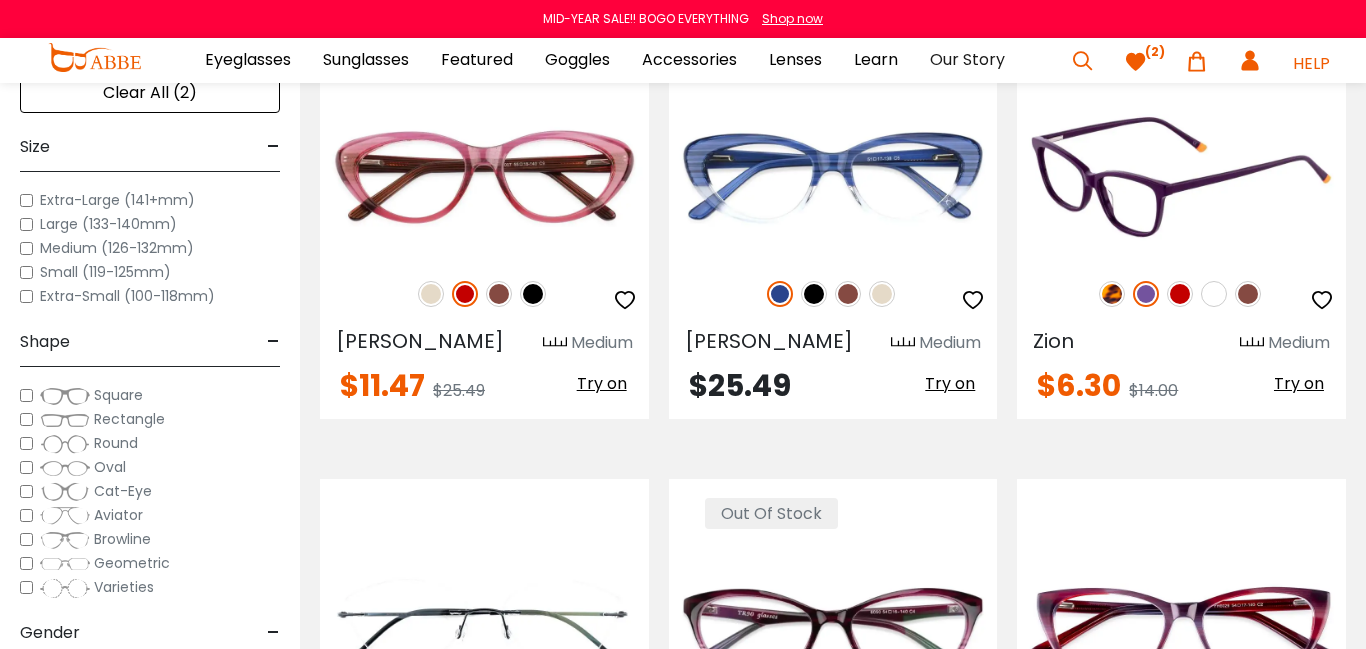 click at bounding box center (1248, 294) 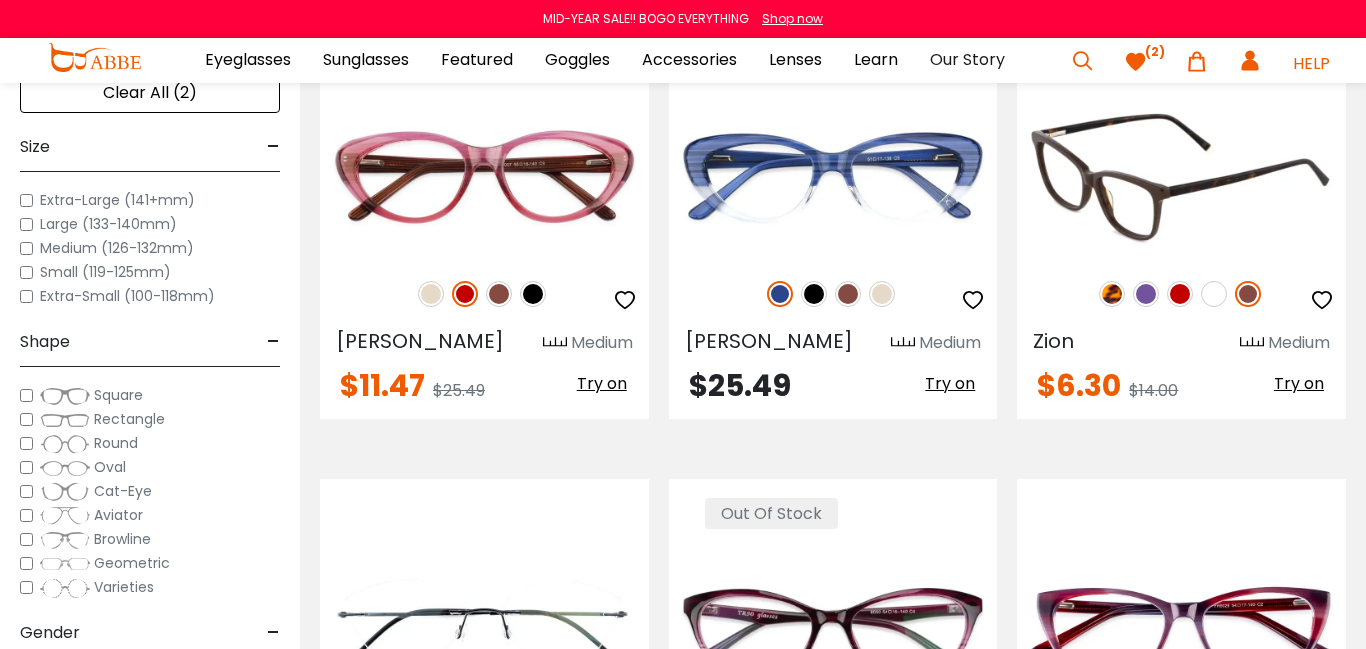 click at bounding box center (1248, 294) 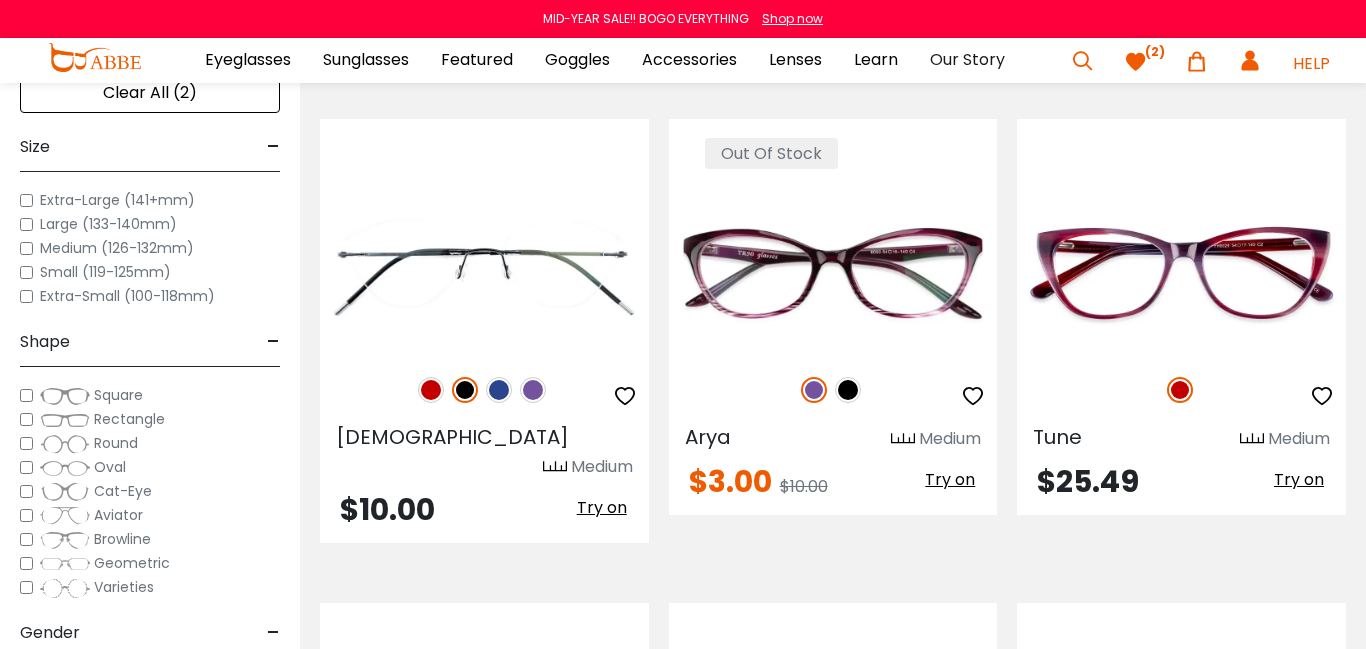 scroll, scrollTop: 3216, scrollLeft: 0, axis: vertical 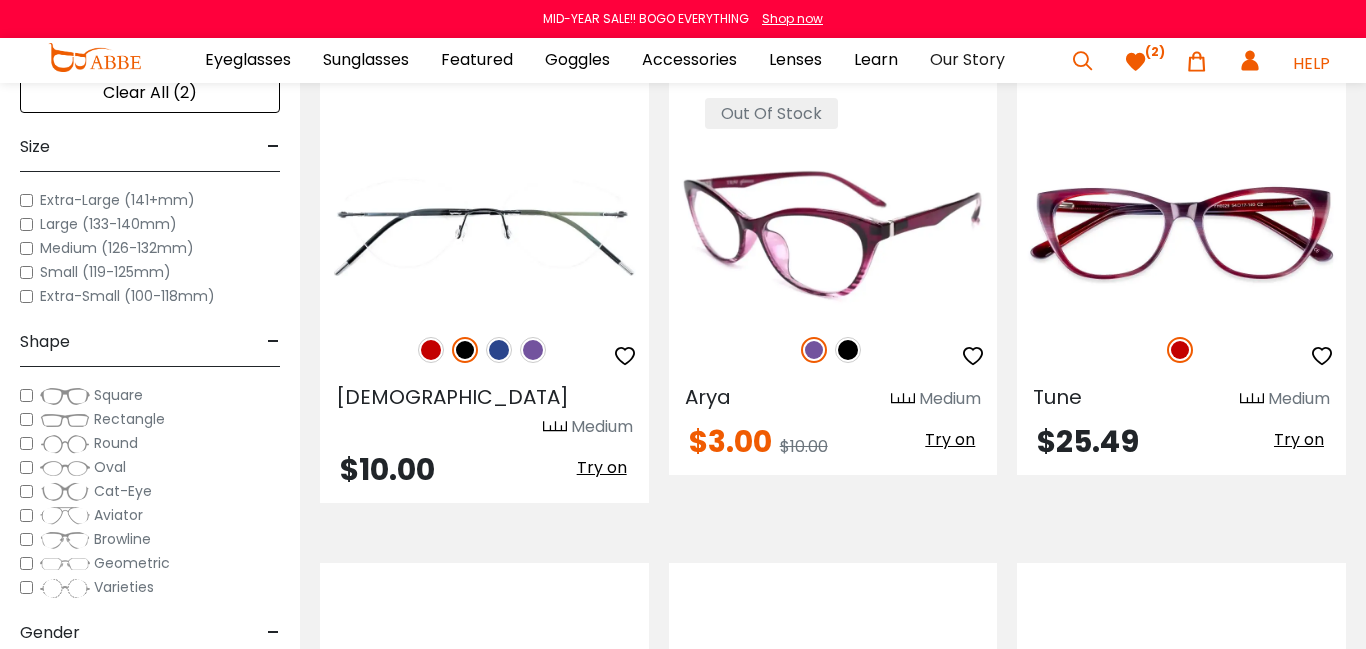 click at bounding box center [848, 350] 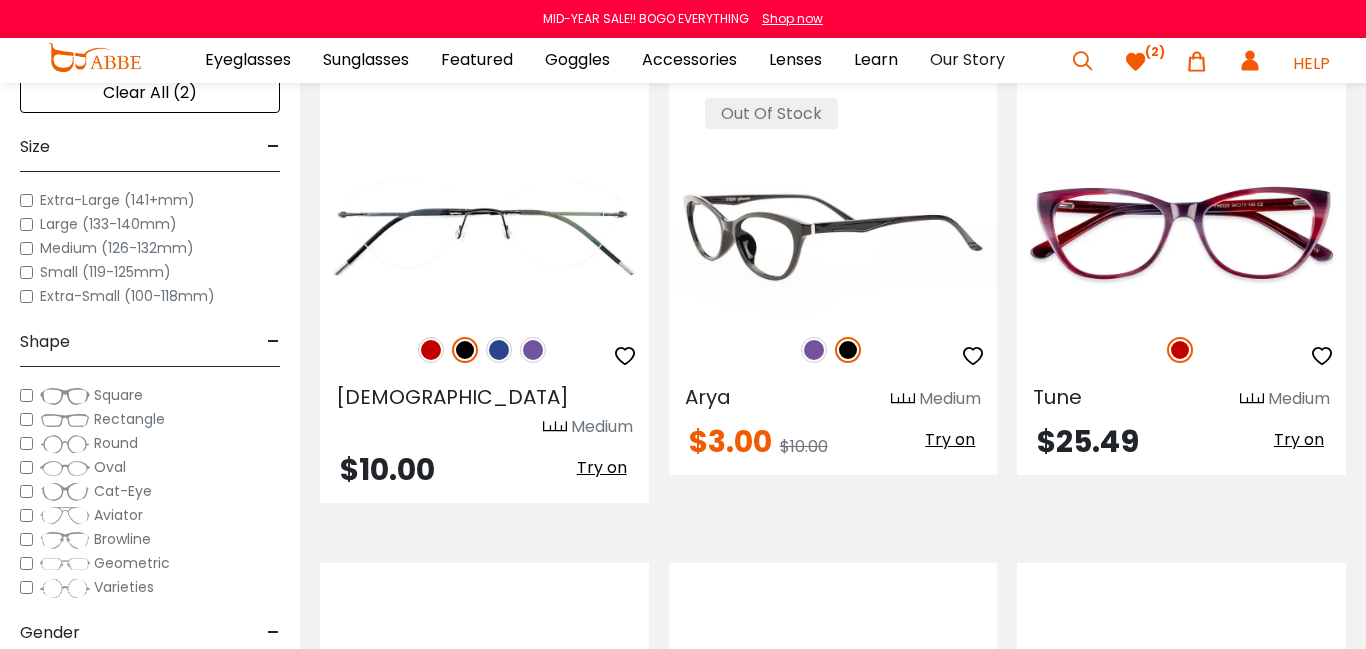 click at bounding box center (833, 233) 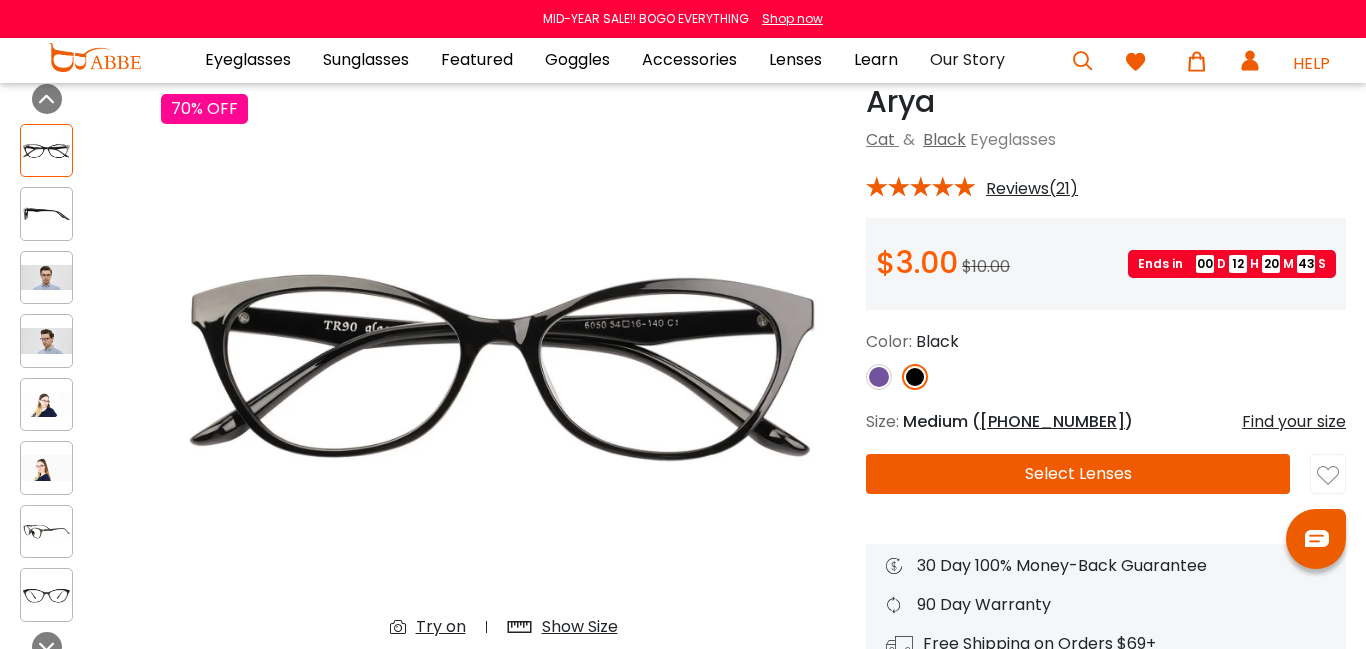 scroll, scrollTop: 94, scrollLeft: 0, axis: vertical 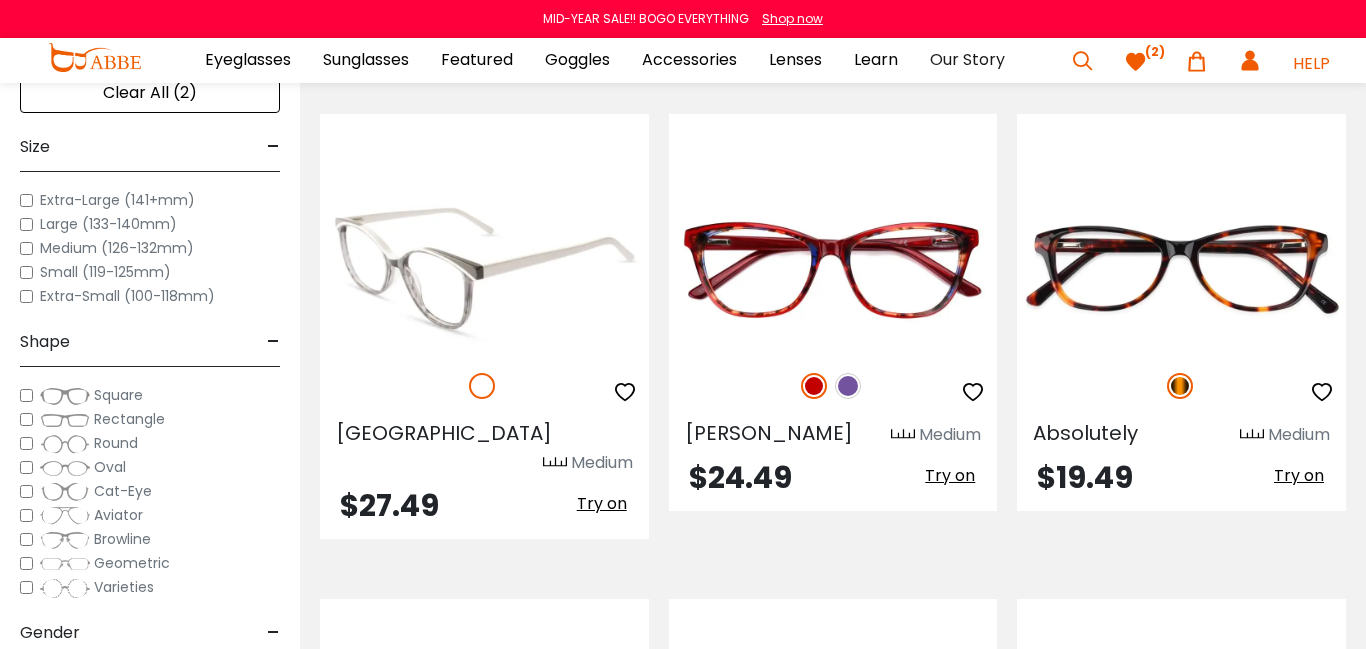 click at bounding box center [484, 268] 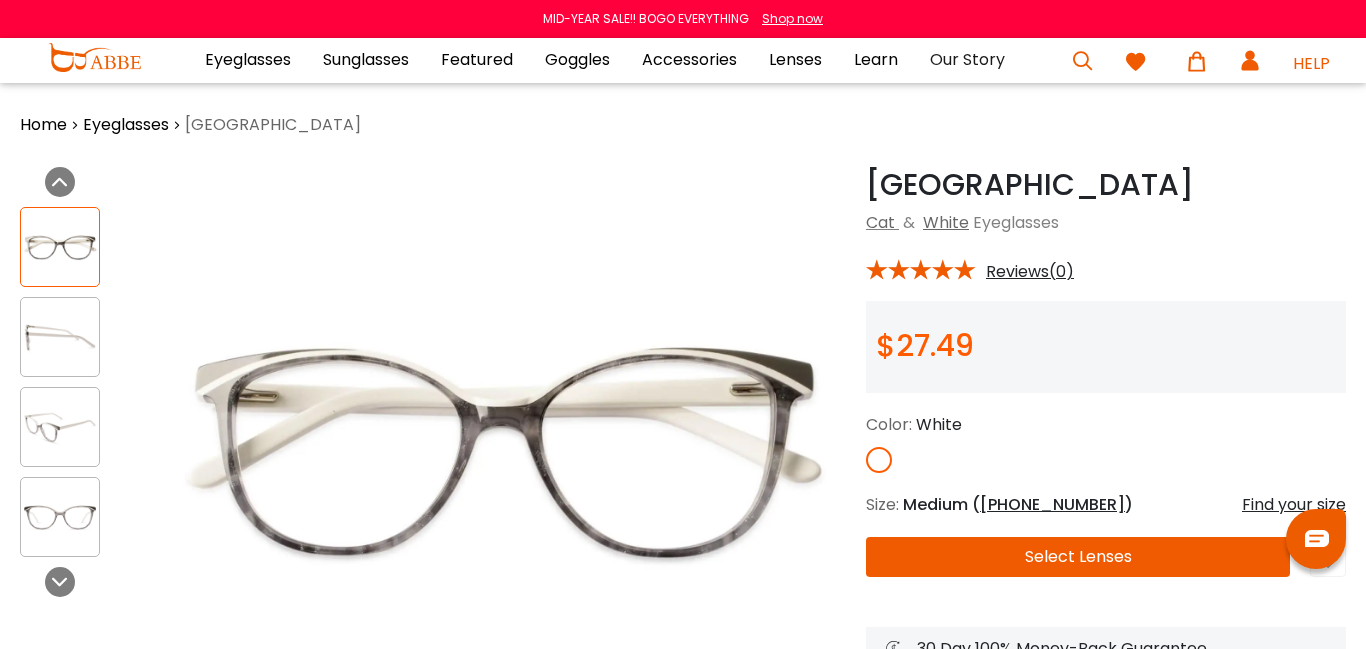 scroll, scrollTop: 0, scrollLeft: 0, axis: both 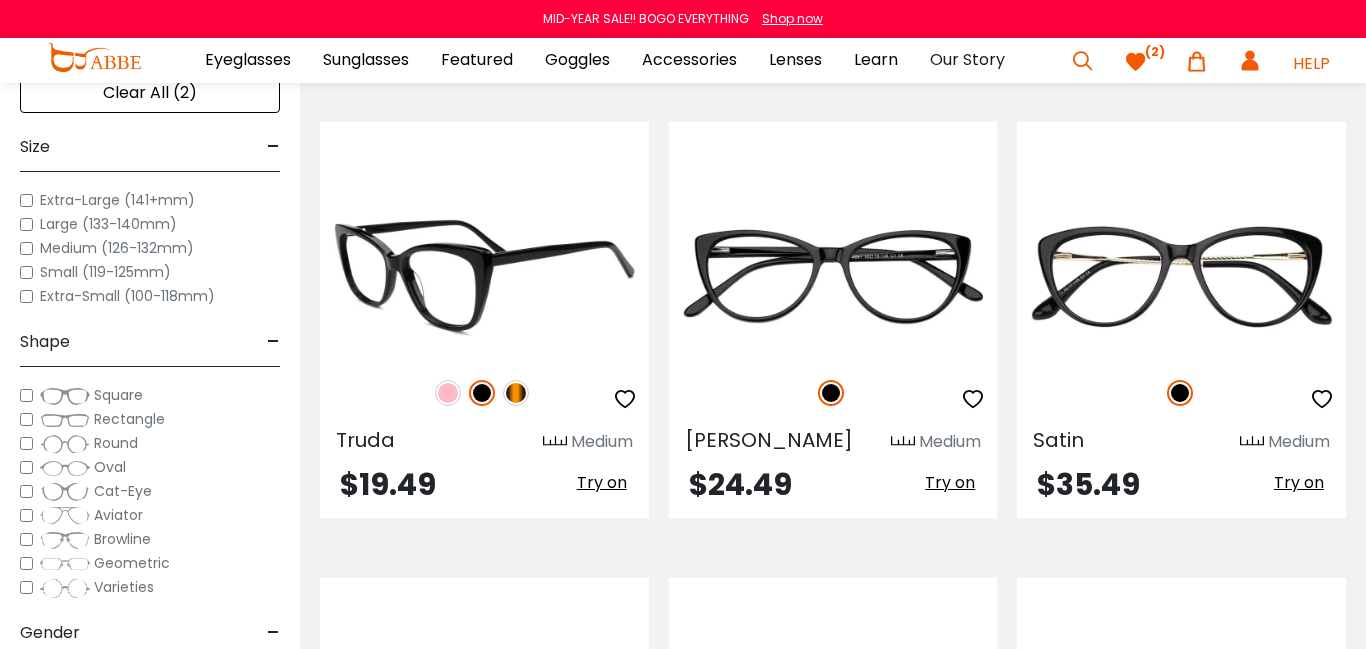 click at bounding box center (516, 393) 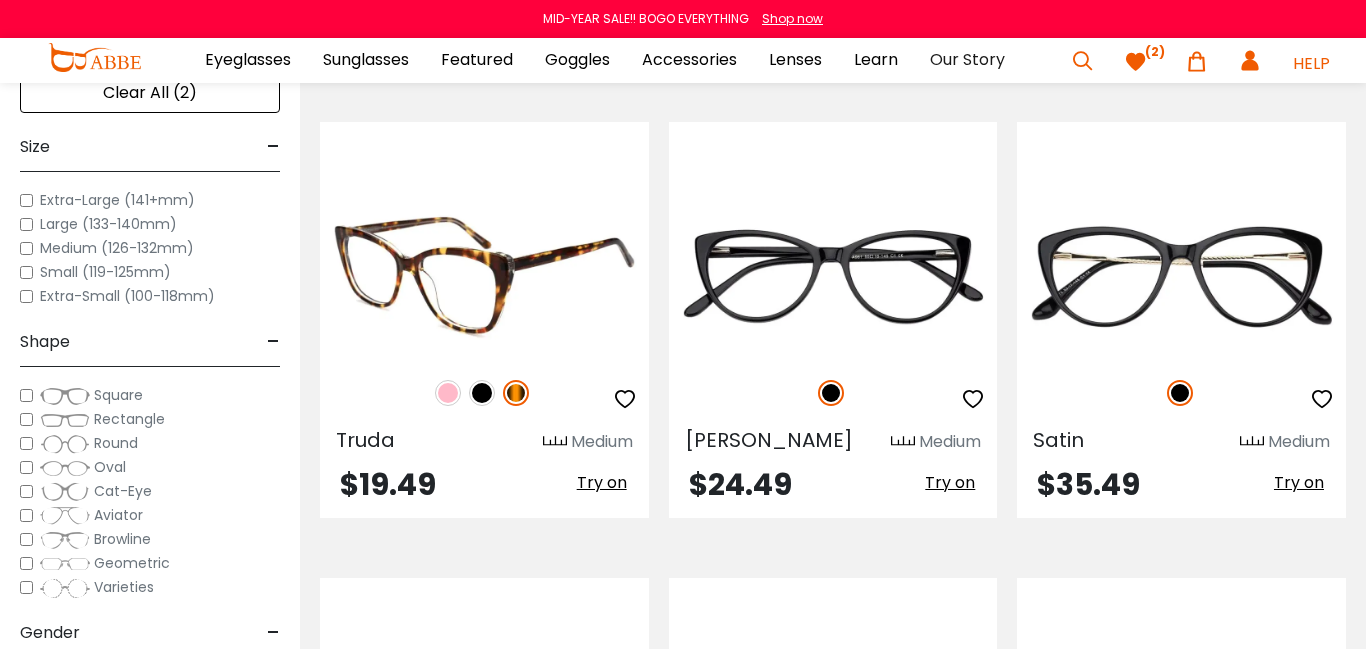 click at bounding box center (448, 393) 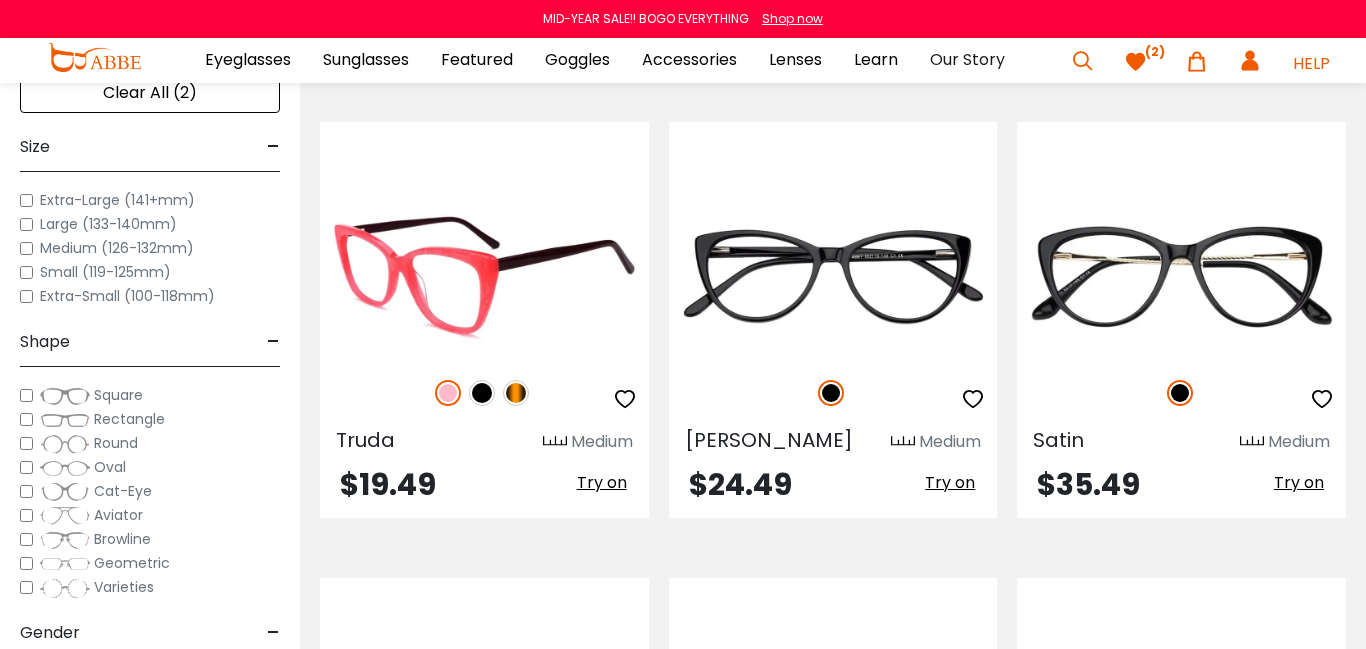click at bounding box center (482, 393) 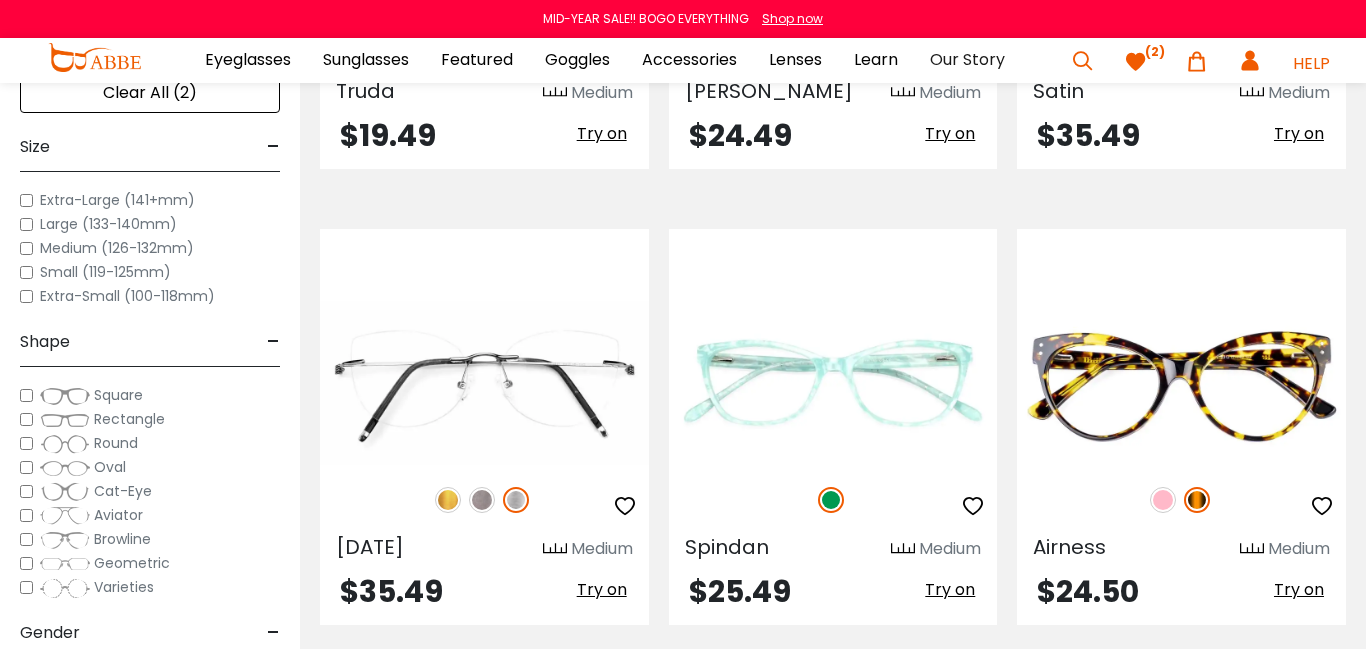 scroll, scrollTop: 4578, scrollLeft: 0, axis: vertical 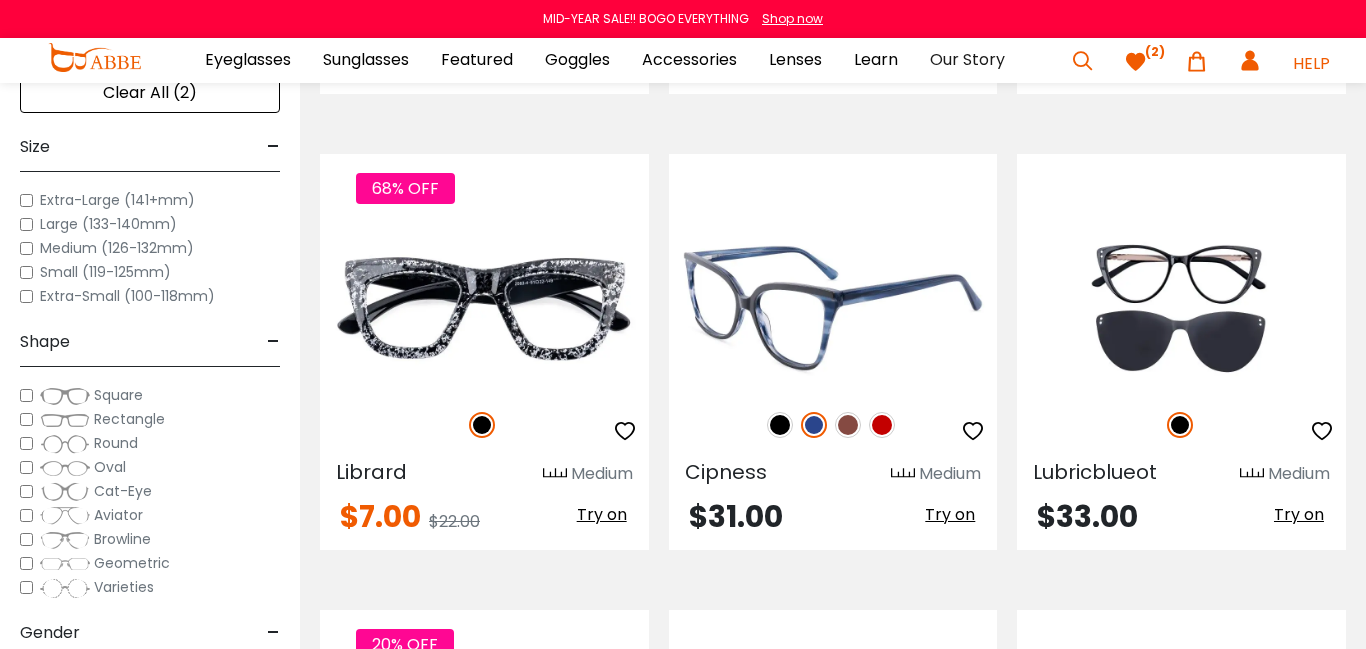 click at bounding box center [848, 425] 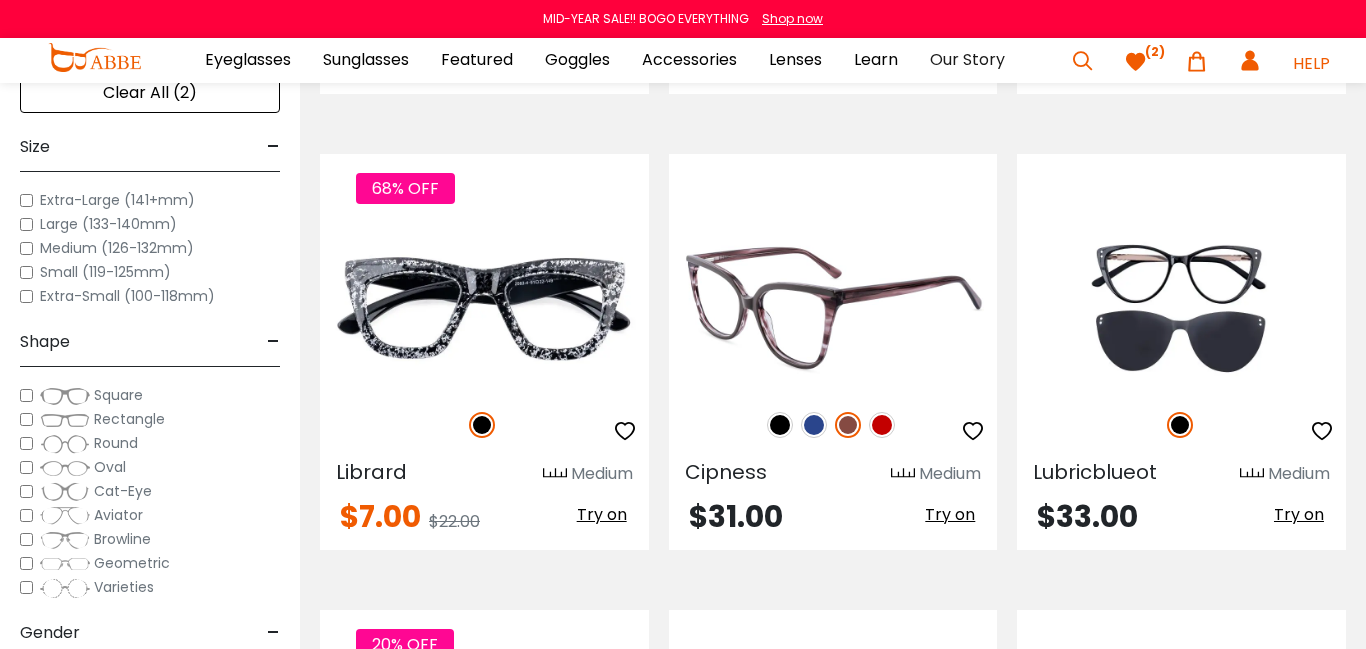 click at bounding box center (833, 308) 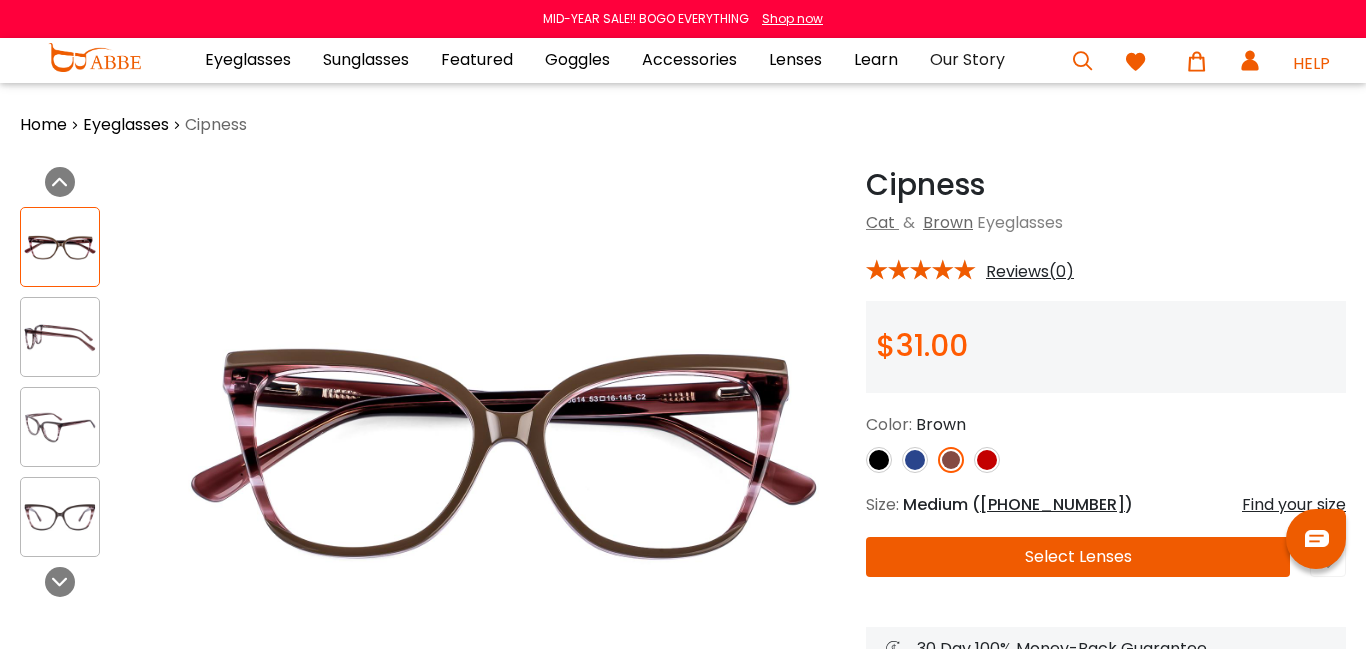 scroll, scrollTop: 0, scrollLeft: 0, axis: both 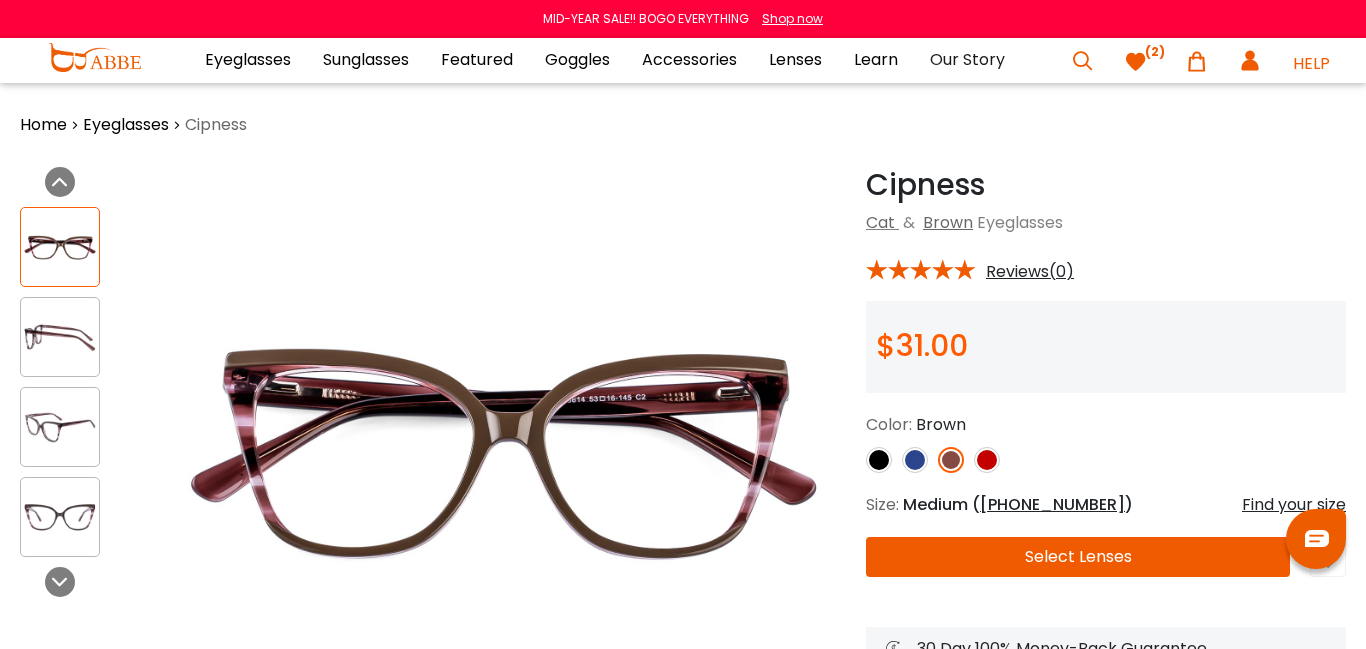 click at bounding box center [1136, 62] 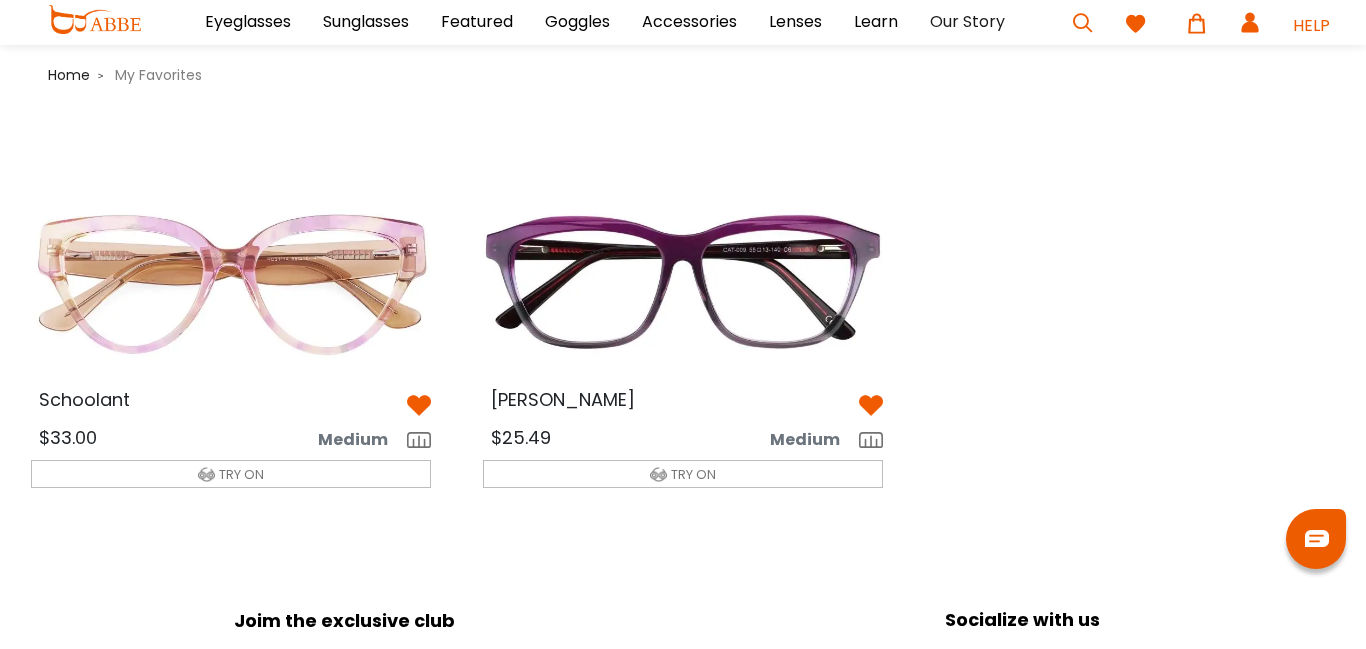 scroll, scrollTop: 0, scrollLeft: 0, axis: both 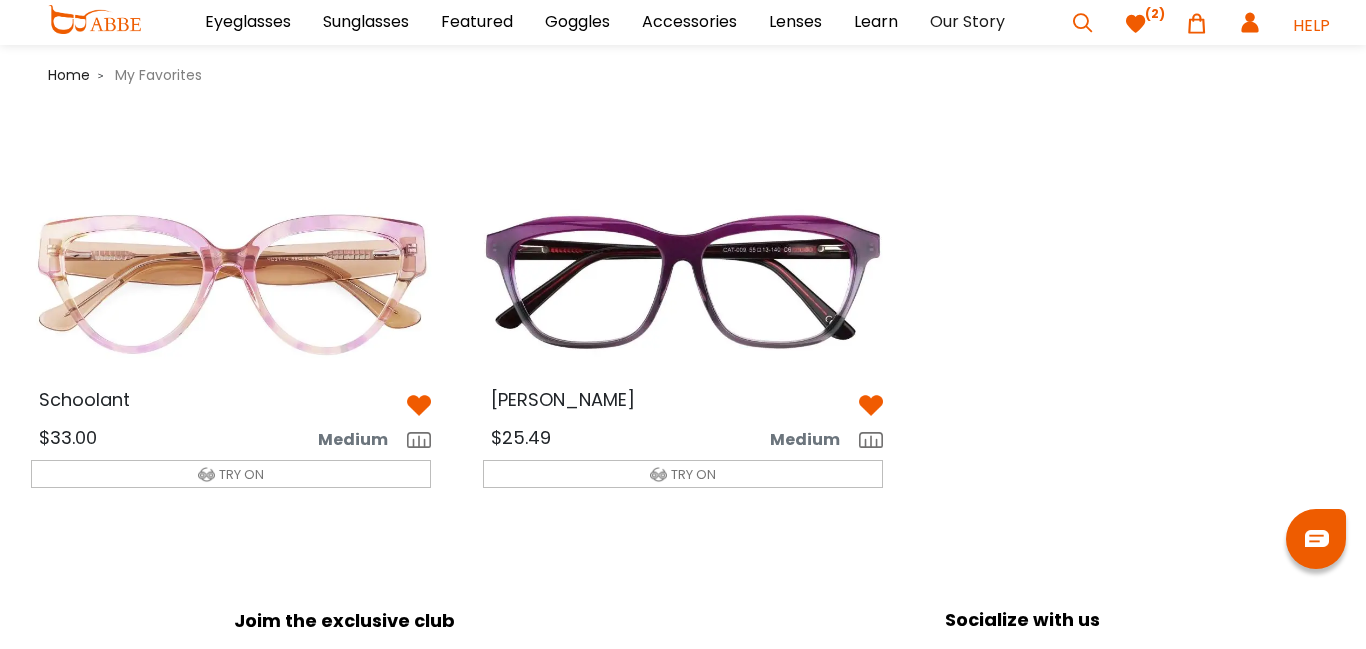 click on "Retired
Schoolant
$33.00
Medium
TRY ON" at bounding box center (683, 349) 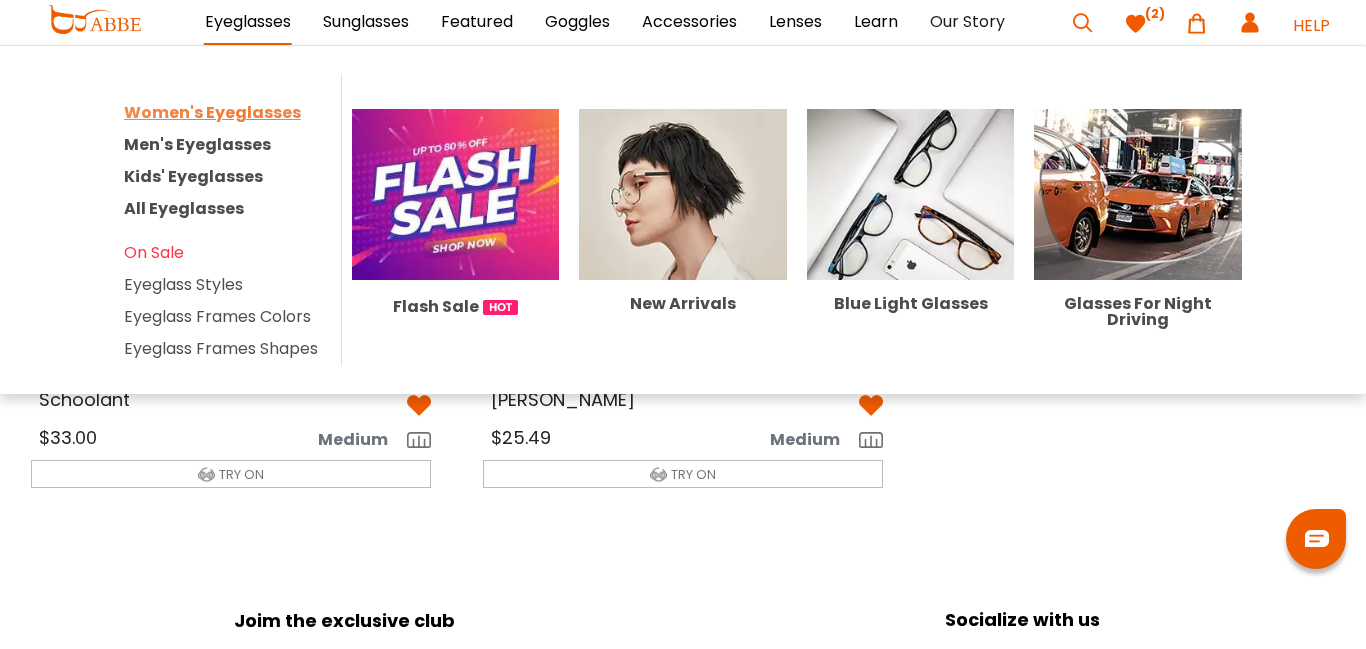 click on "Women's Eyeglasses" at bounding box center (212, 113) 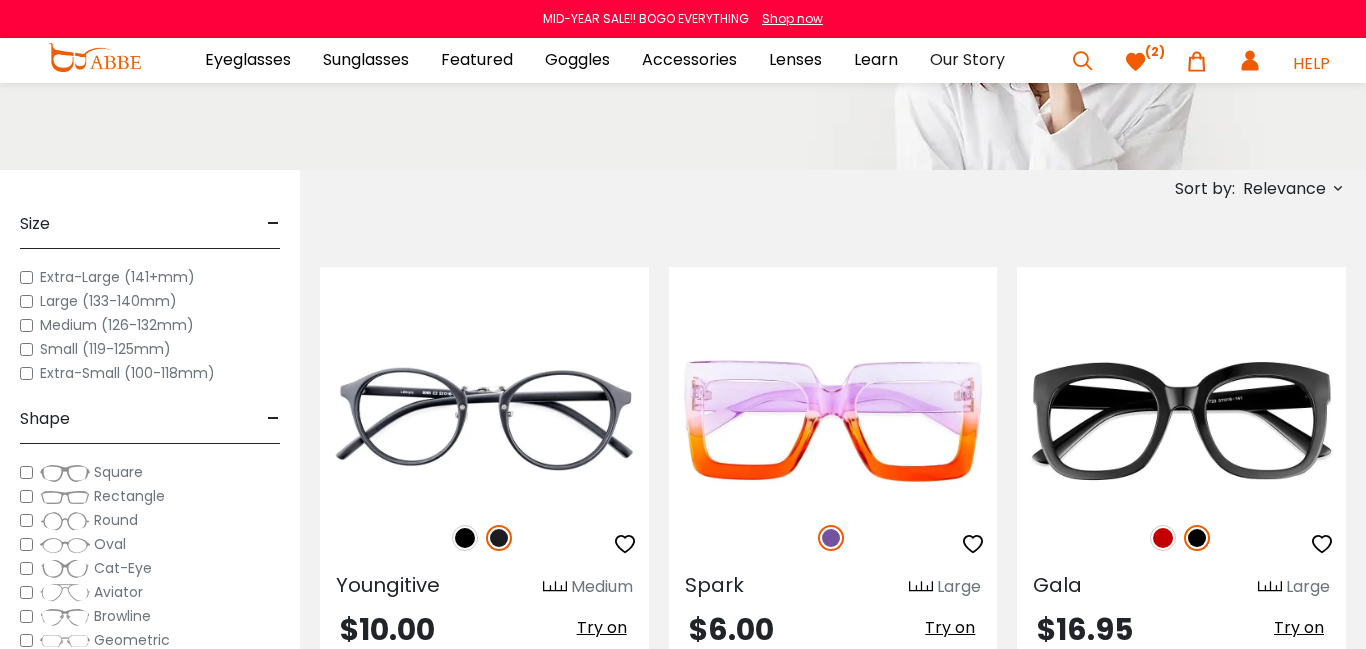 scroll, scrollTop: 280, scrollLeft: 0, axis: vertical 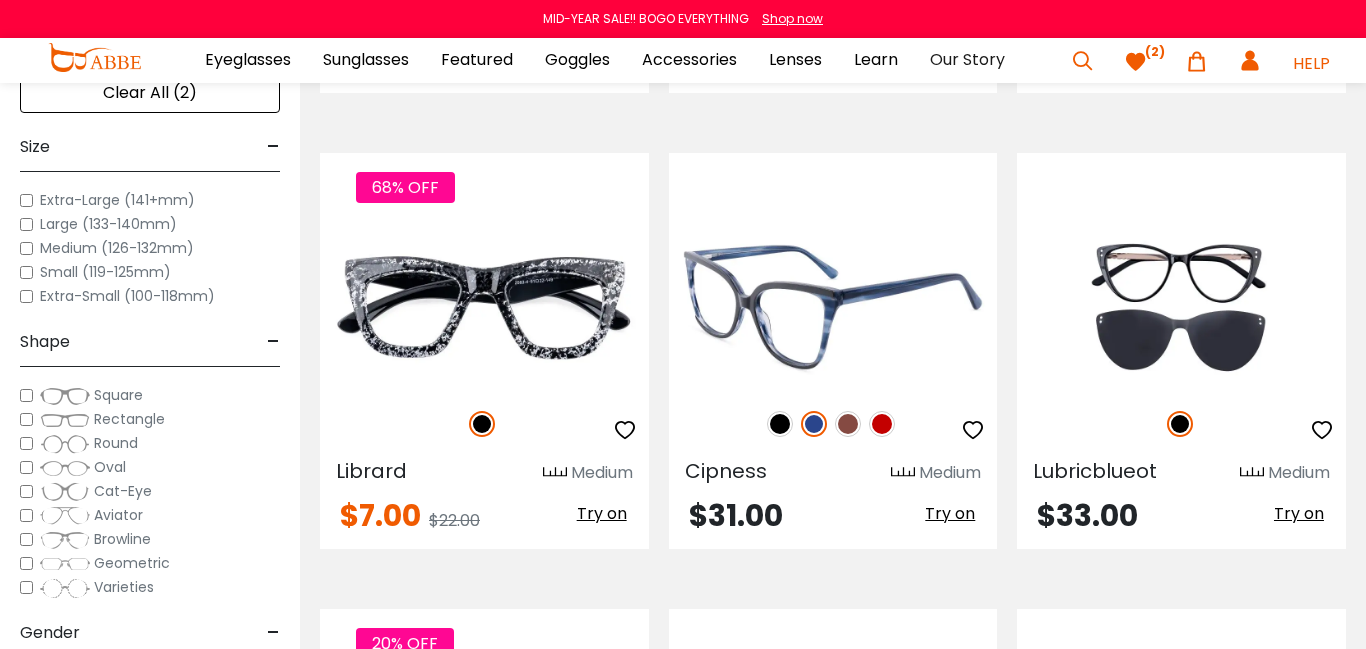 click at bounding box center (848, 424) 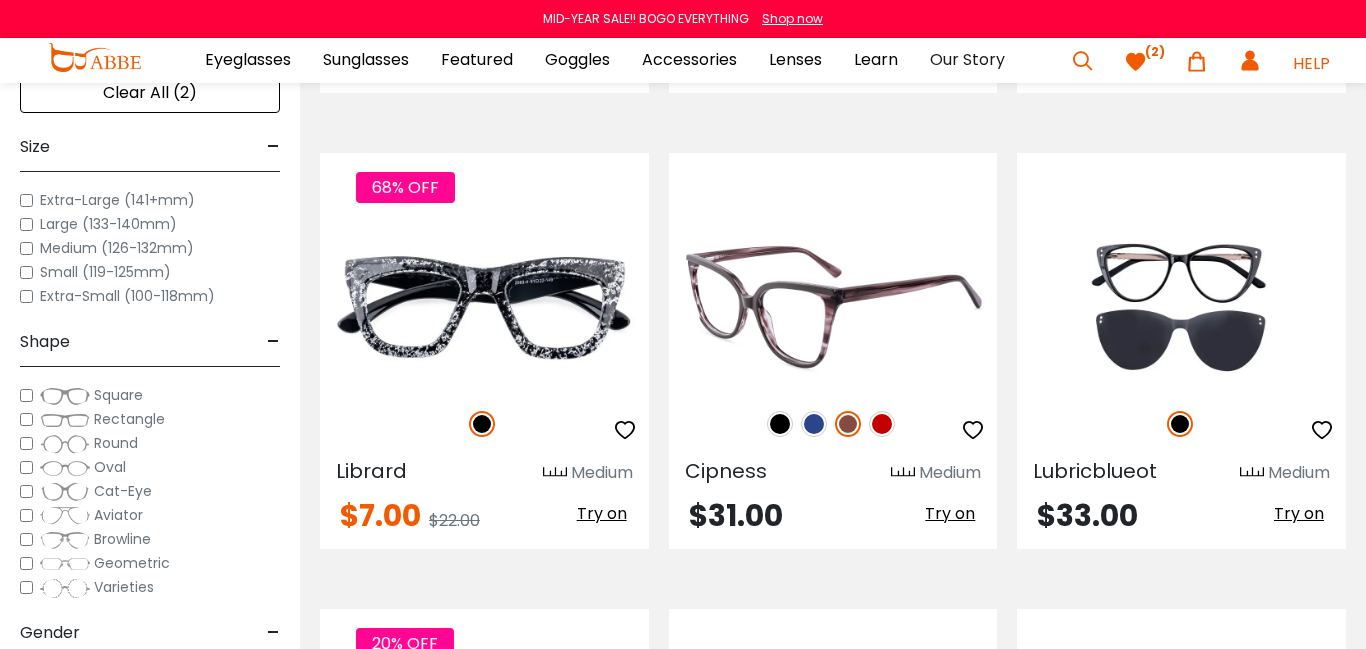 click at bounding box center [833, 307] 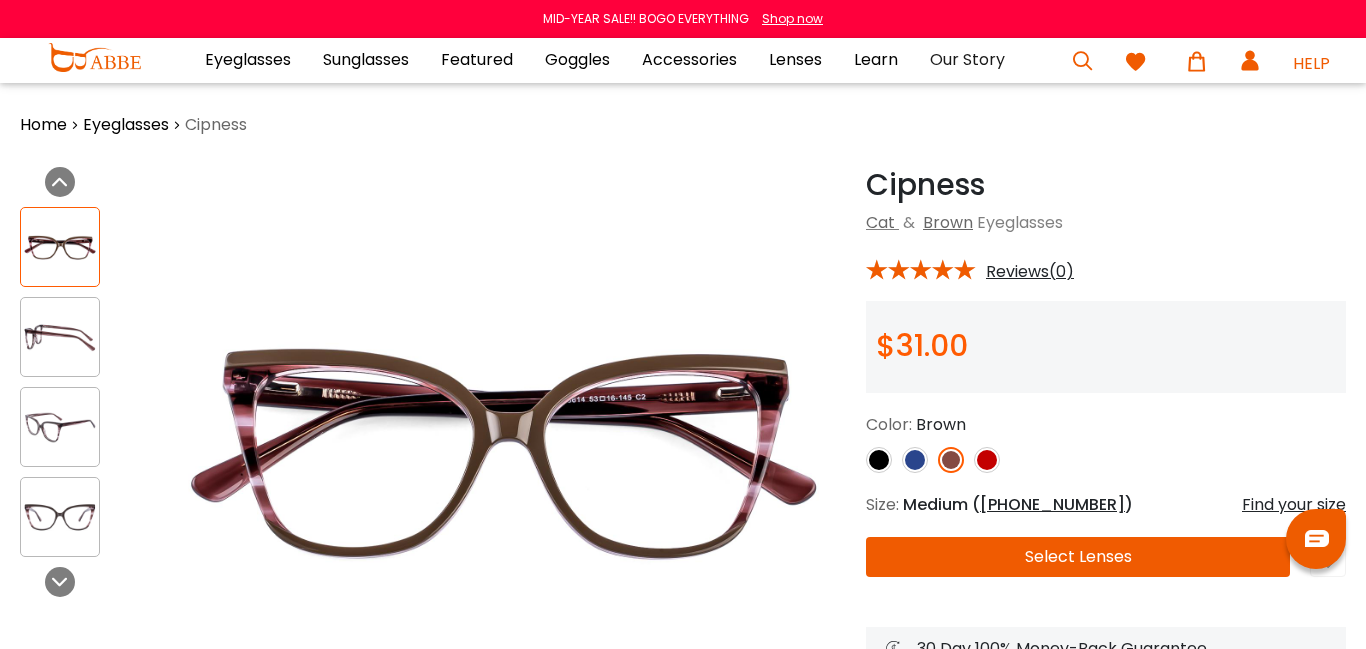 scroll, scrollTop: 0, scrollLeft: 0, axis: both 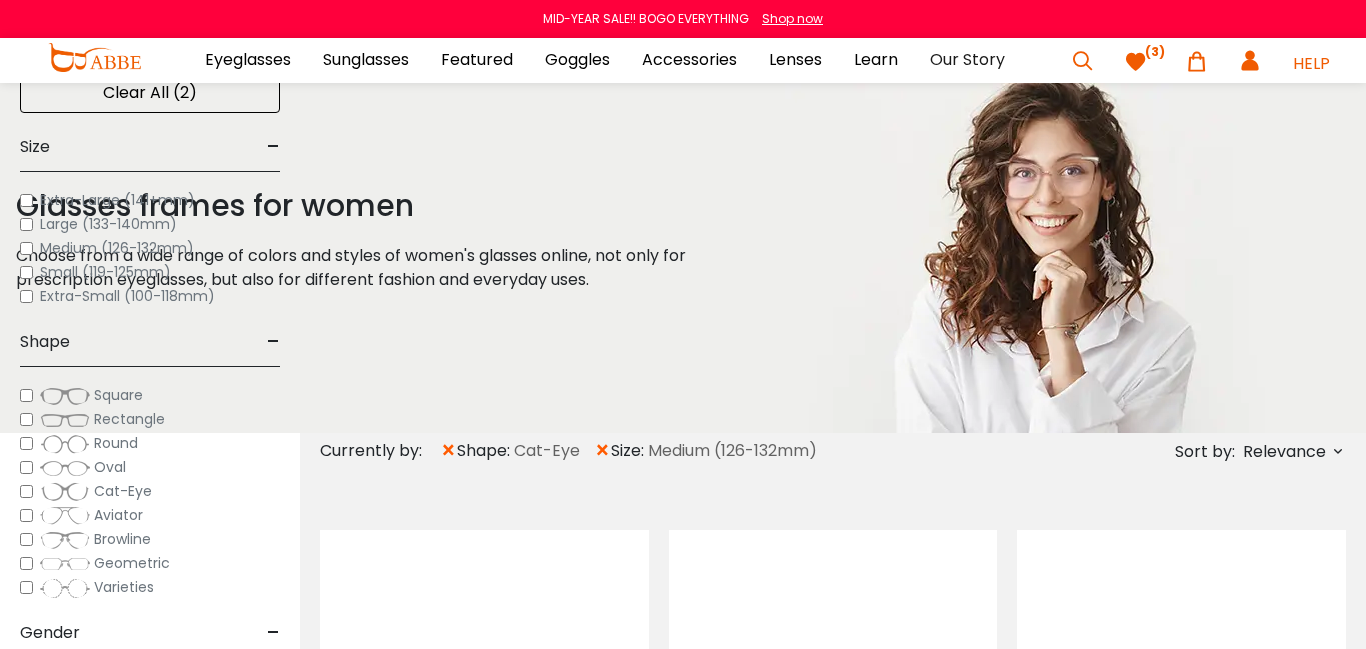 click at bounding box center [848, 5904] 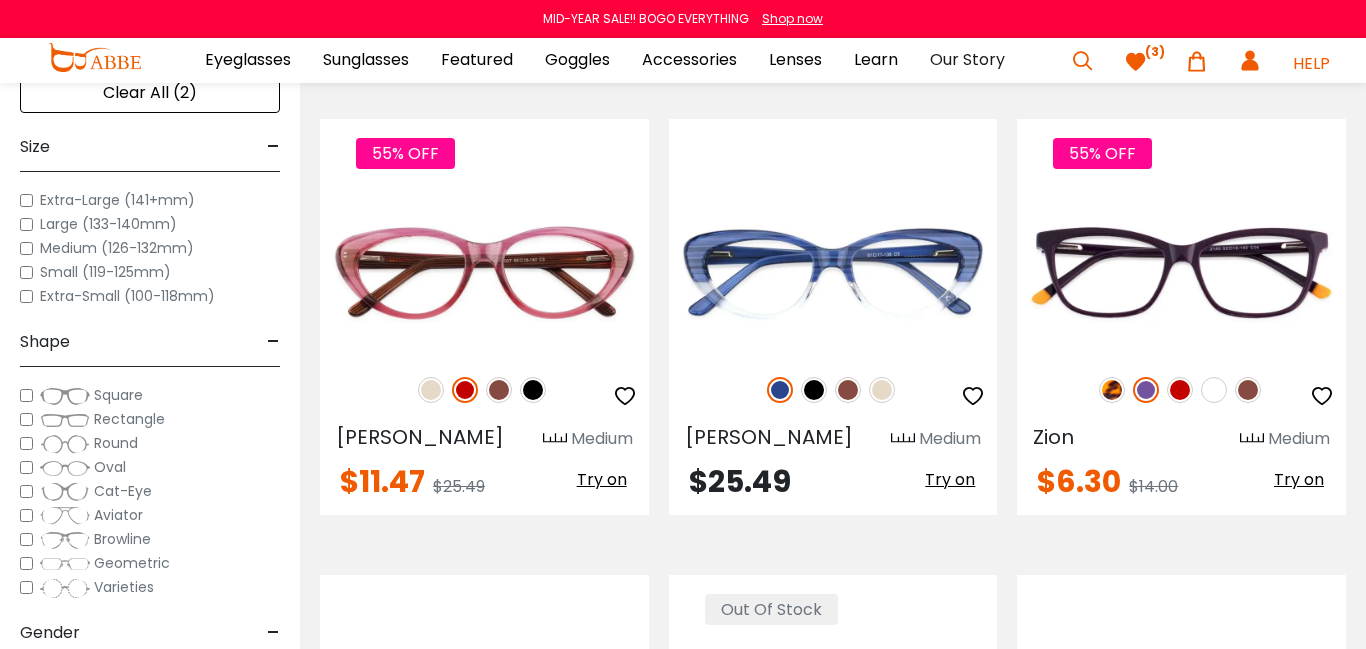scroll, scrollTop: 2680, scrollLeft: 0, axis: vertical 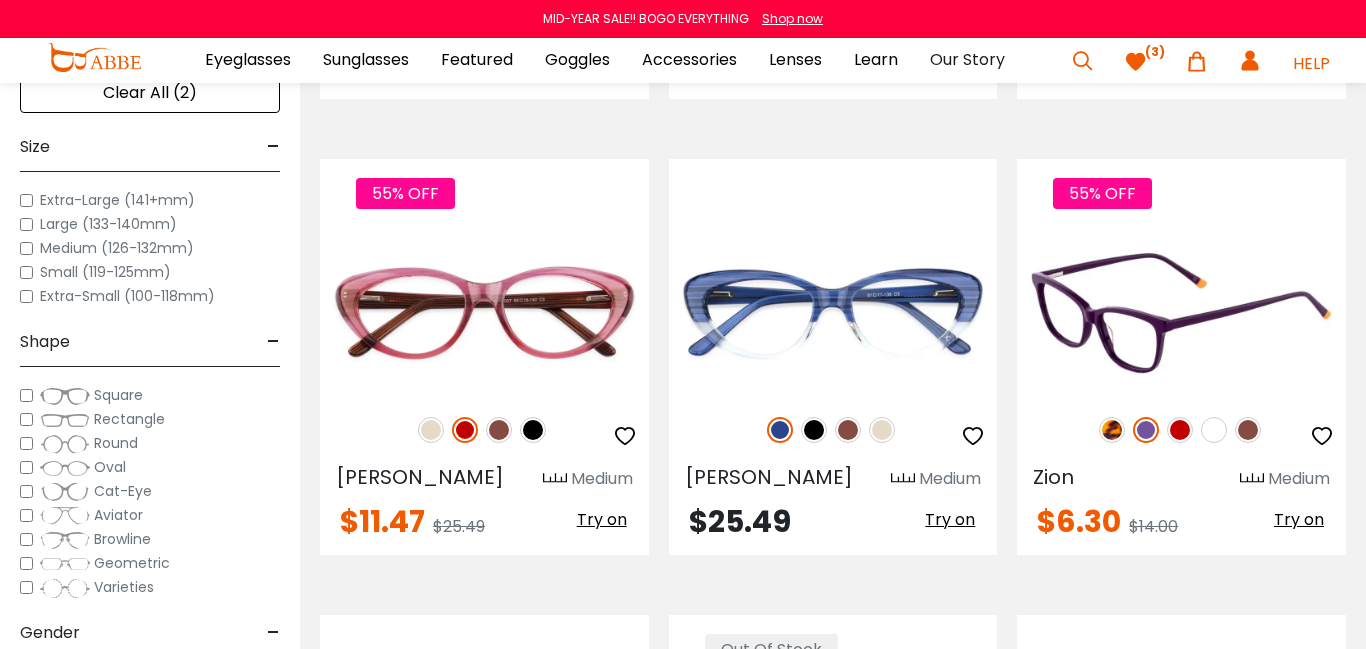 click at bounding box center (1248, 430) 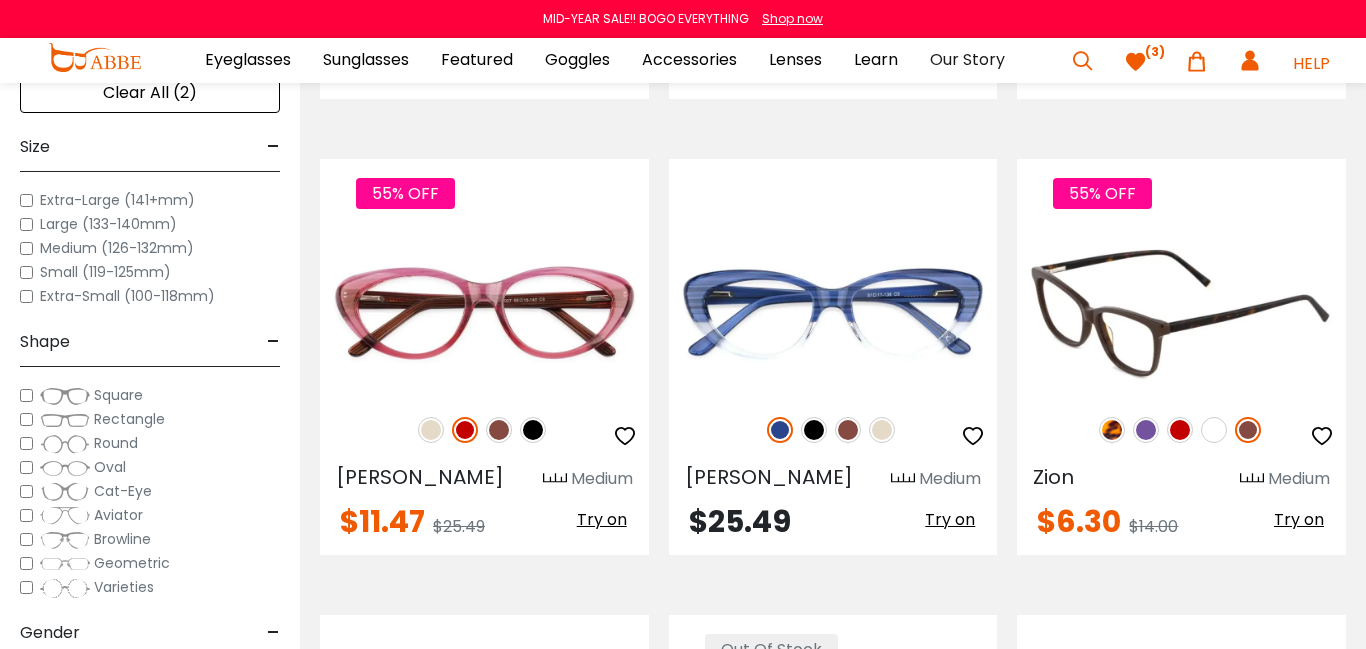 click at bounding box center (1181, 313) 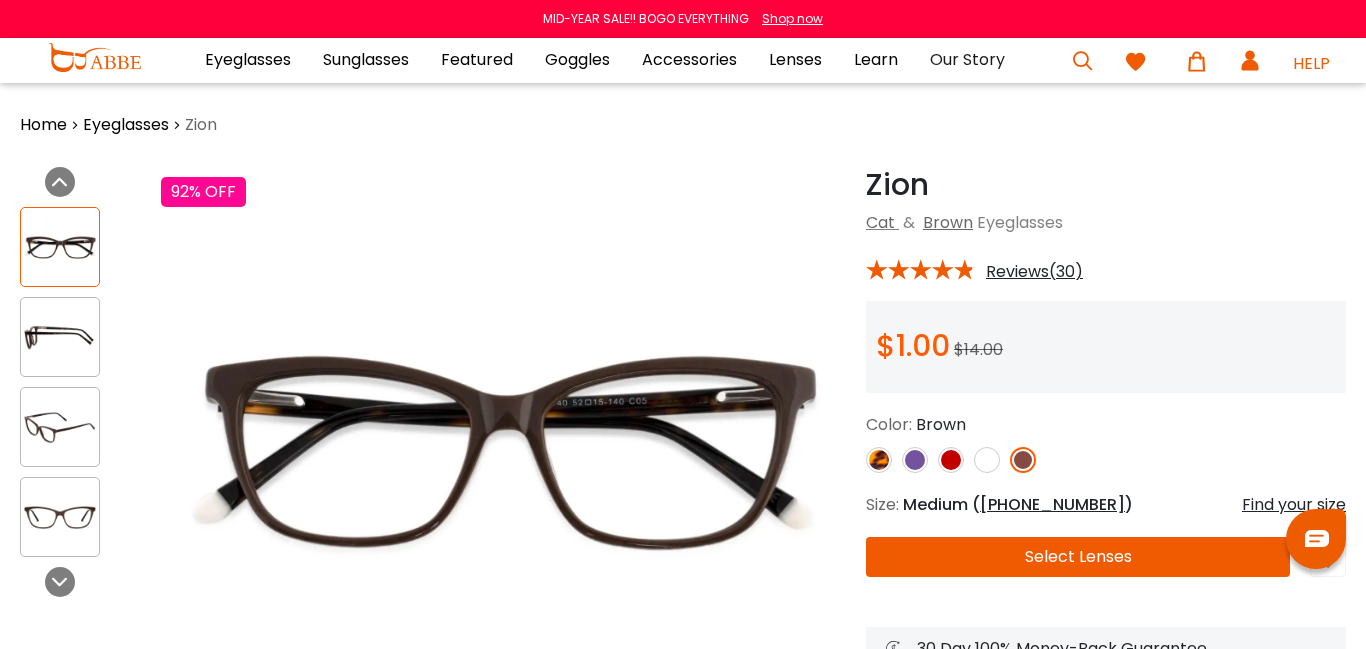 click at bounding box center (1023, 460) 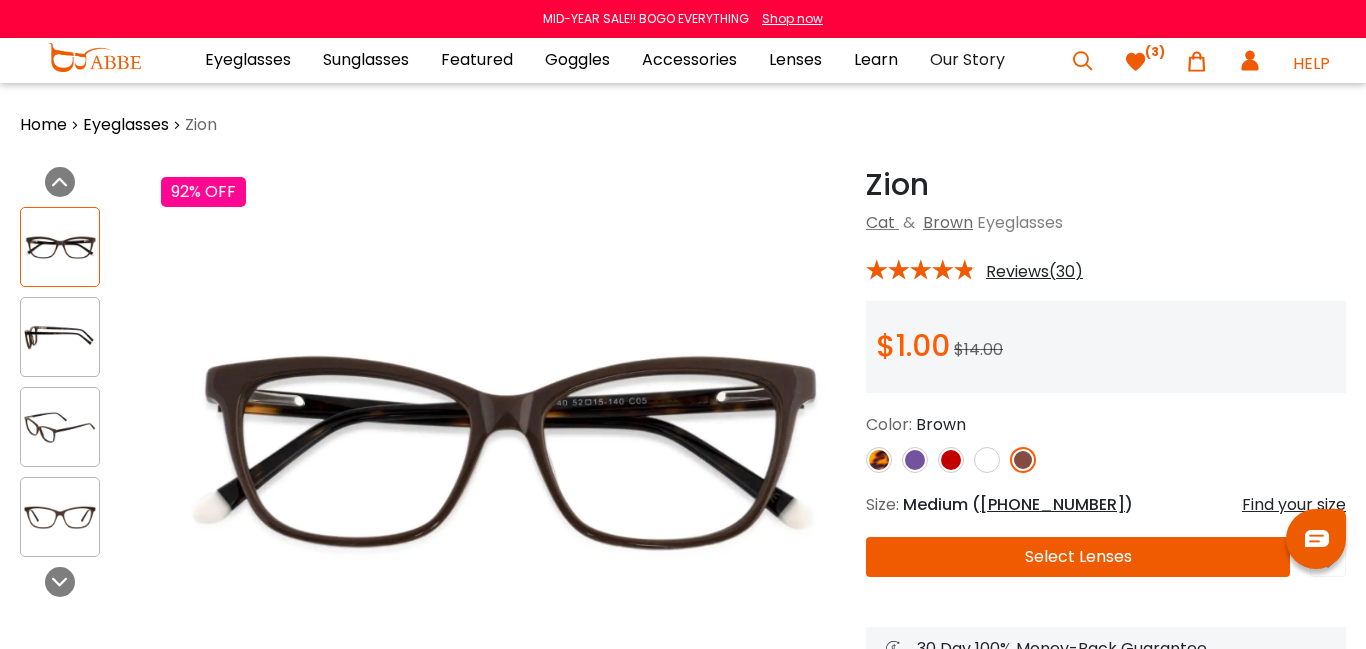 click at bounding box center (1023, 460) 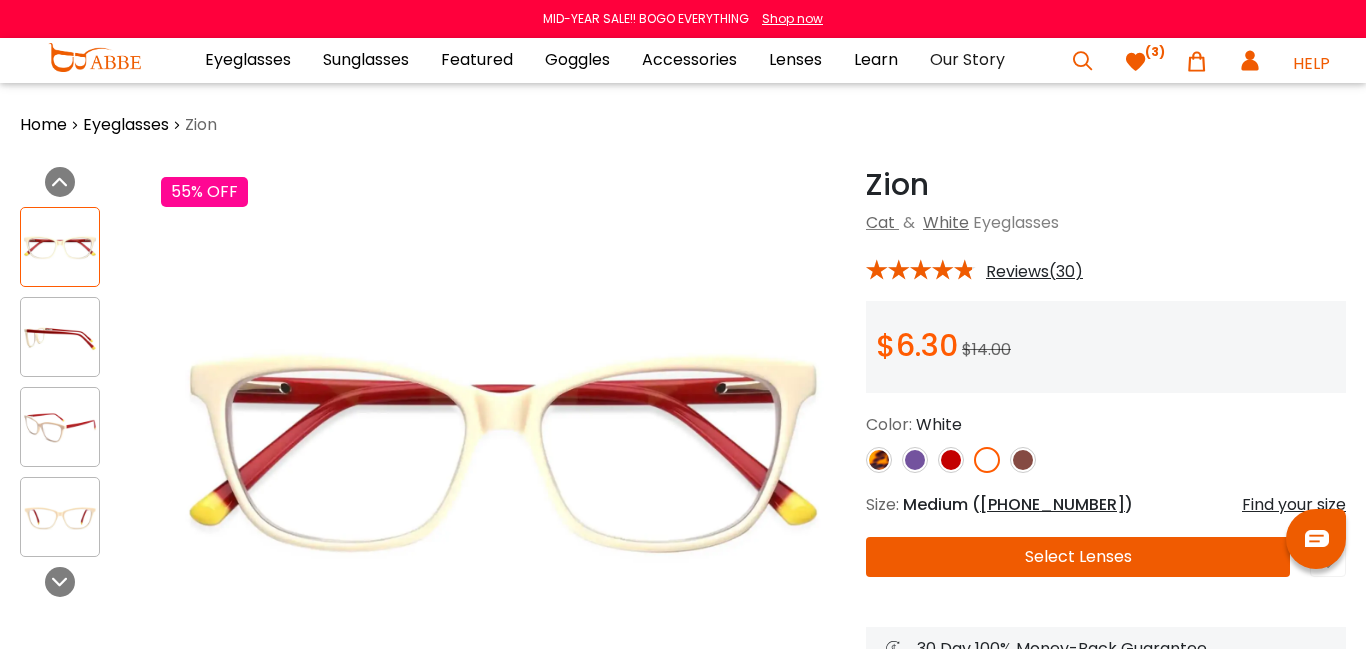 click at bounding box center (951, 460) 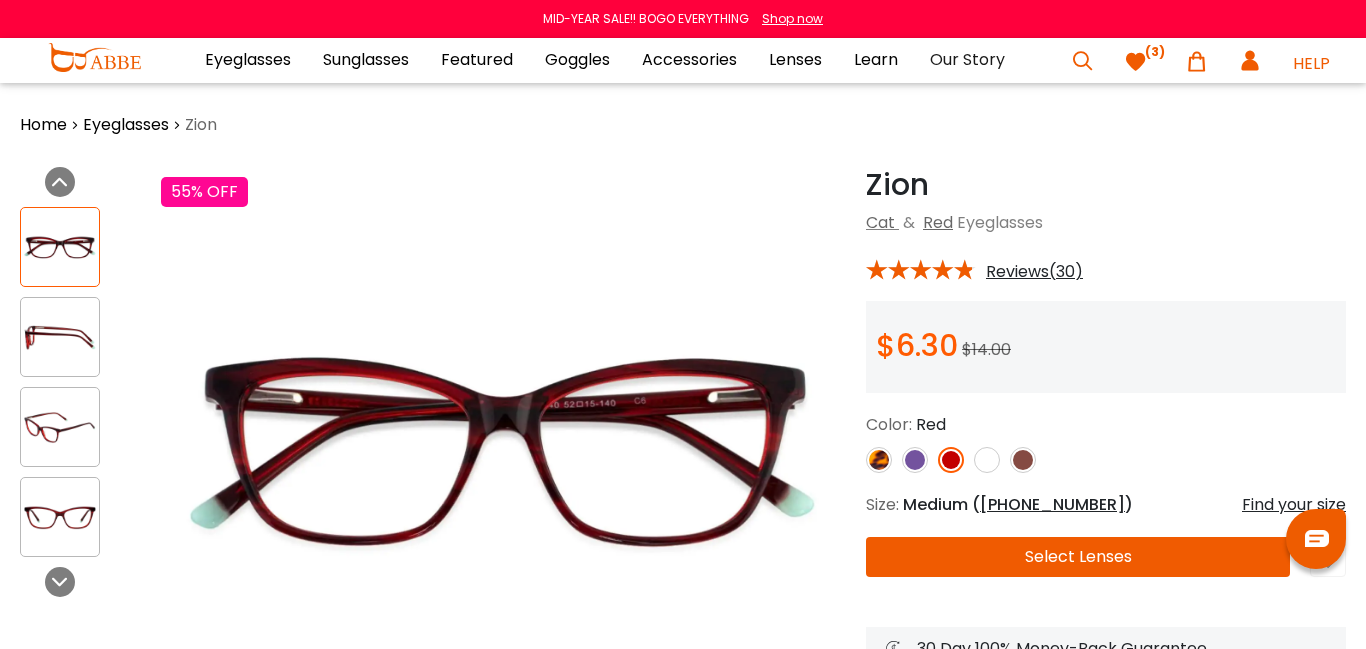 click at bounding box center [915, 460] 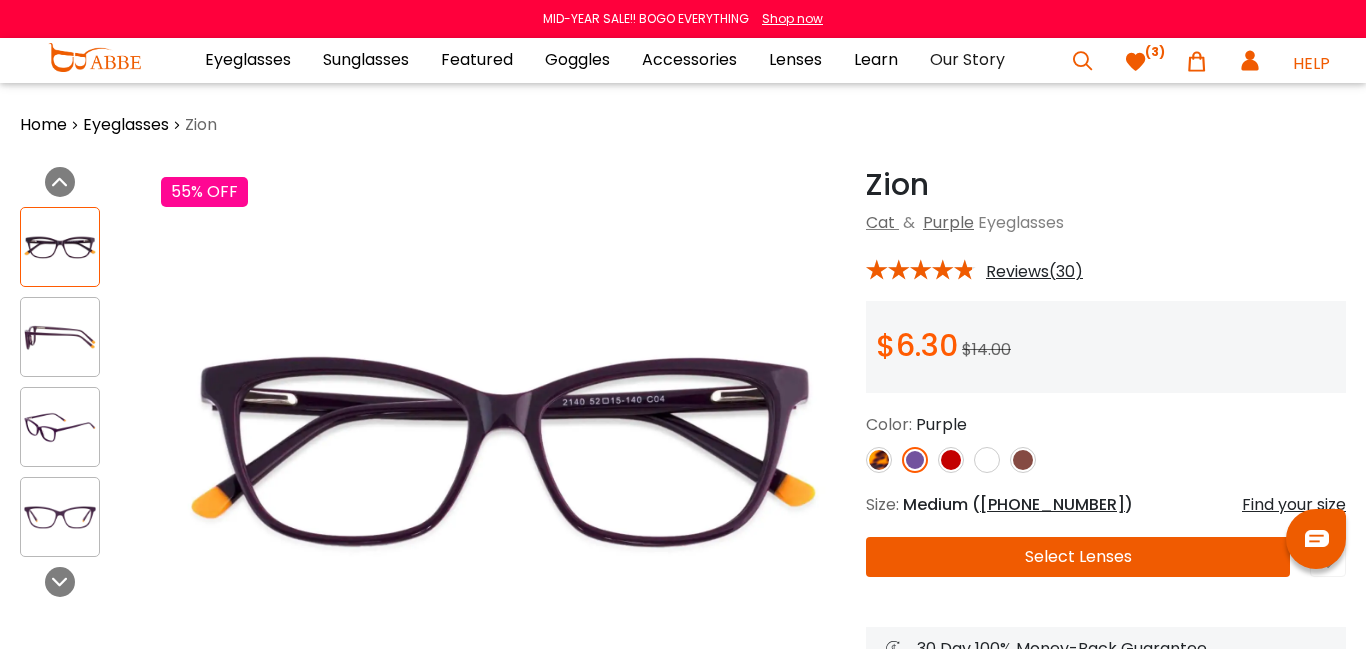 click at bounding box center (879, 460) 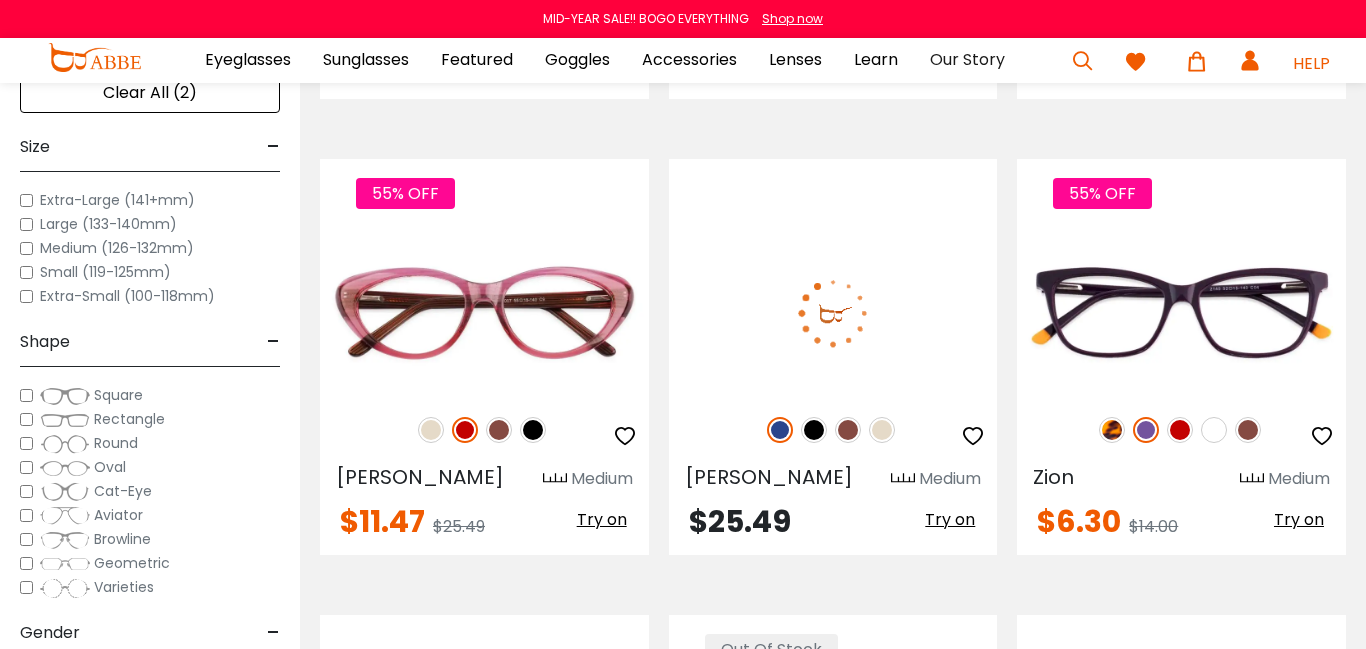 scroll, scrollTop: 2680, scrollLeft: 0, axis: vertical 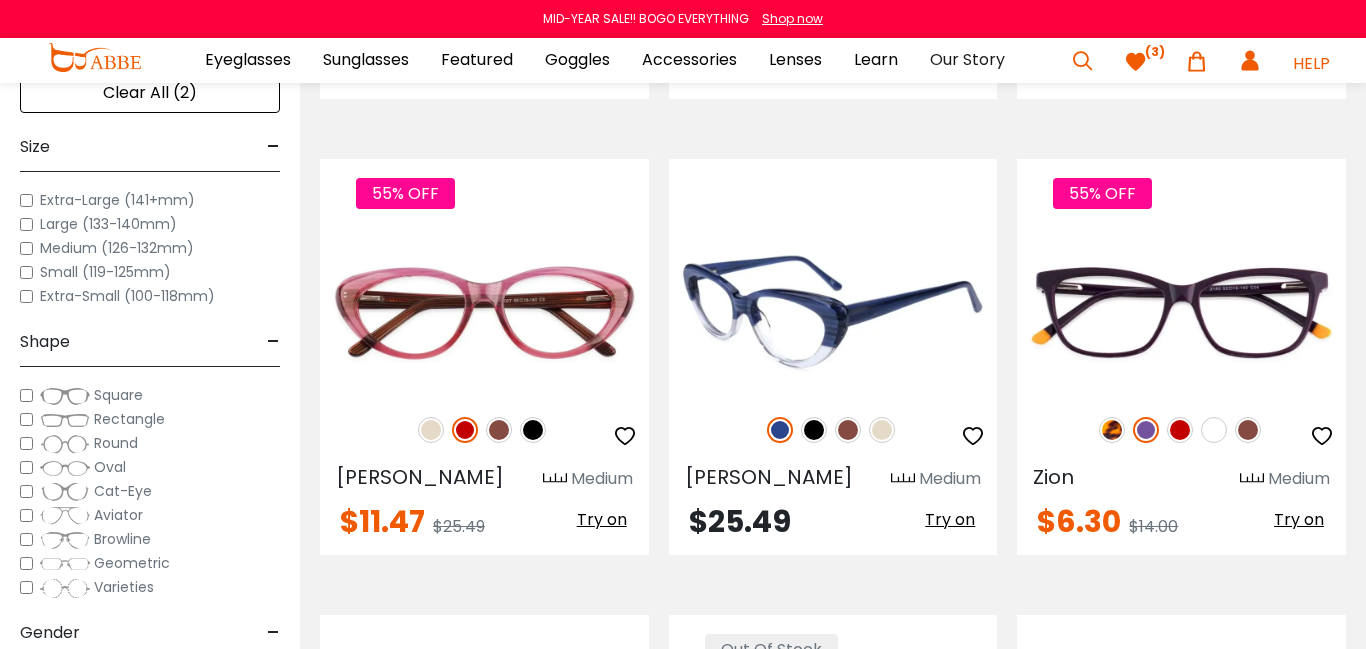 click at bounding box center (882, 430) 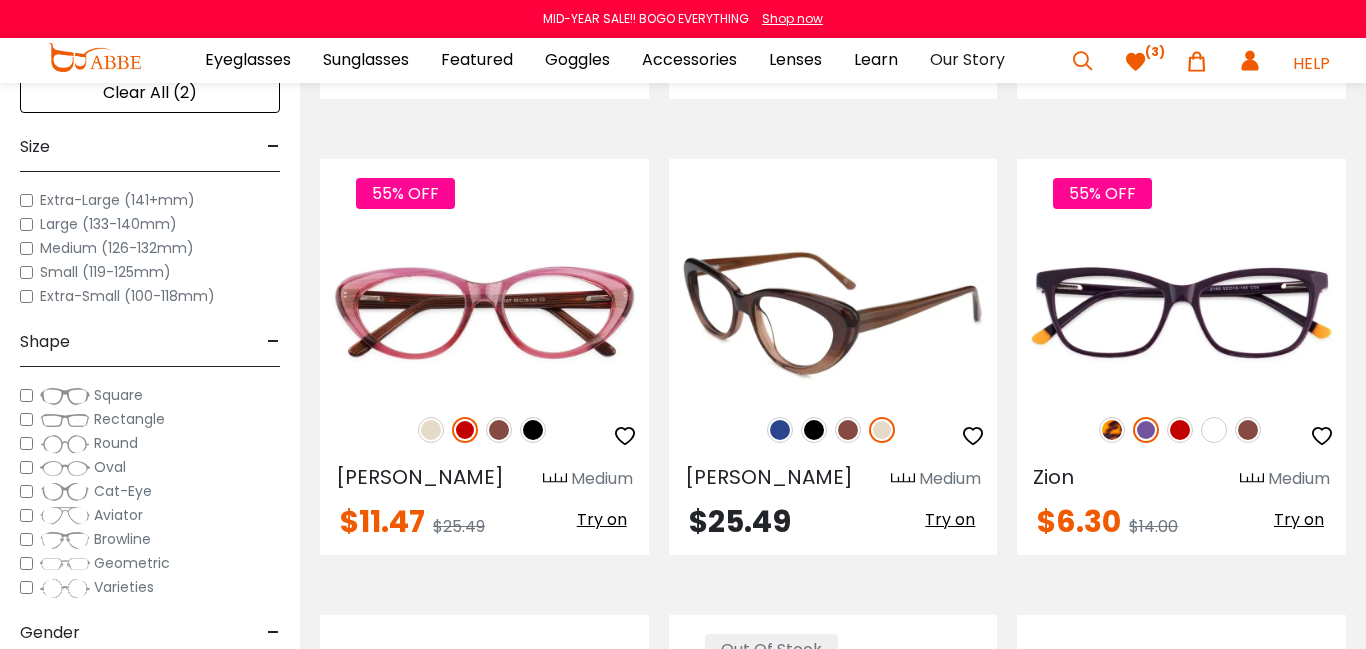 click at bounding box center (882, 430) 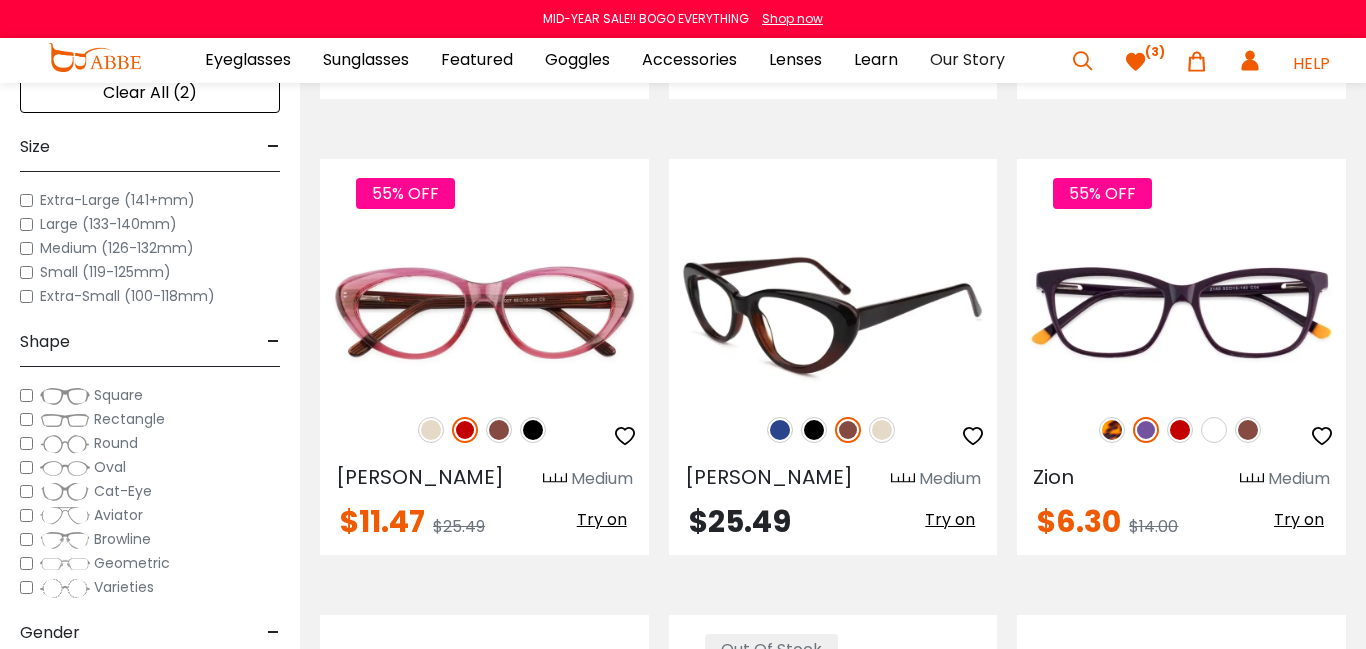 click at bounding box center (882, 430) 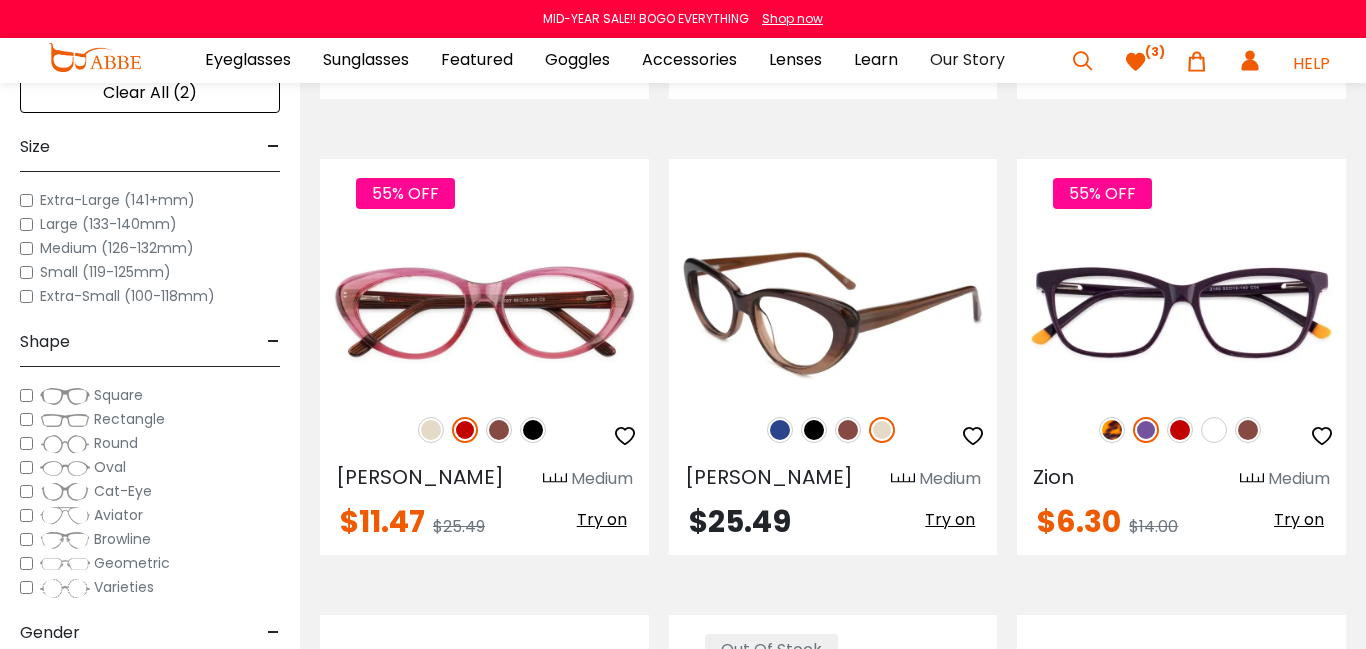 click at bounding box center [882, 430] 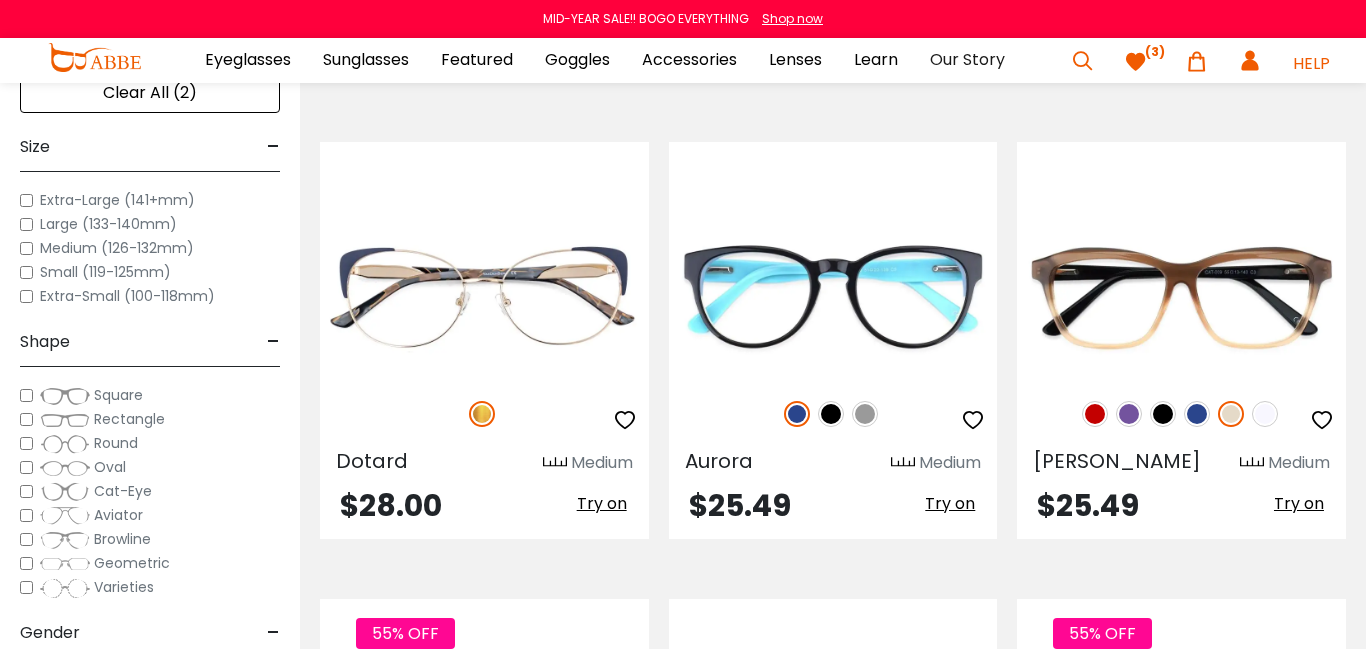 scroll, scrollTop: 2200, scrollLeft: 0, axis: vertical 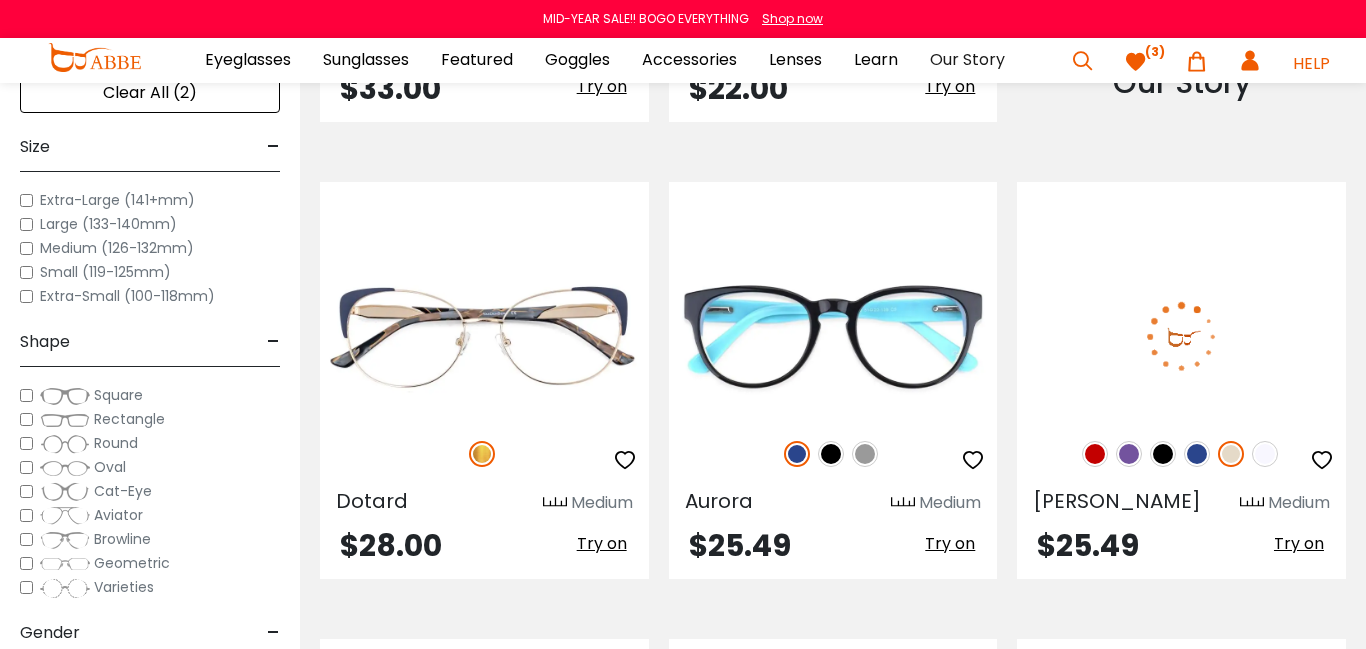 click at bounding box center [1265, 454] 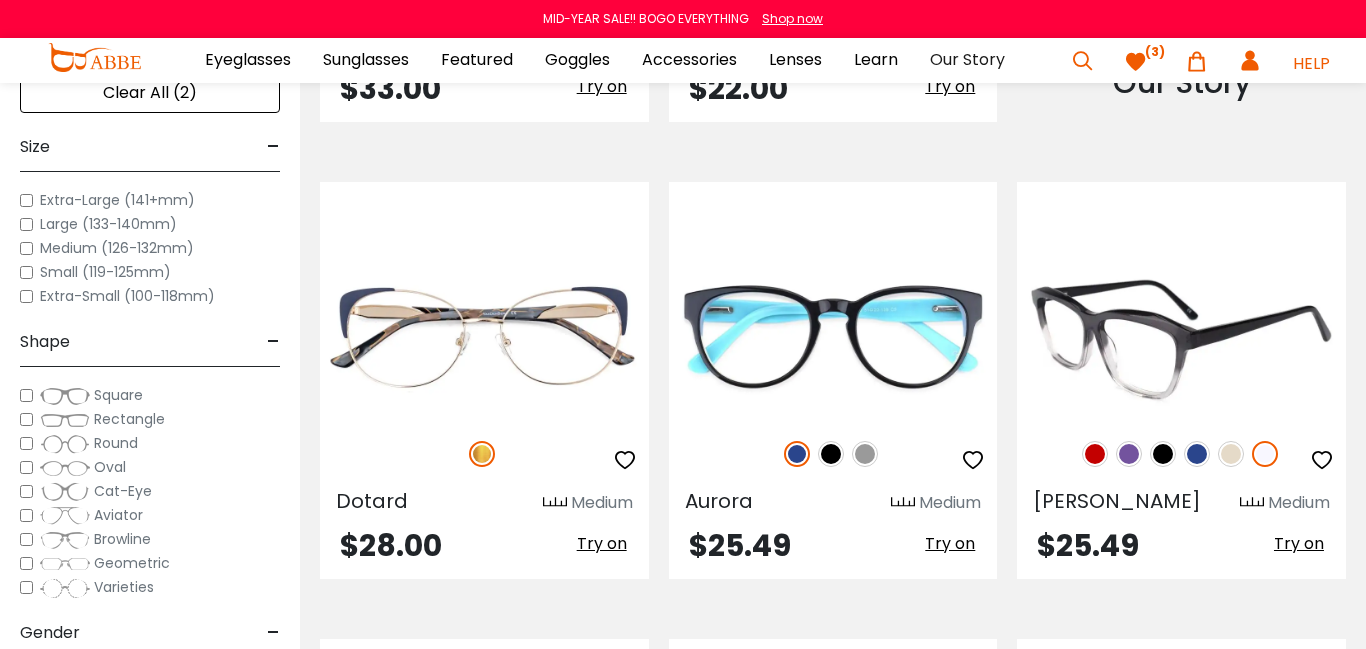 click at bounding box center (1231, 454) 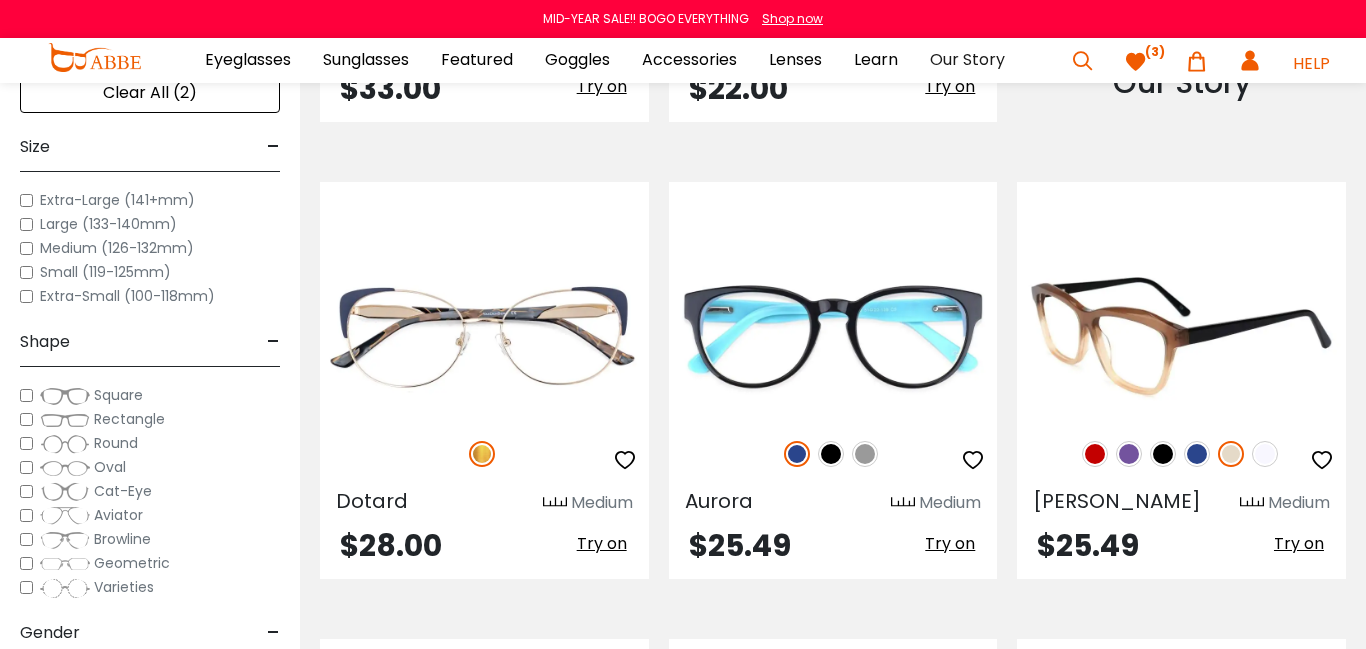 click at bounding box center [1197, 454] 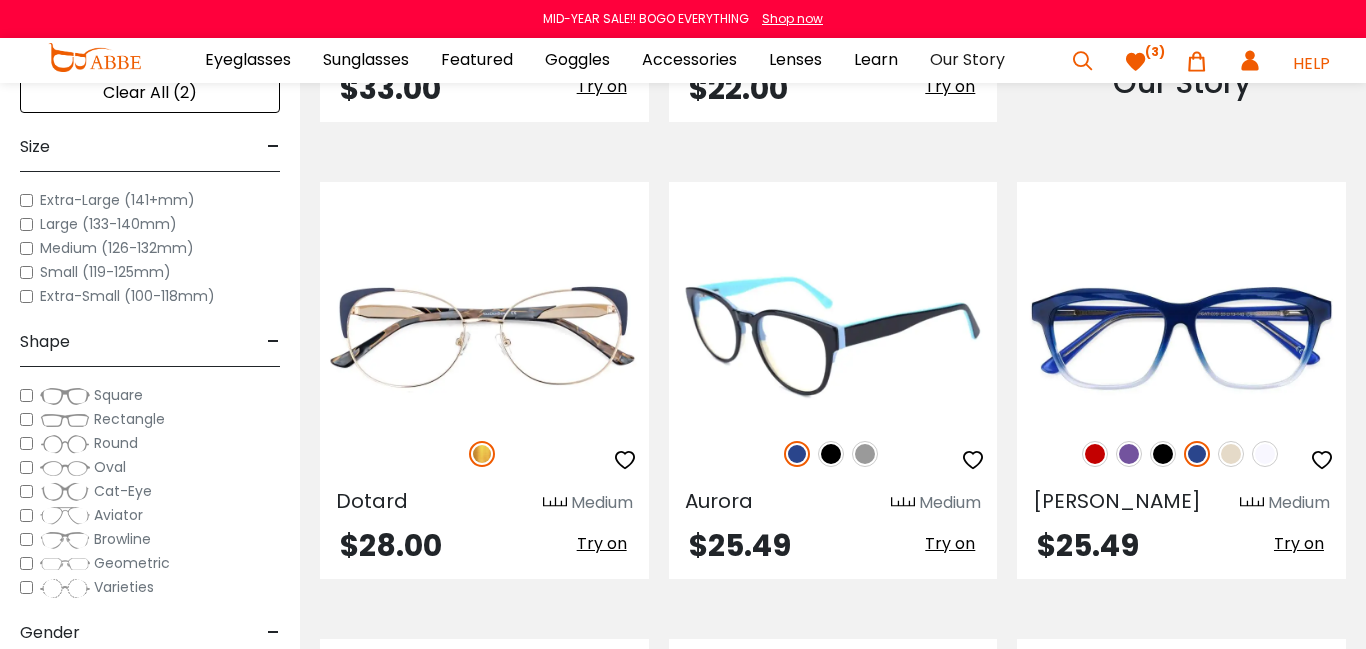 click at bounding box center [865, 454] 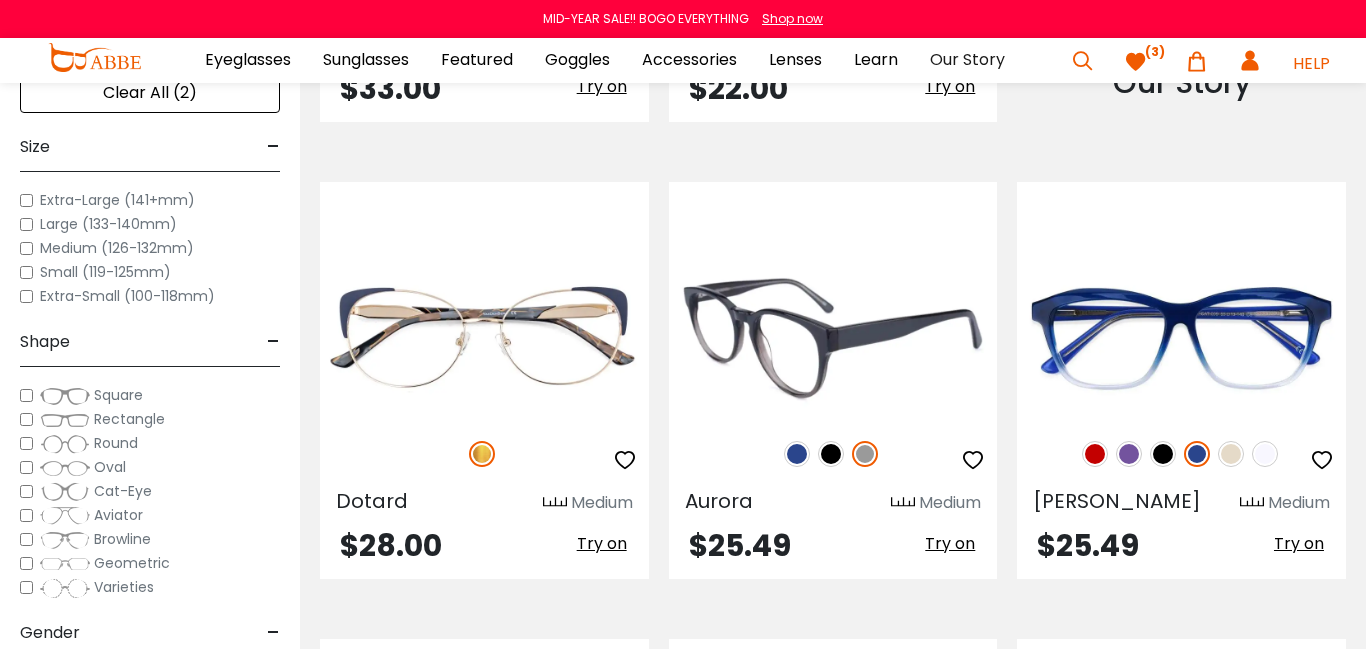 click at bounding box center (865, 454) 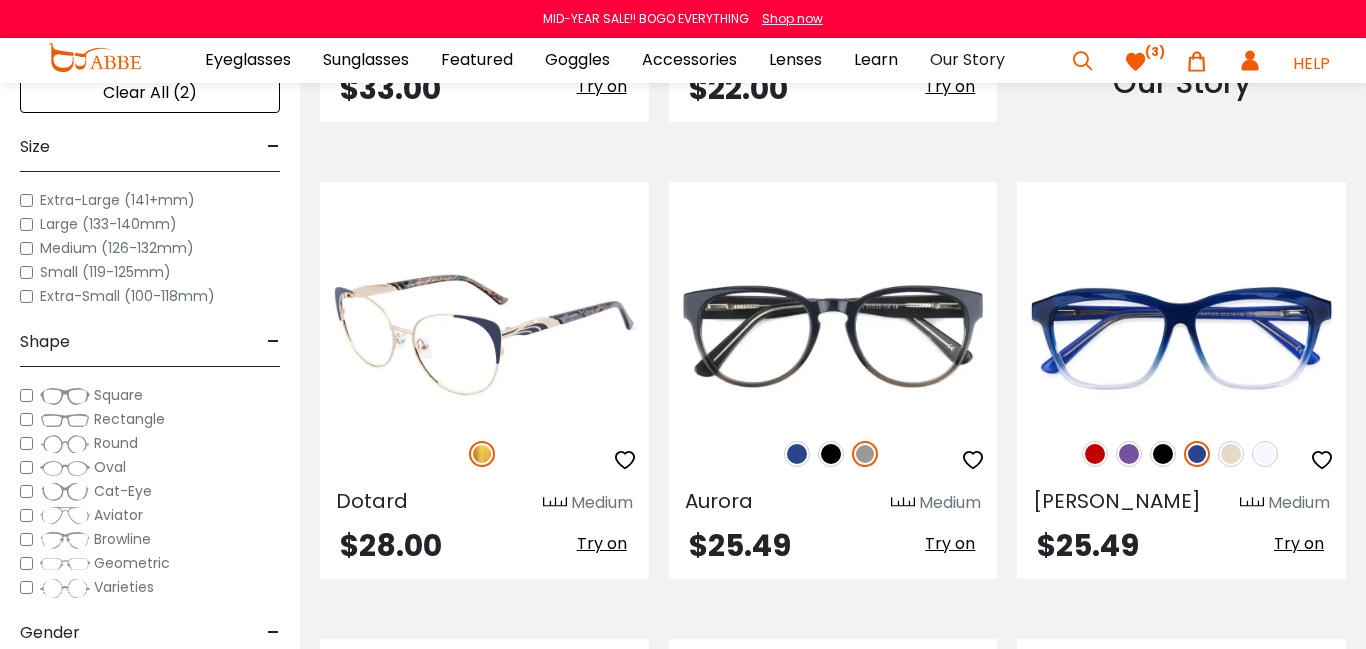 click at bounding box center [482, 454] 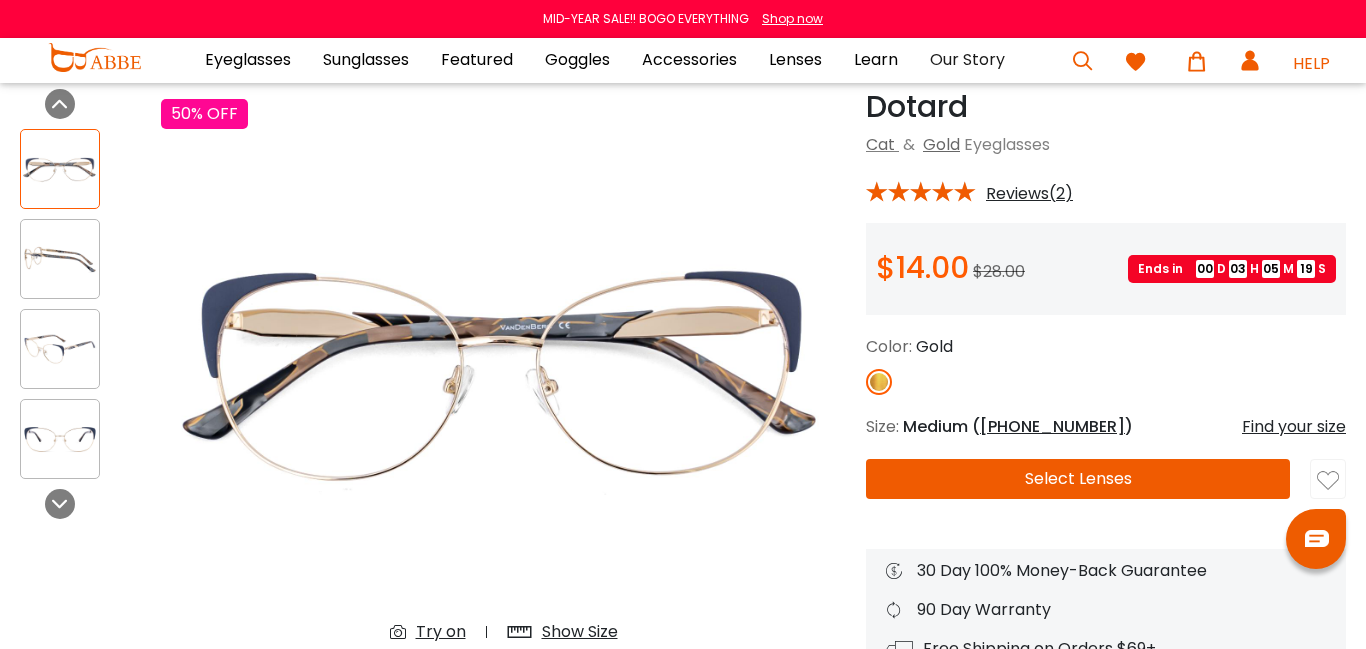 scroll, scrollTop: 88, scrollLeft: 0, axis: vertical 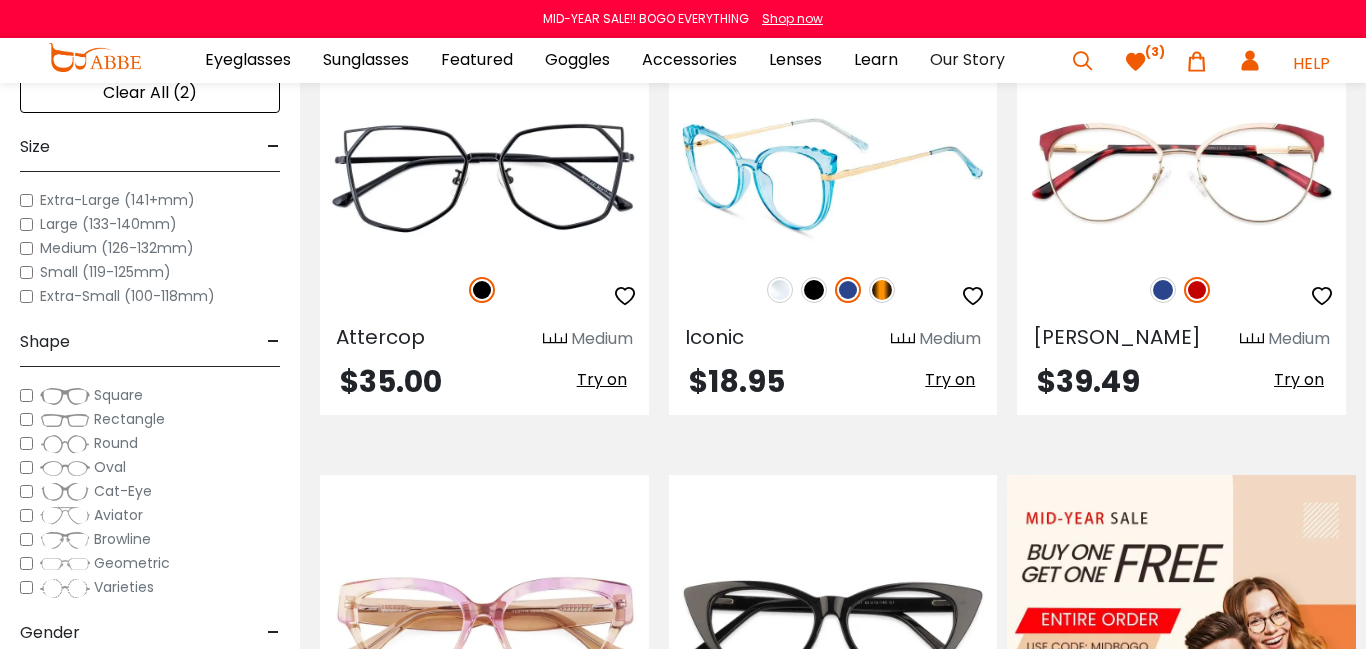 click at bounding box center [780, 290] 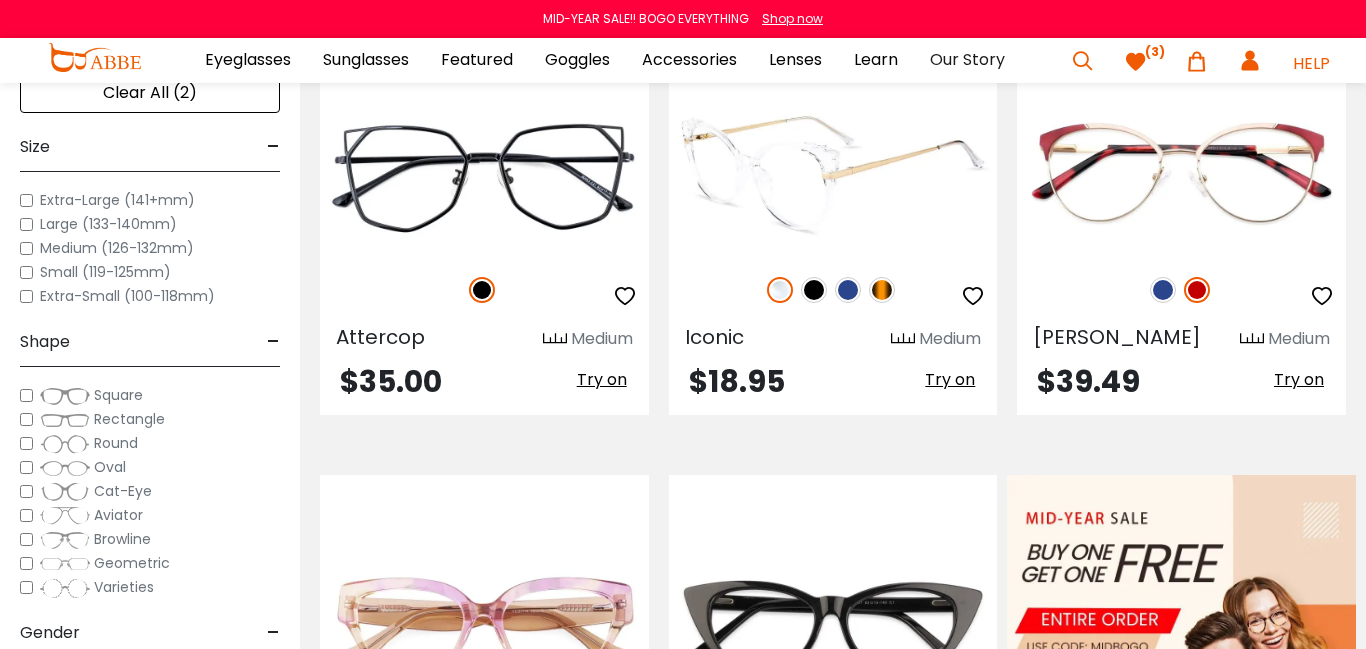 click at bounding box center [848, 290] 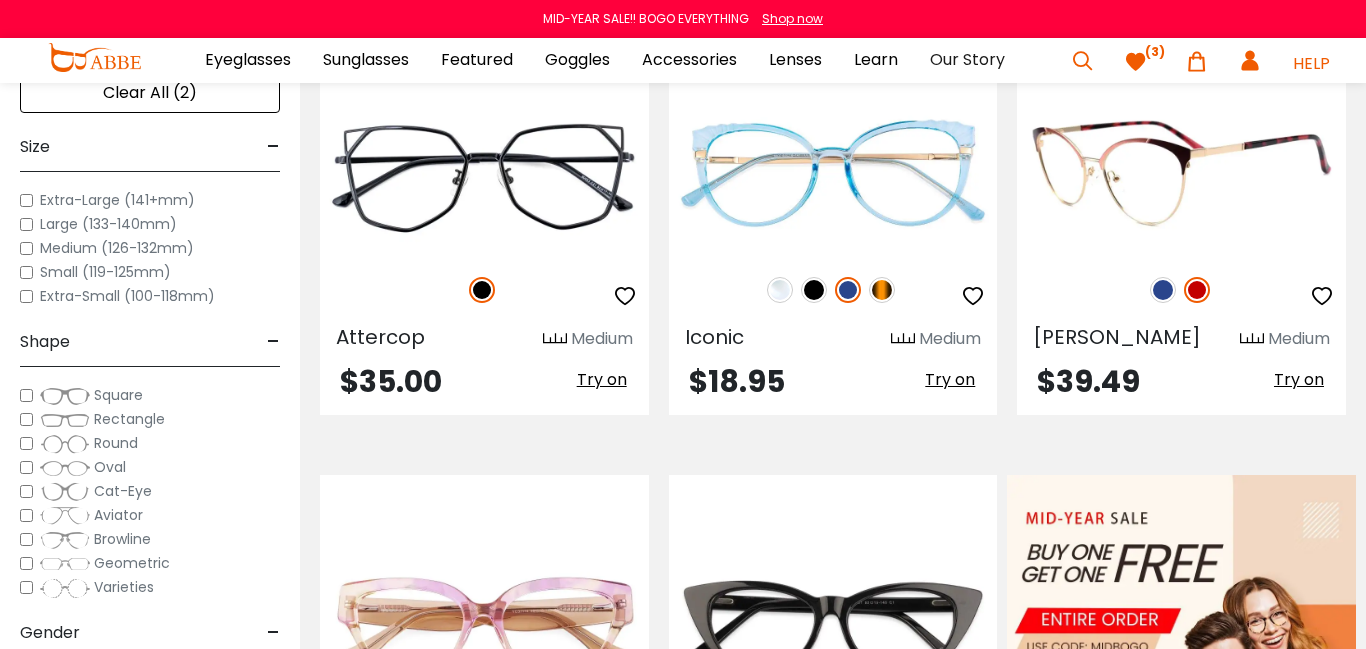 click at bounding box center (1163, 290) 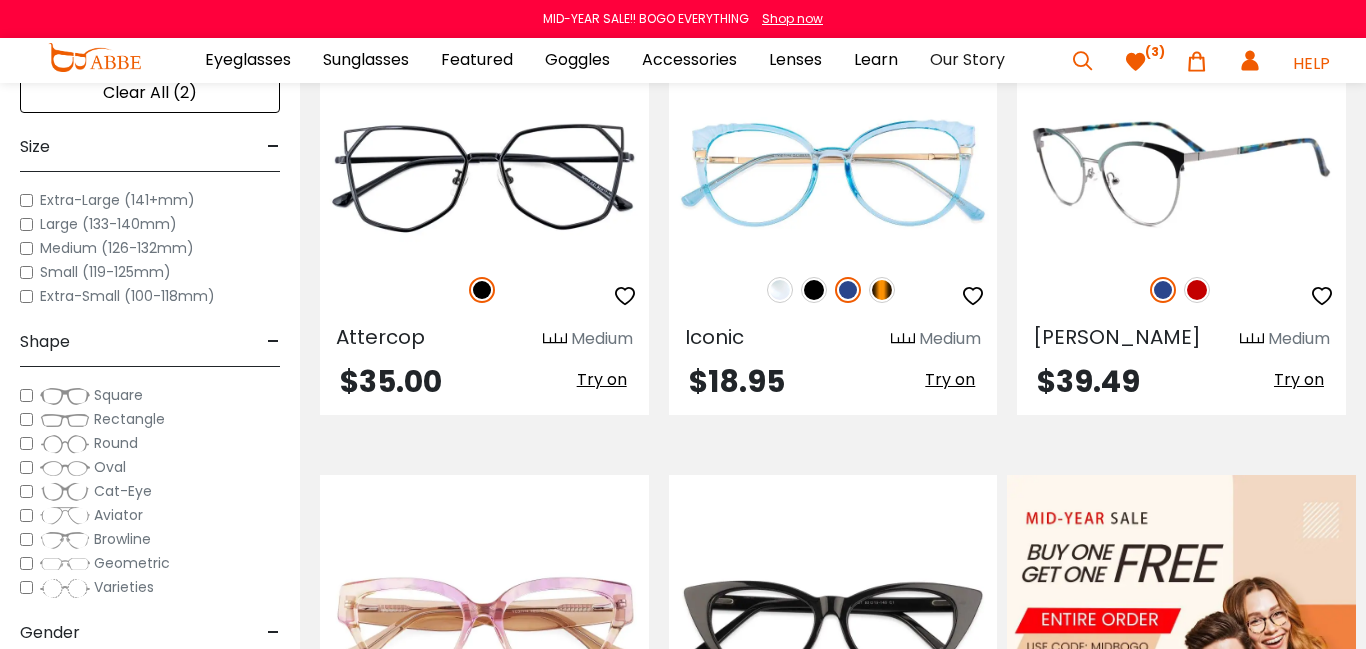 click at bounding box center [1181, 173] 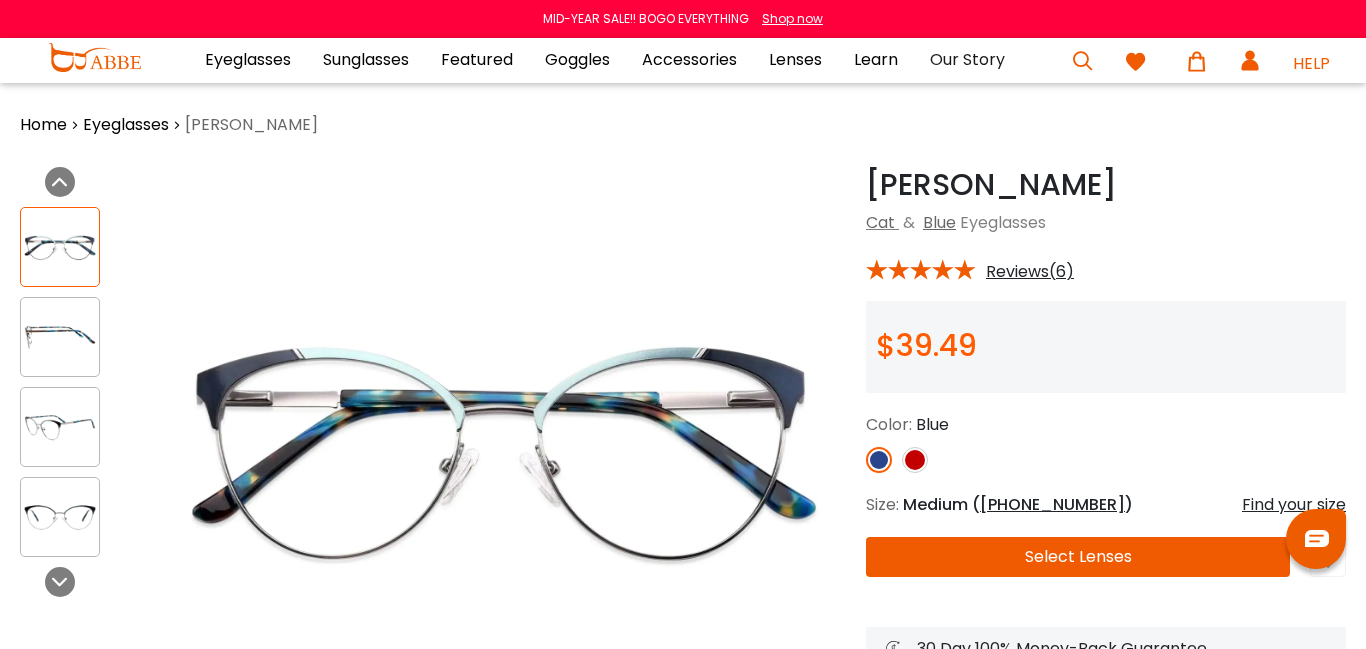 scroll, scrollTop: 0, scrollLeft: 0, axis: both 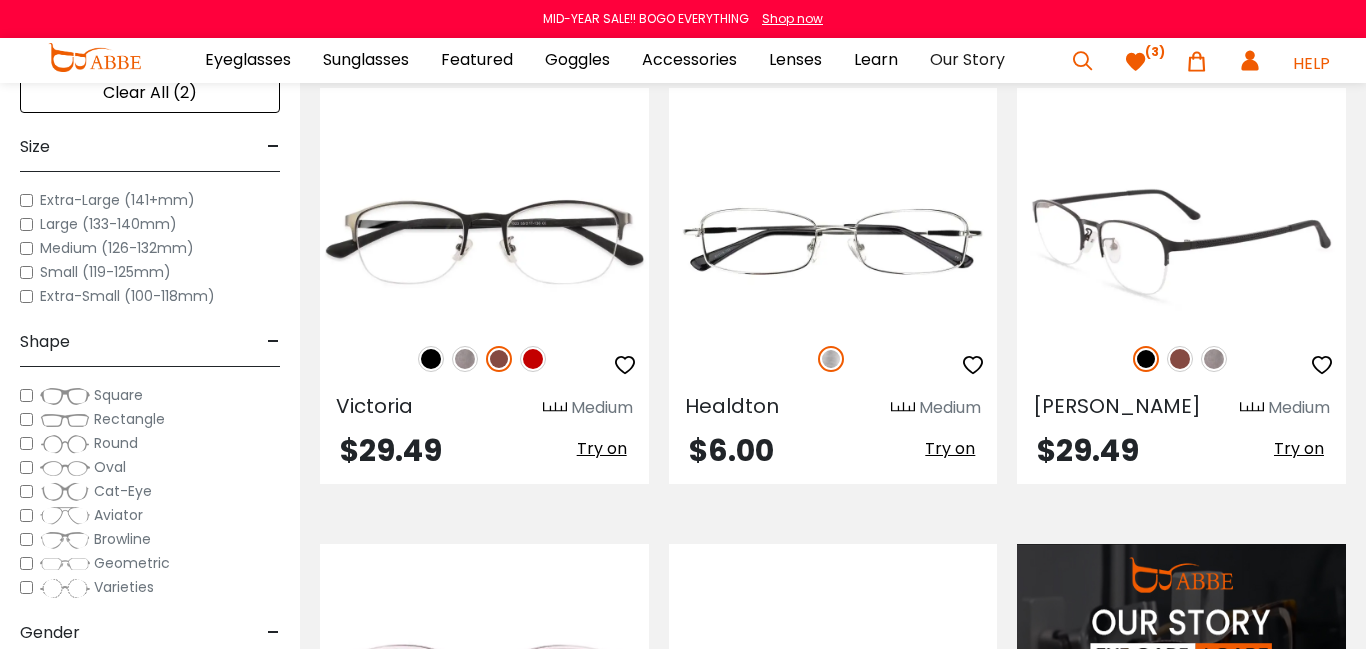 click at bounding box center [1214, 359] 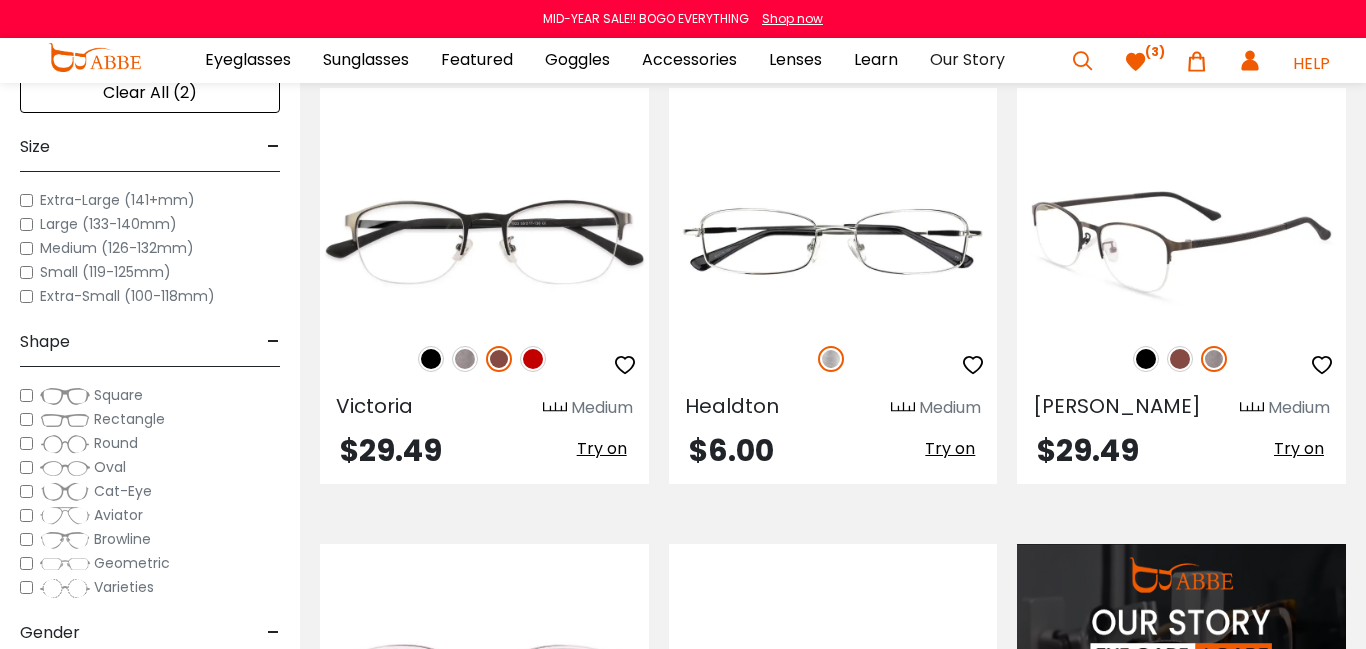 click at bounding box center (1181, 242) 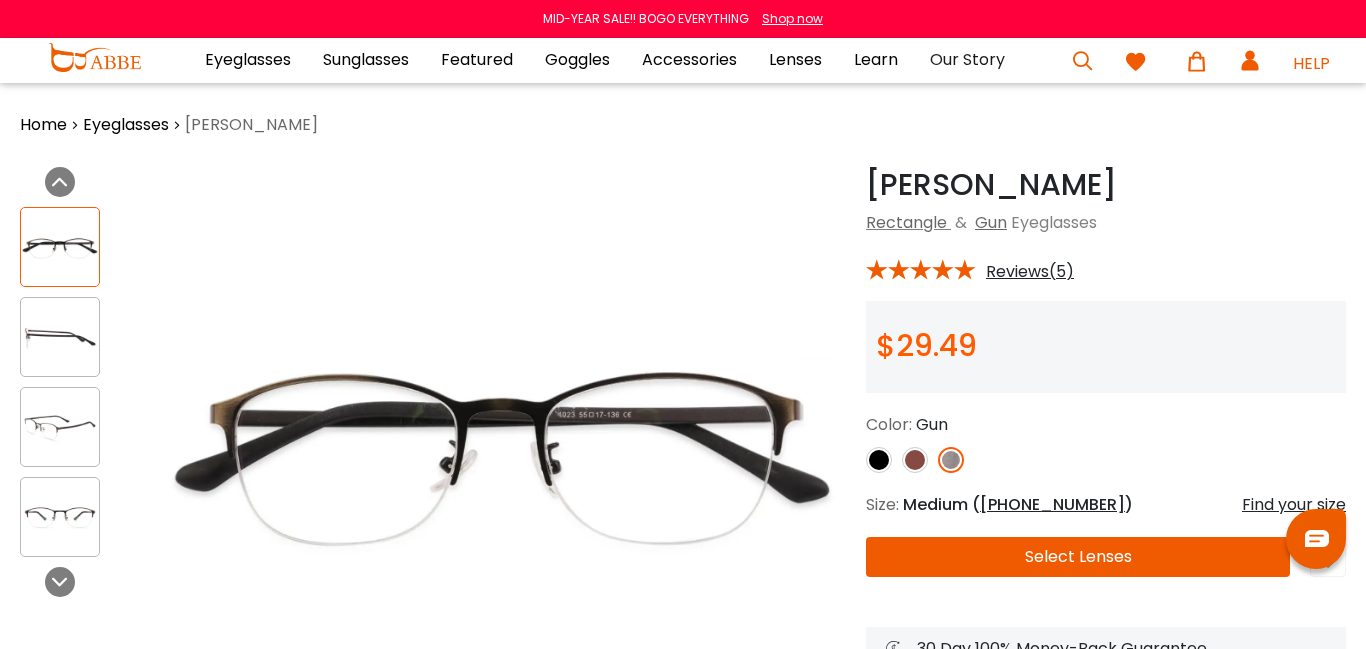 scroll, scrollTop: 0, scrollLeft: 0, axis: both 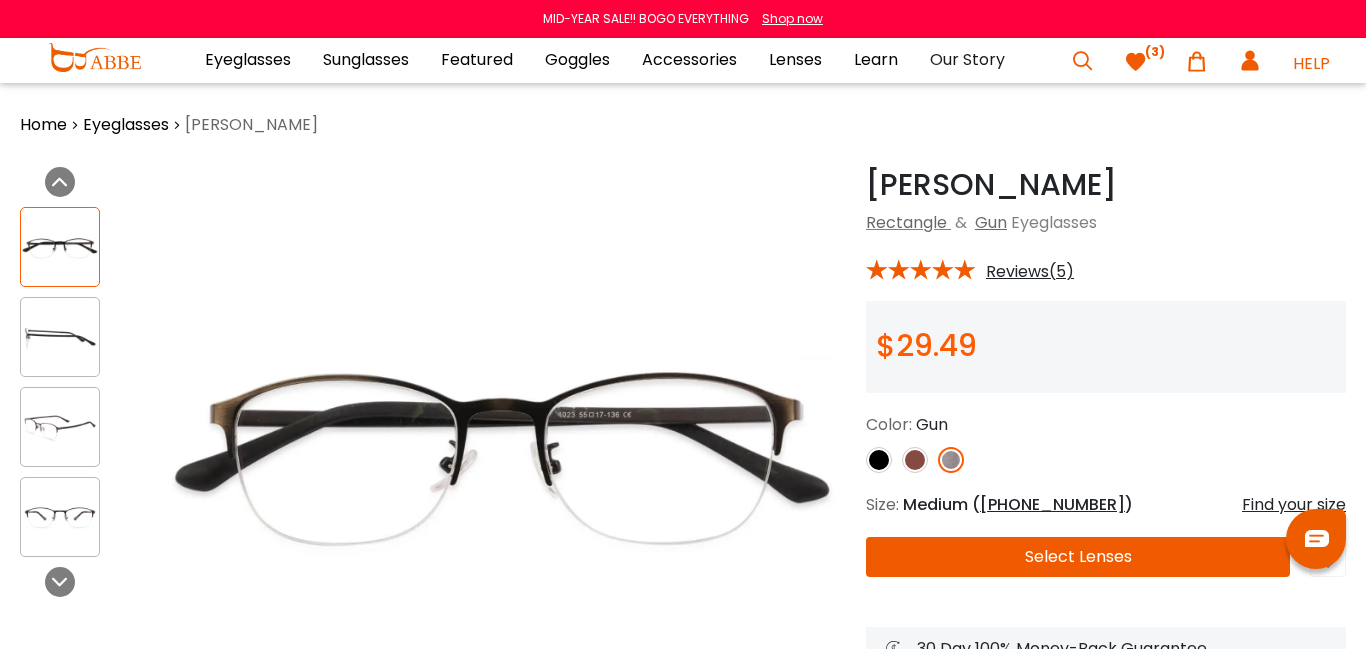 click at bounding box center (915, 460) 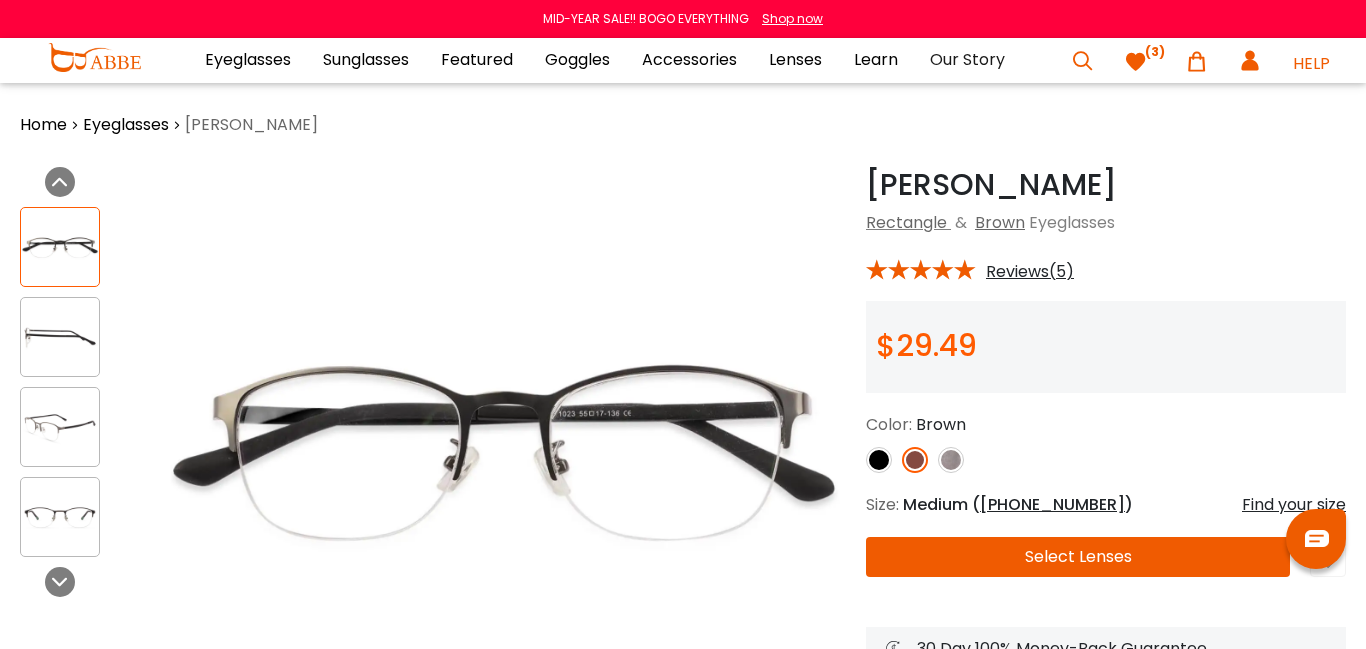 click at bounding box center [879, 460] 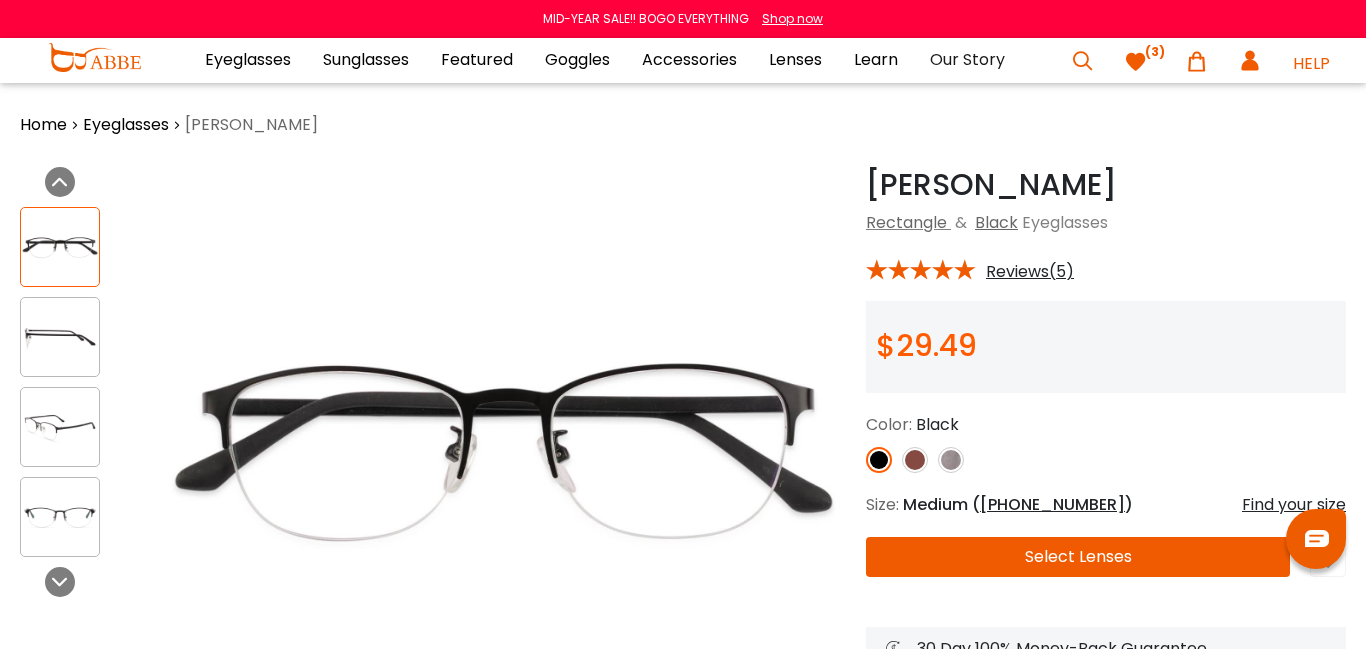 click at bounding box center (915, 460) 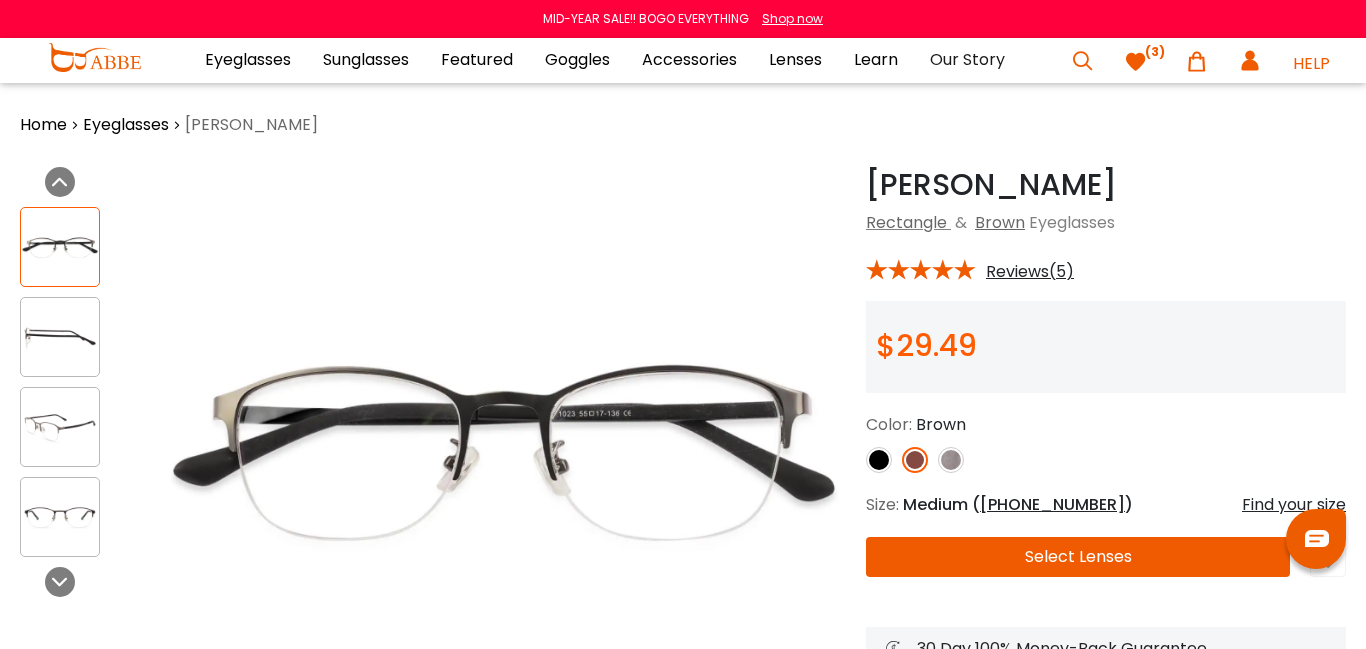 click at bounding box center [951, 460] 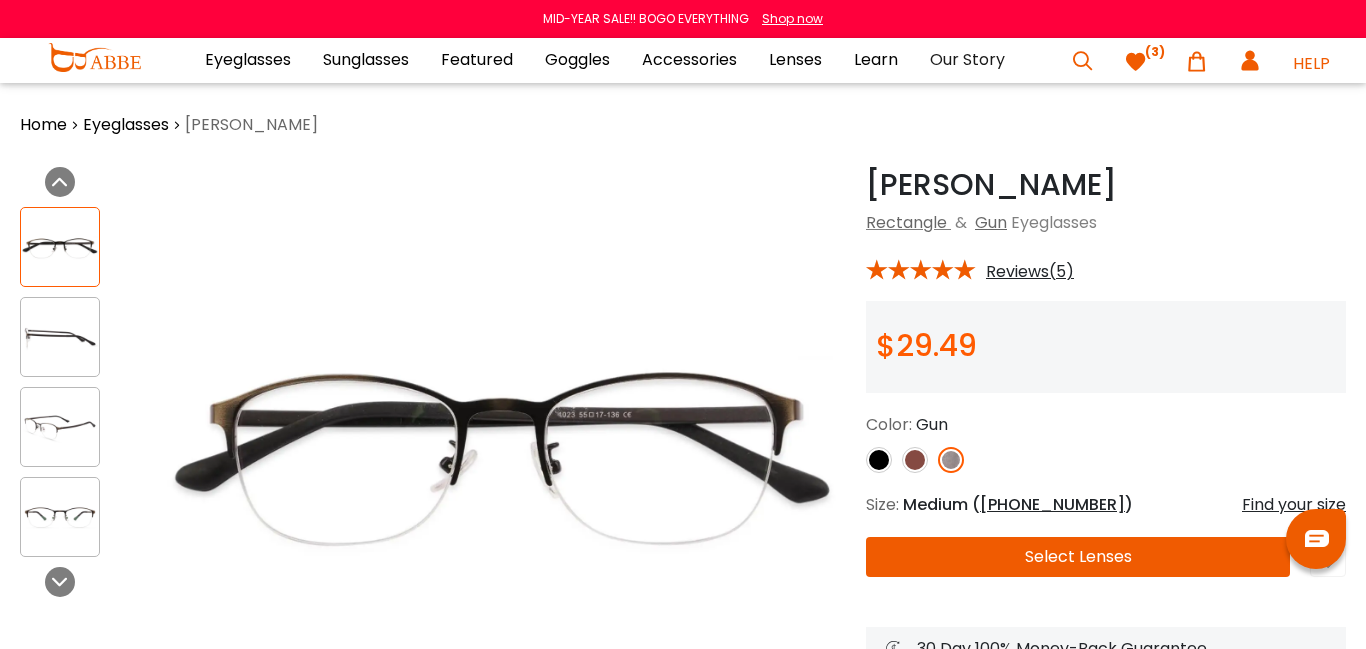 click at bounding box center [951, 460] 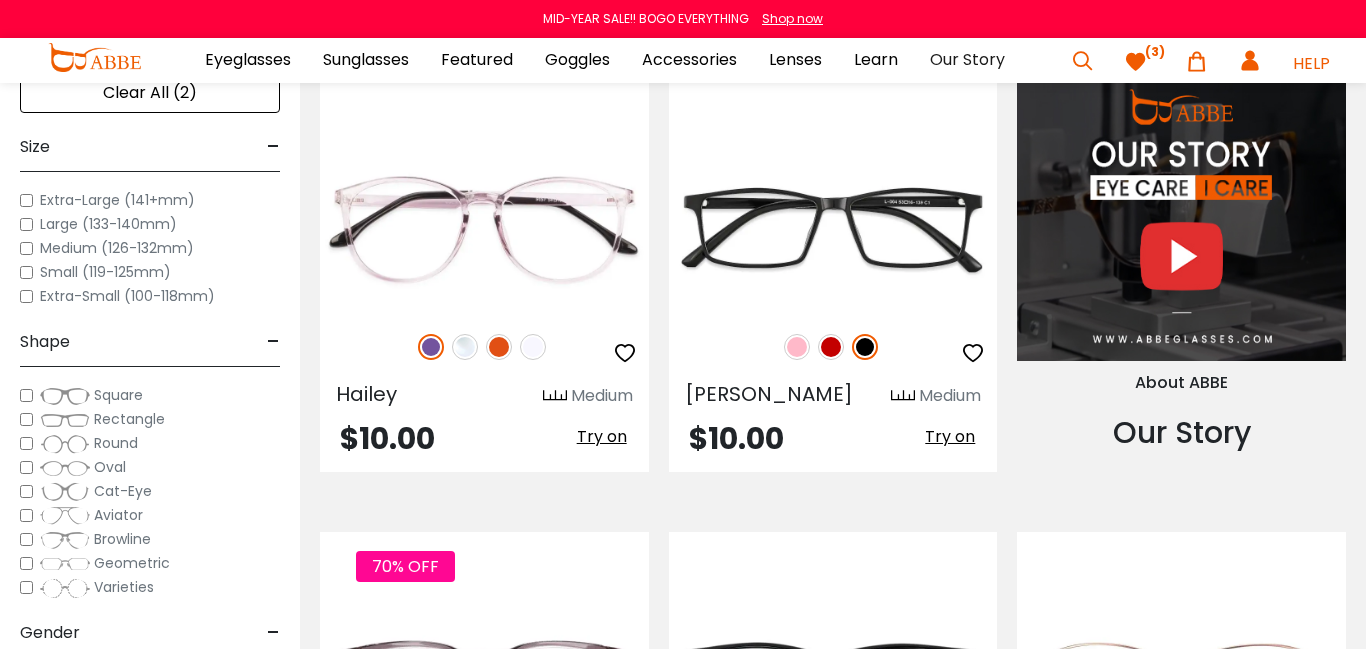 scroll, scrollTop: 1933, scrollLeft: 0, axis: vertical 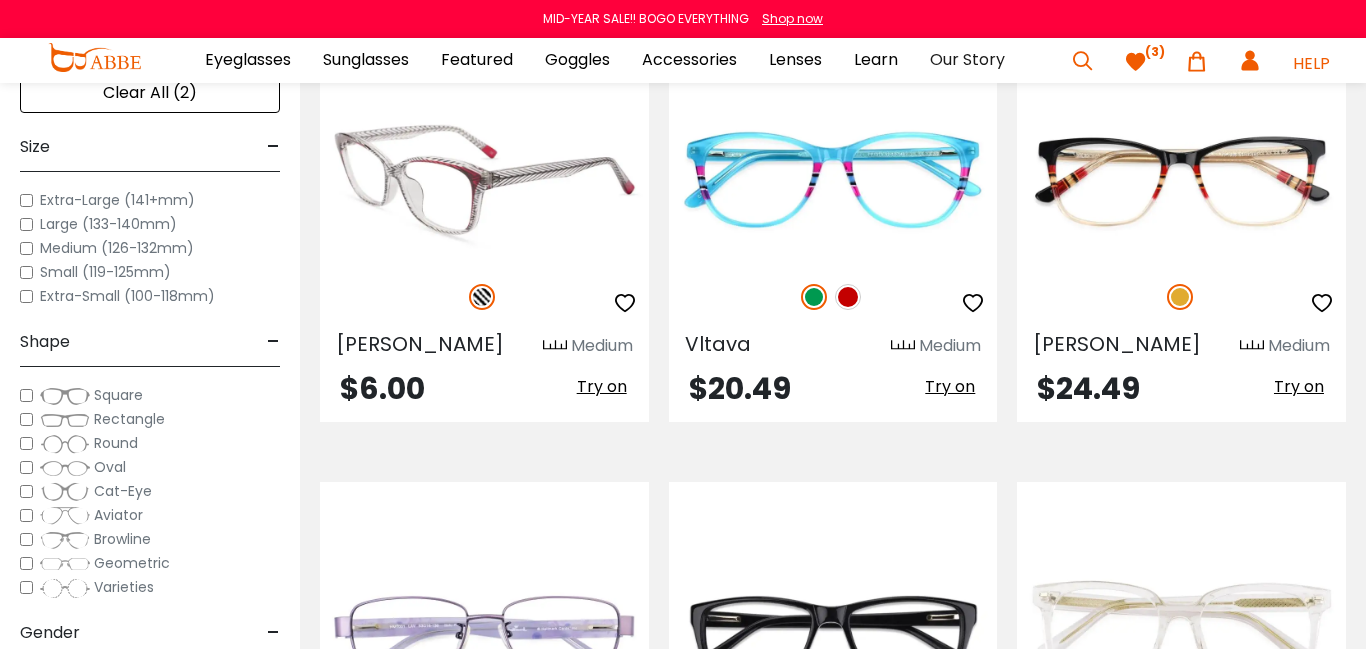 click at bounding box center (484, 180) 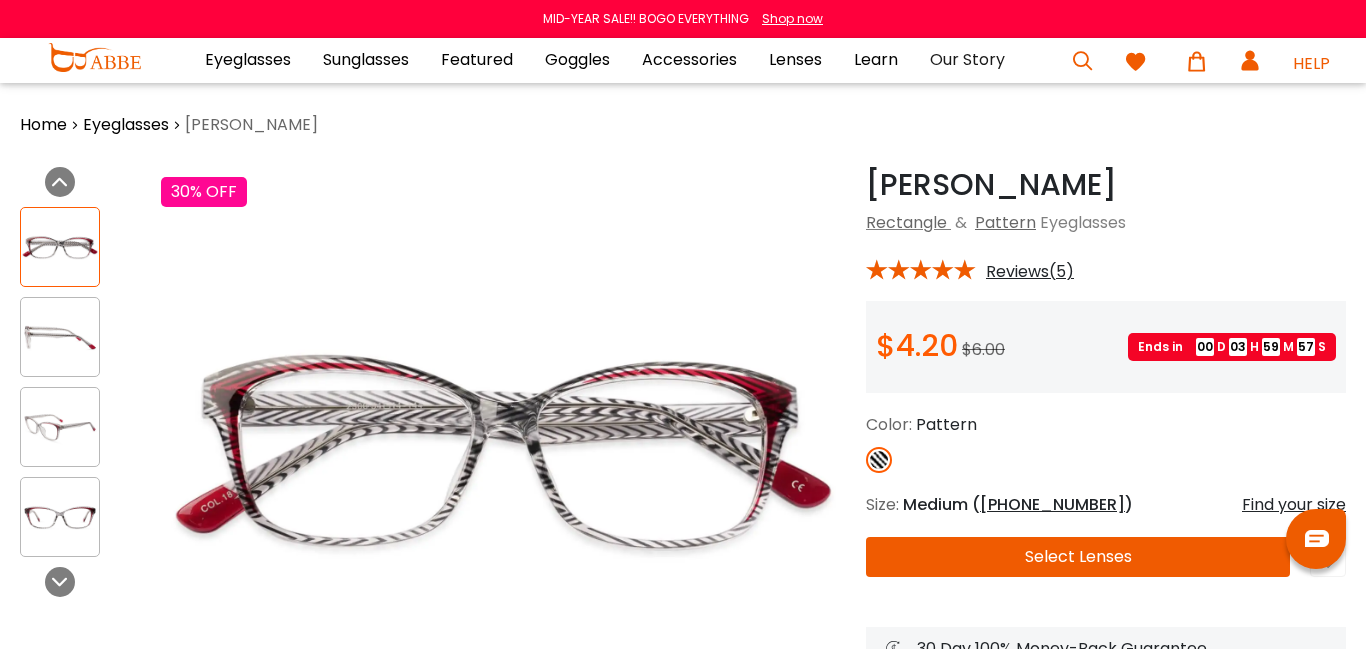 scroll, scrollTop: 0, scrollLeft: 0, axis: both 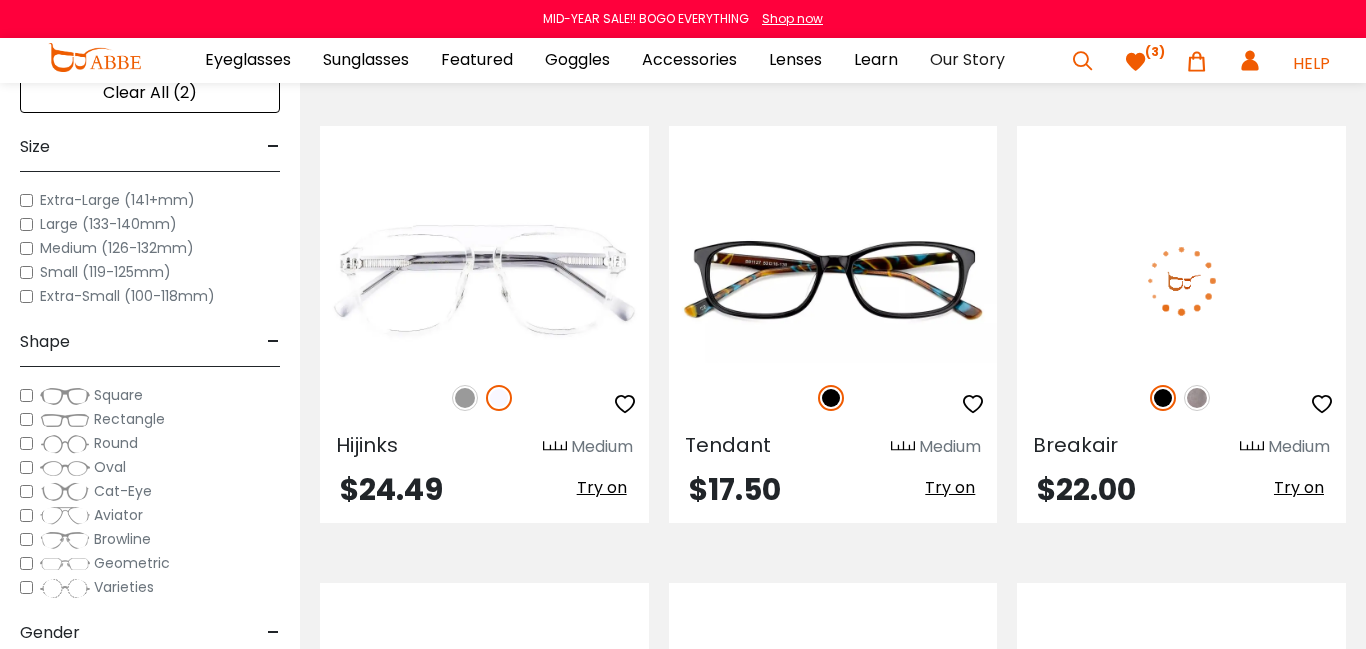 click at bounding box center [1197, 398] 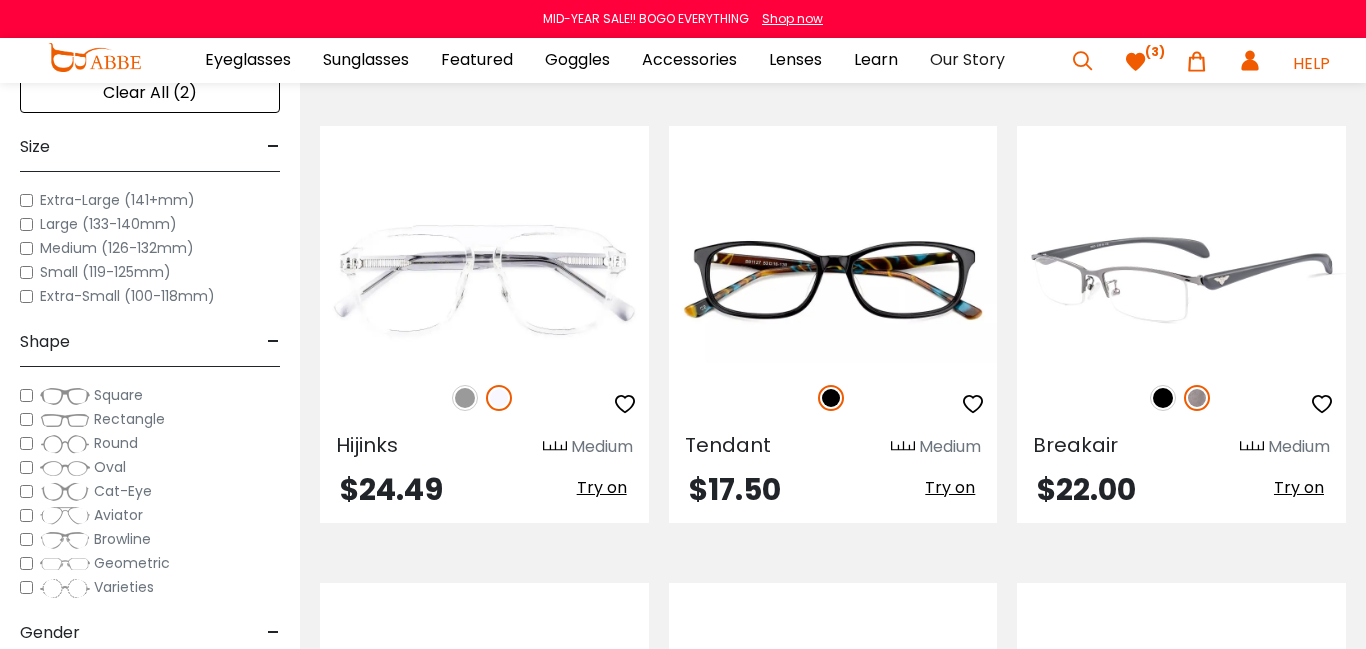 click at bounding box center [1181, 280] 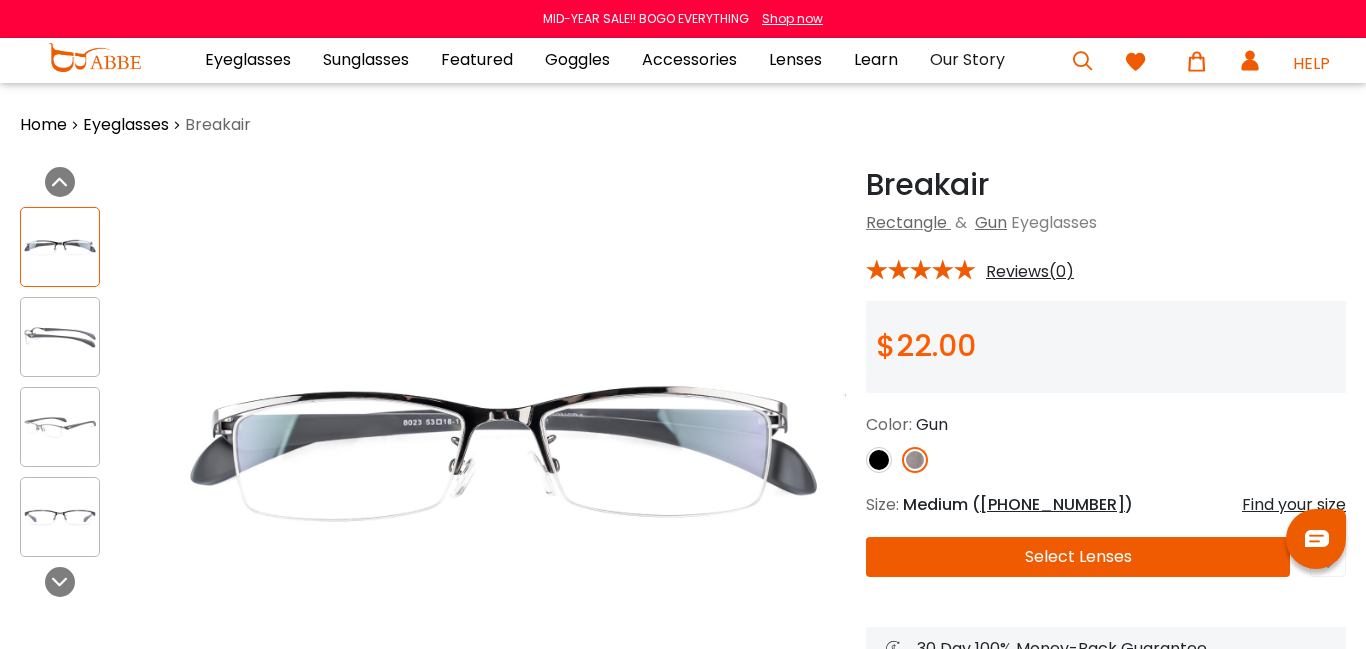 scroll, scrollTop: 0, scrollLeft: 0, axis: both 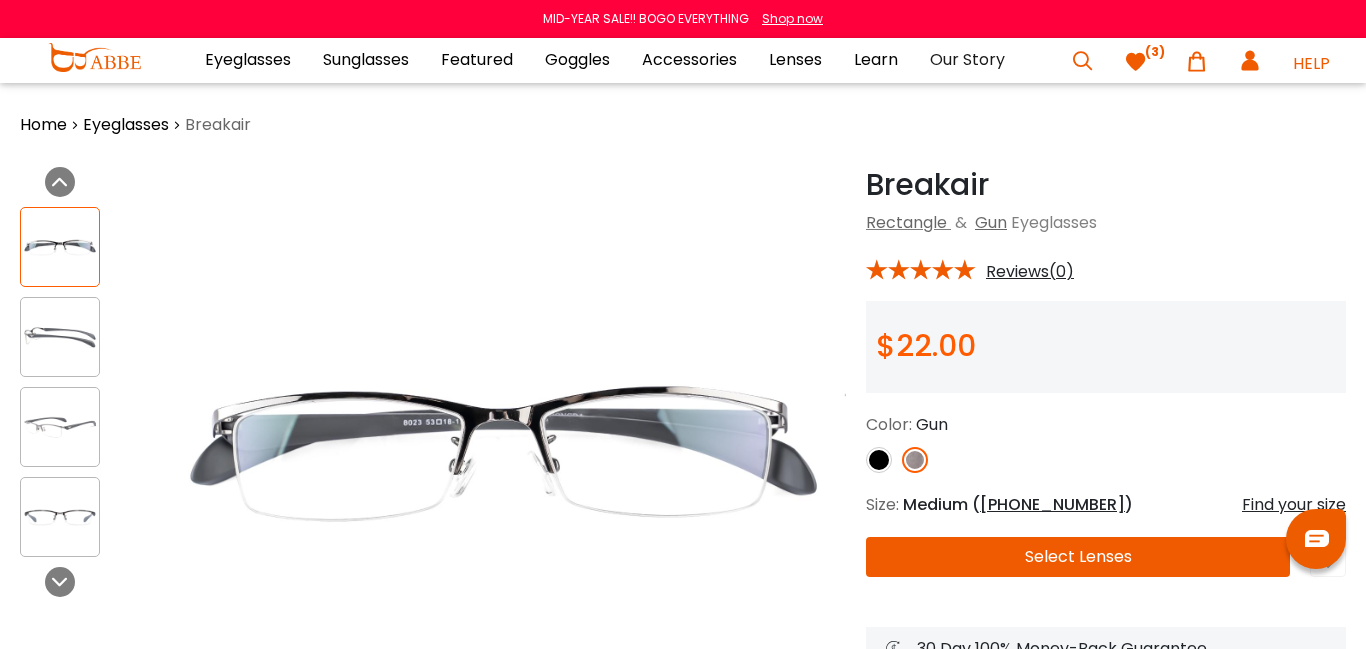 click at bounding box center (915, 460) 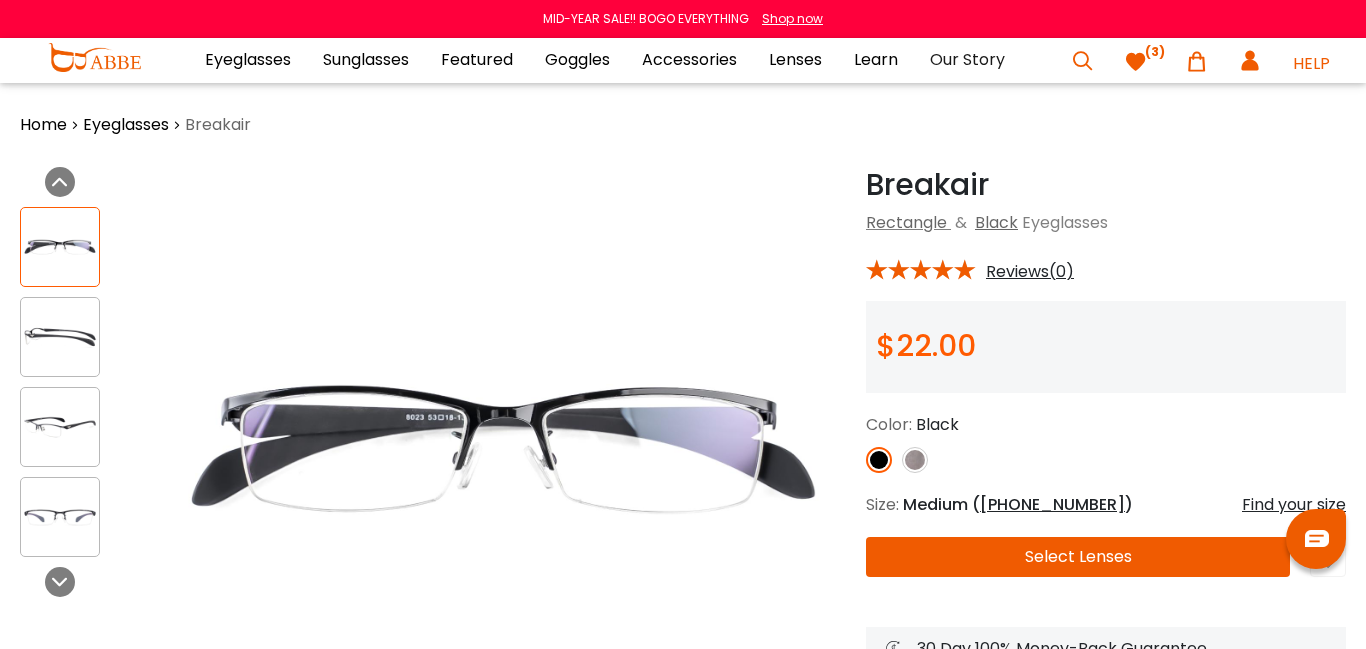 click at bounding box center (915, 460) 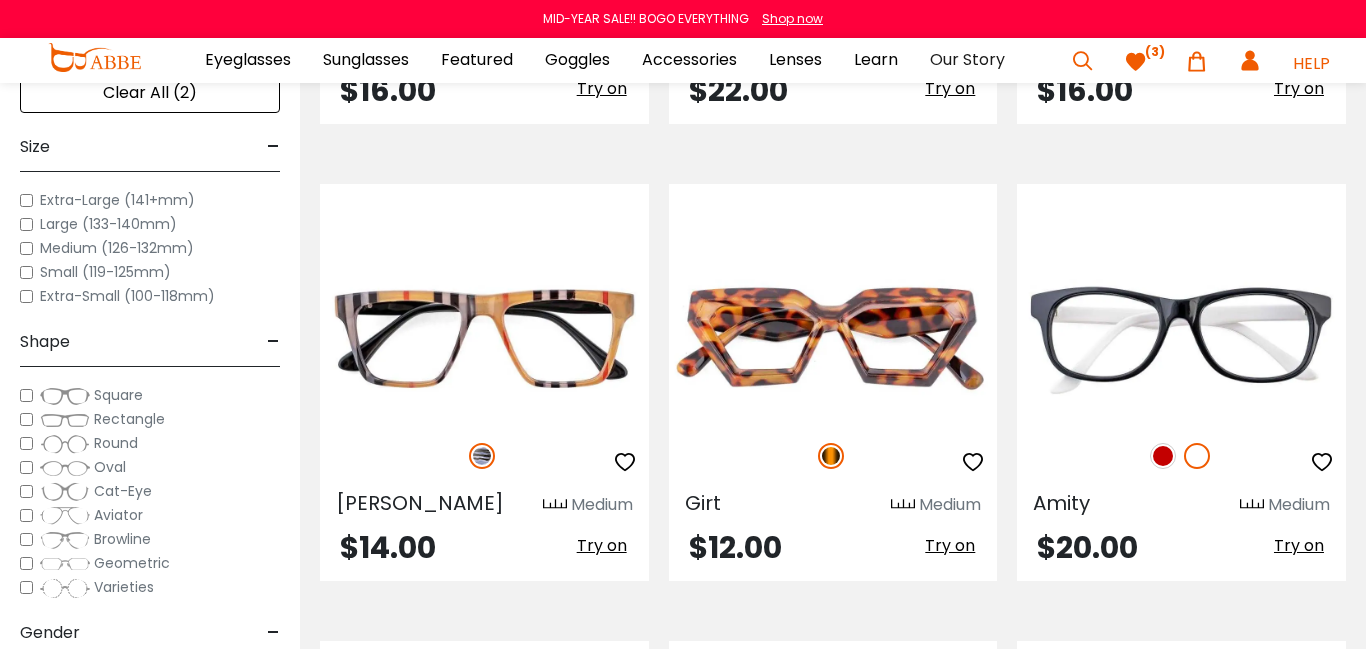 scroll, scrollTop: 6373, scrollLeft: 0, axis: vertical 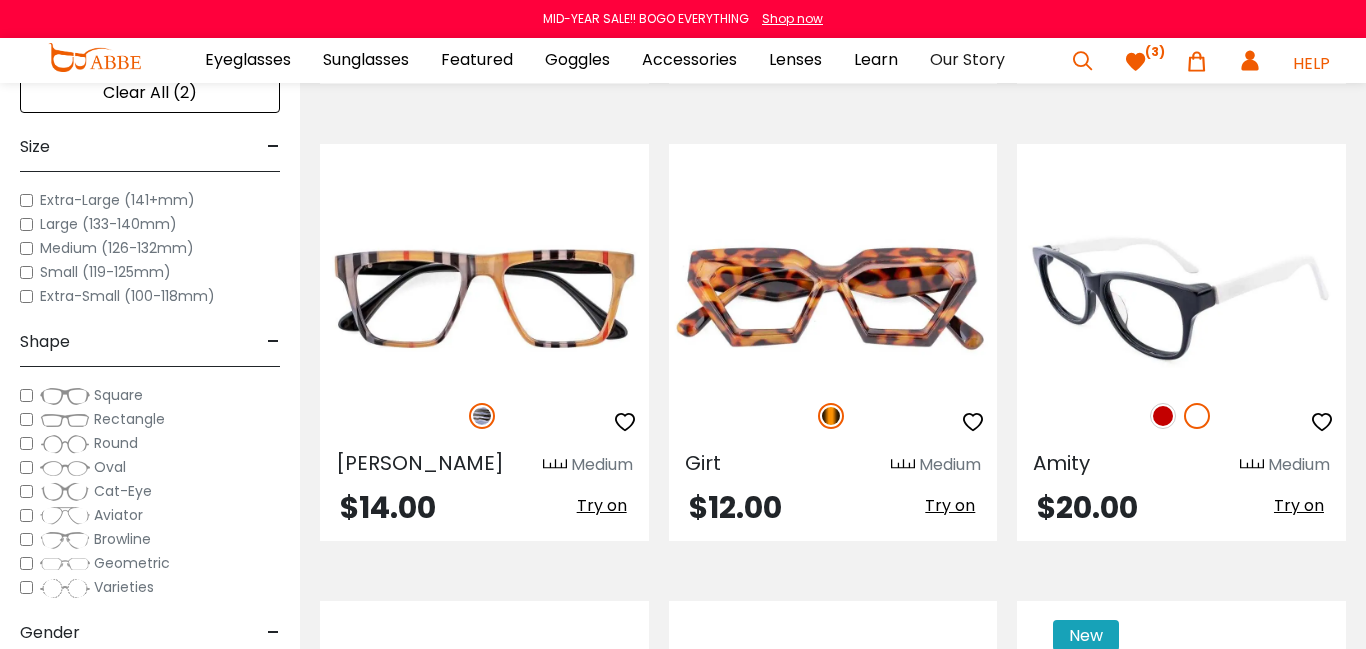click at bounding box center (1197, 416) 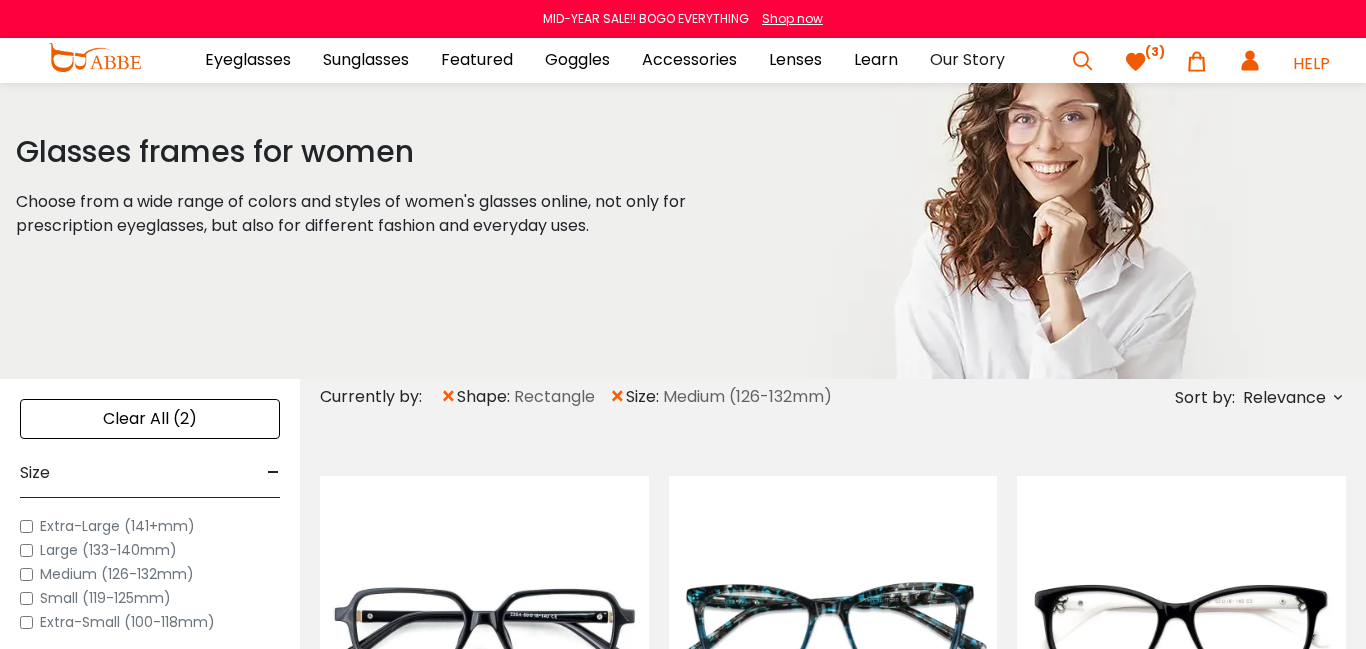 scroll, scrollTop: 0, scrollLeft: 0, axis: both 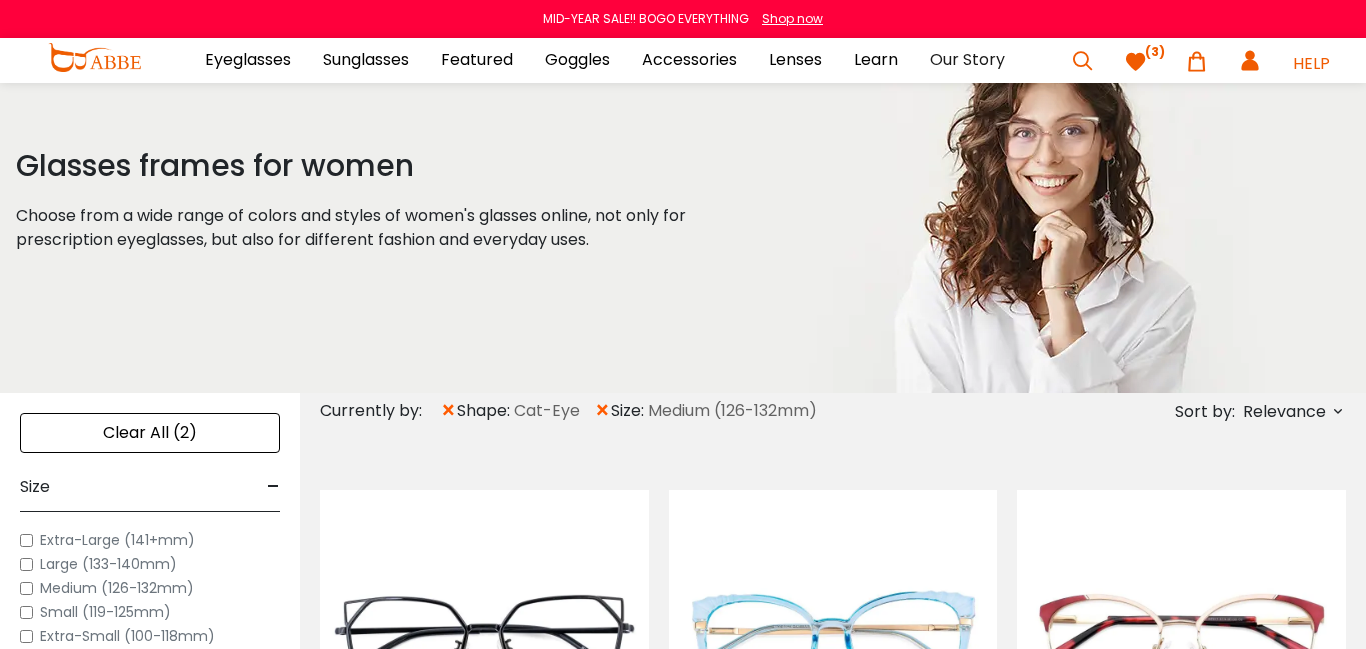 click at bounding box center (1136, 62) 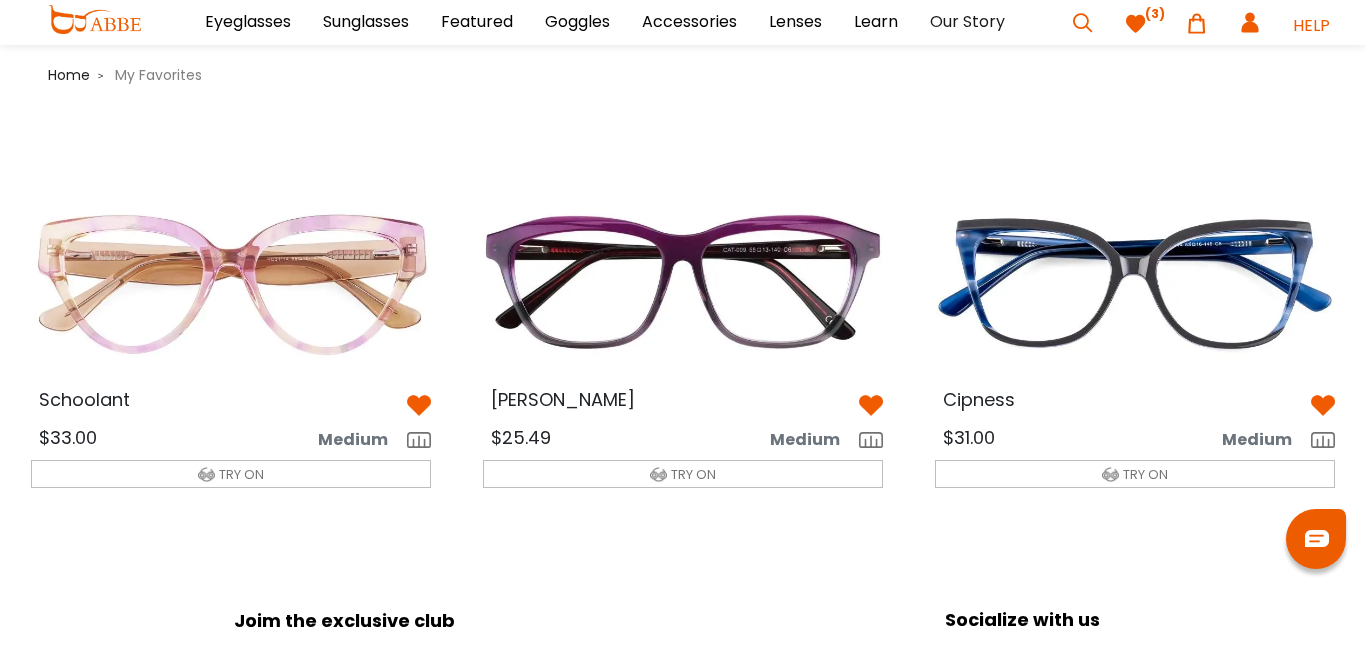 scroll, scrollTop: 0, scrollLeft: 0, axis: both 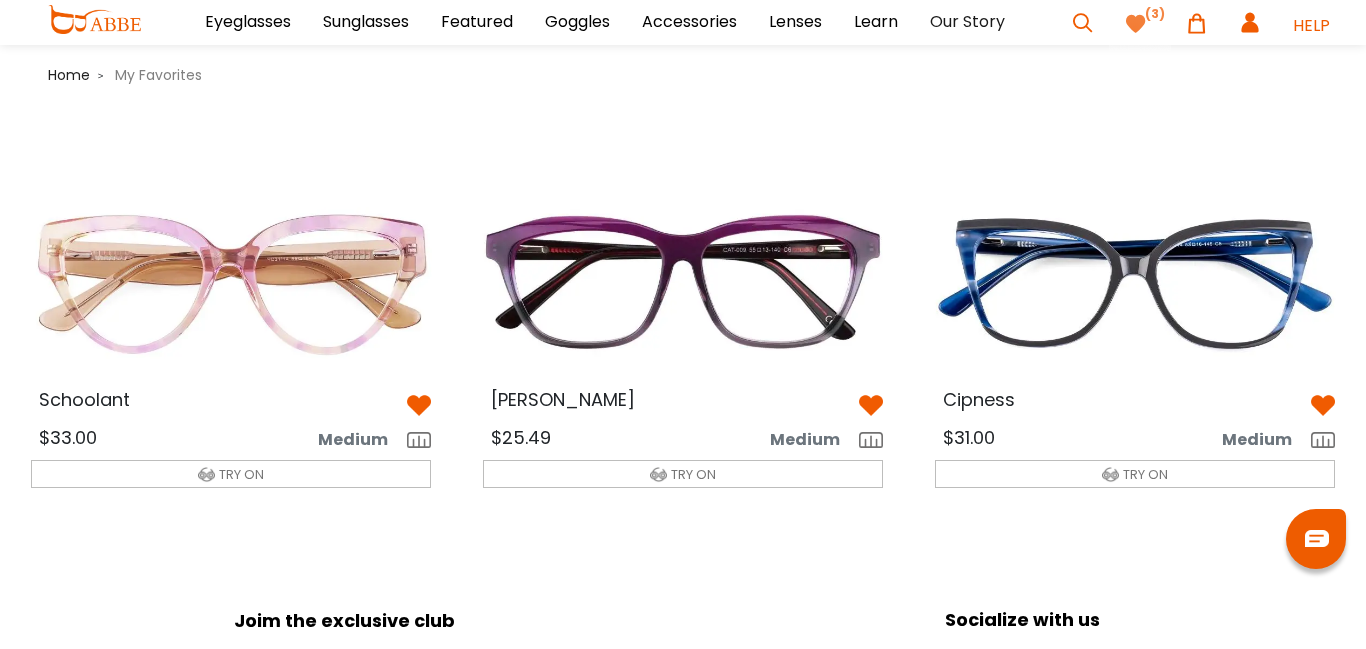 click at bounding box center [1136, 24] 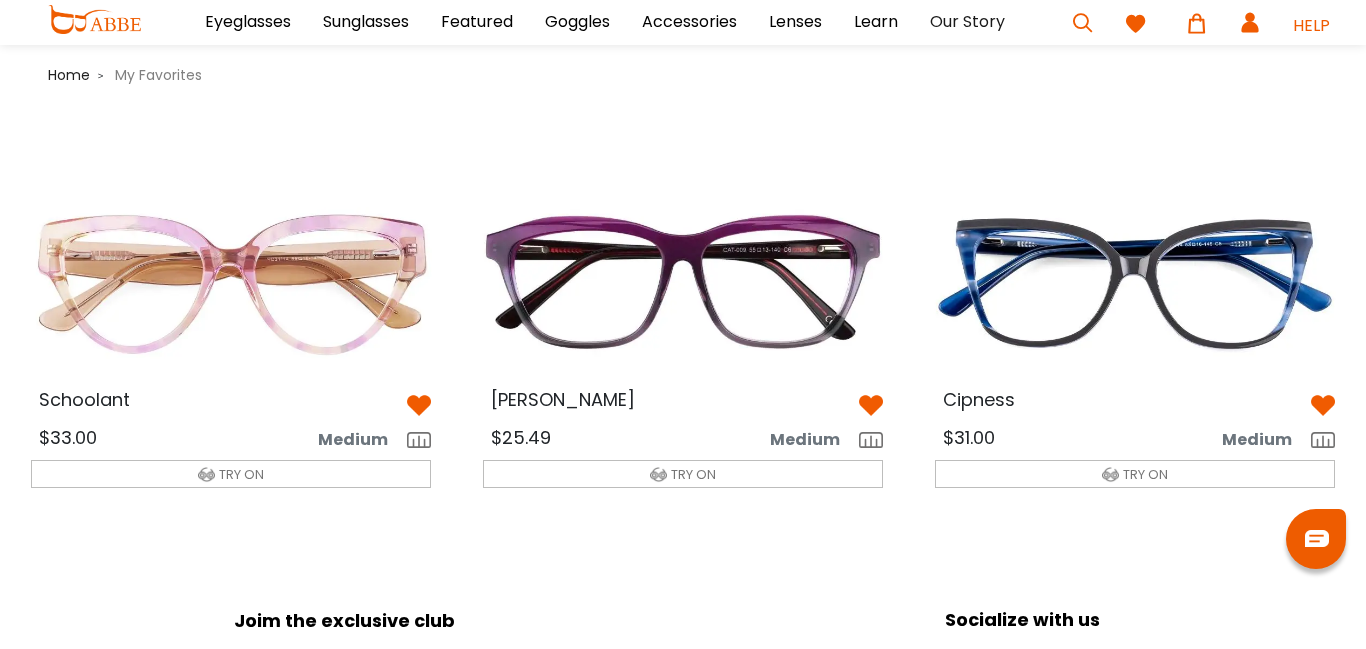 scroll, scrollTop: 0, scrollLeft: 0, axis: both 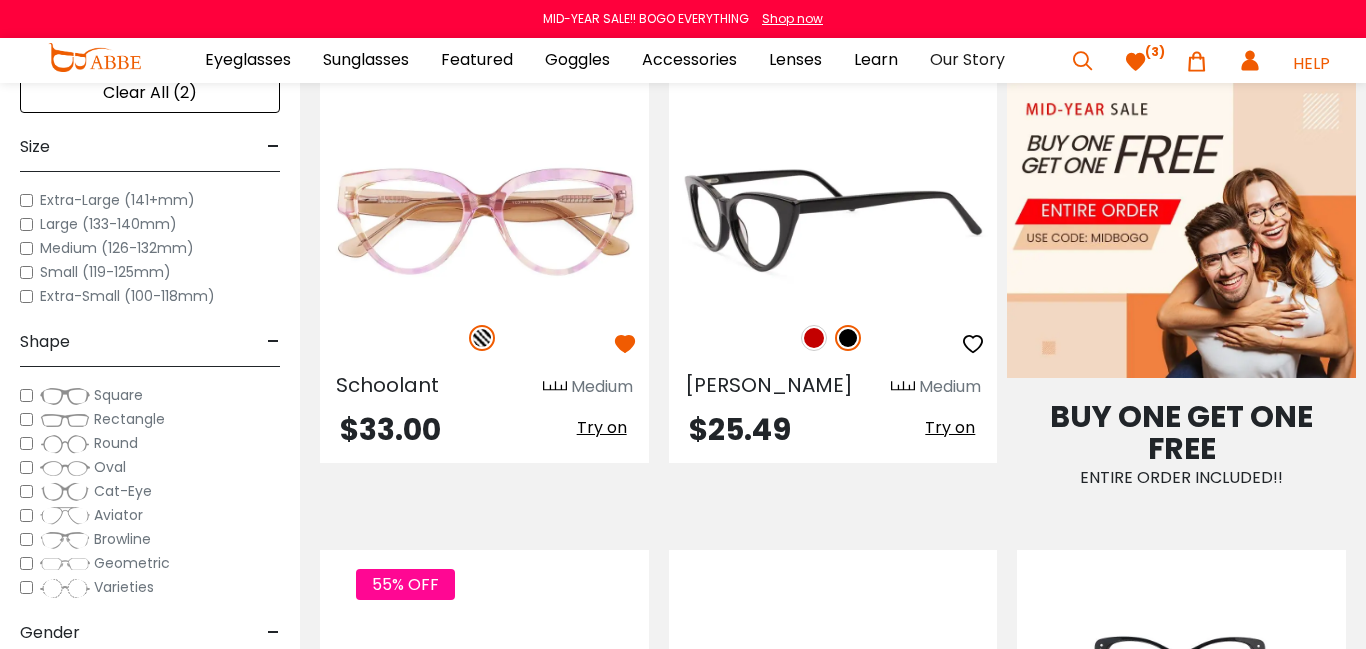 click at bounding box center [848, 338] 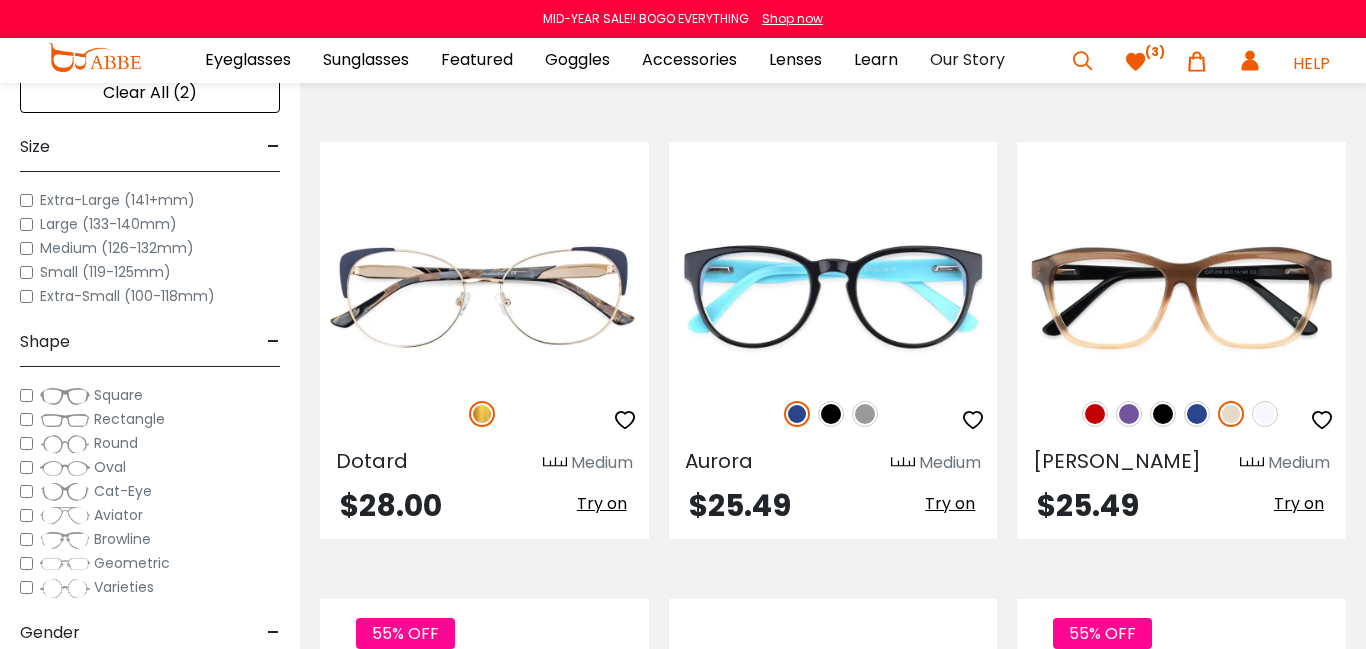 scroll, scrollTop: 2280, scrollLeft: 0, axis: vertical 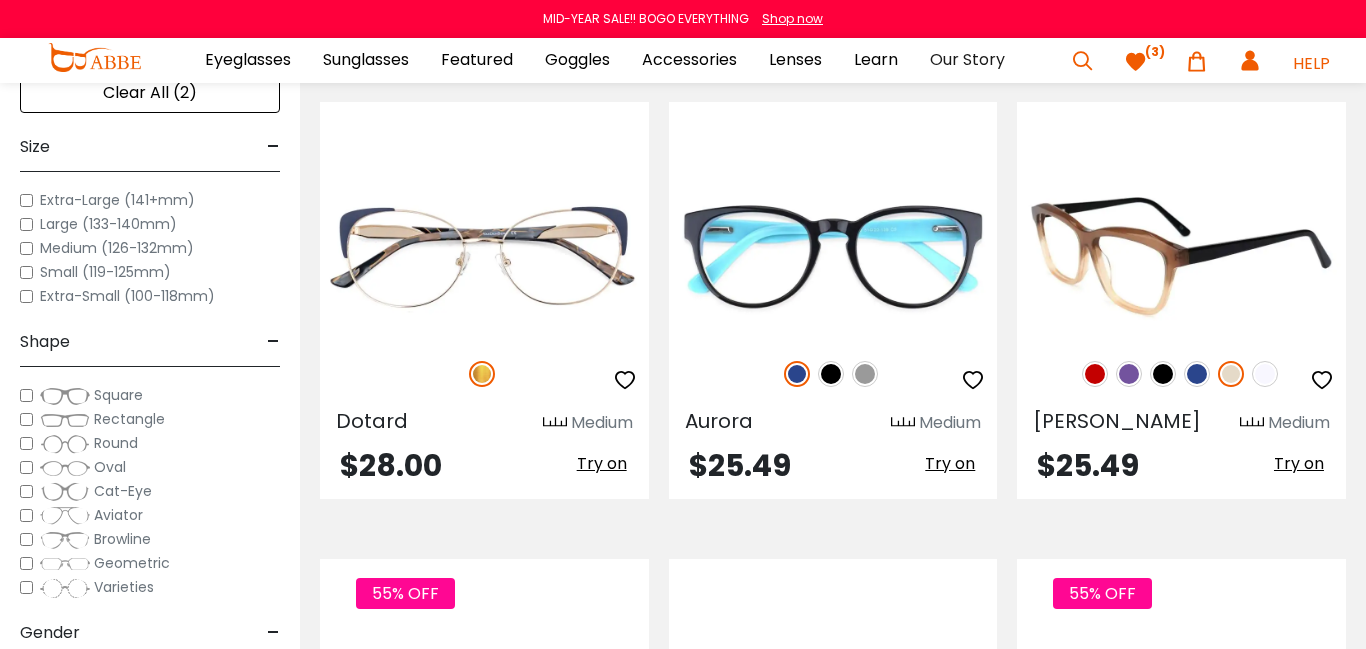 click at bounding box center [1231, 374] 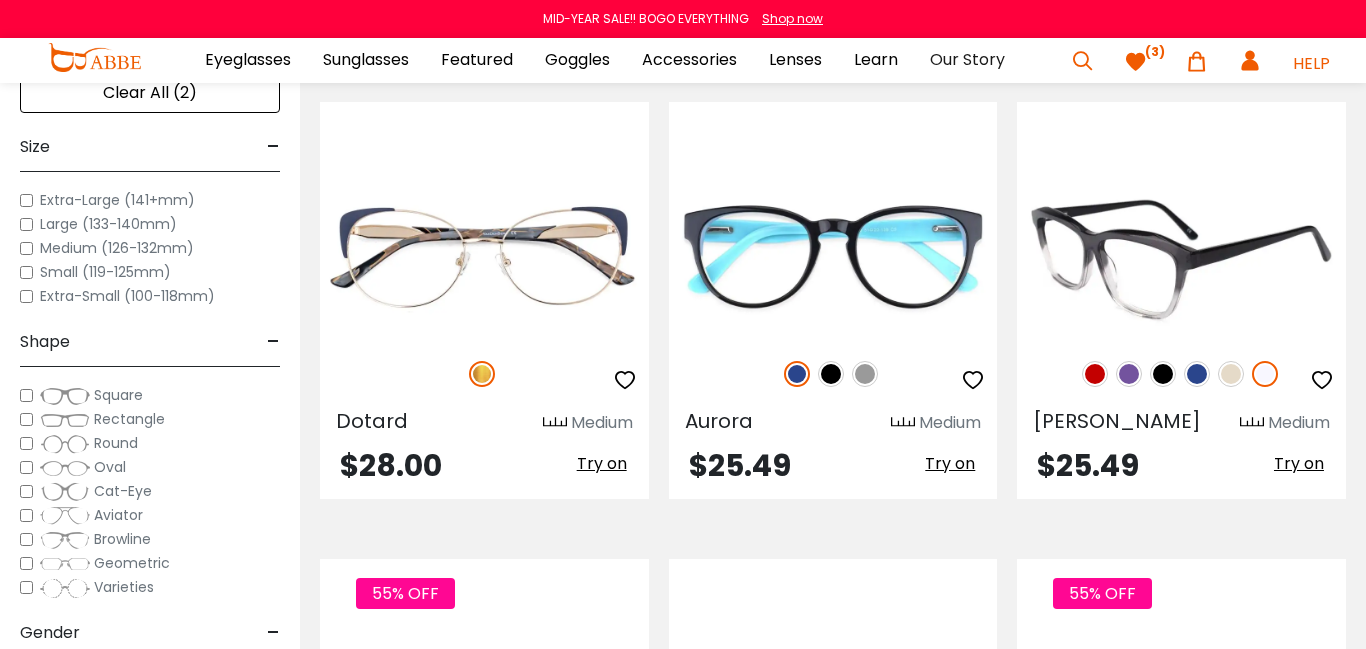 click at bounding box center [1231, 374] 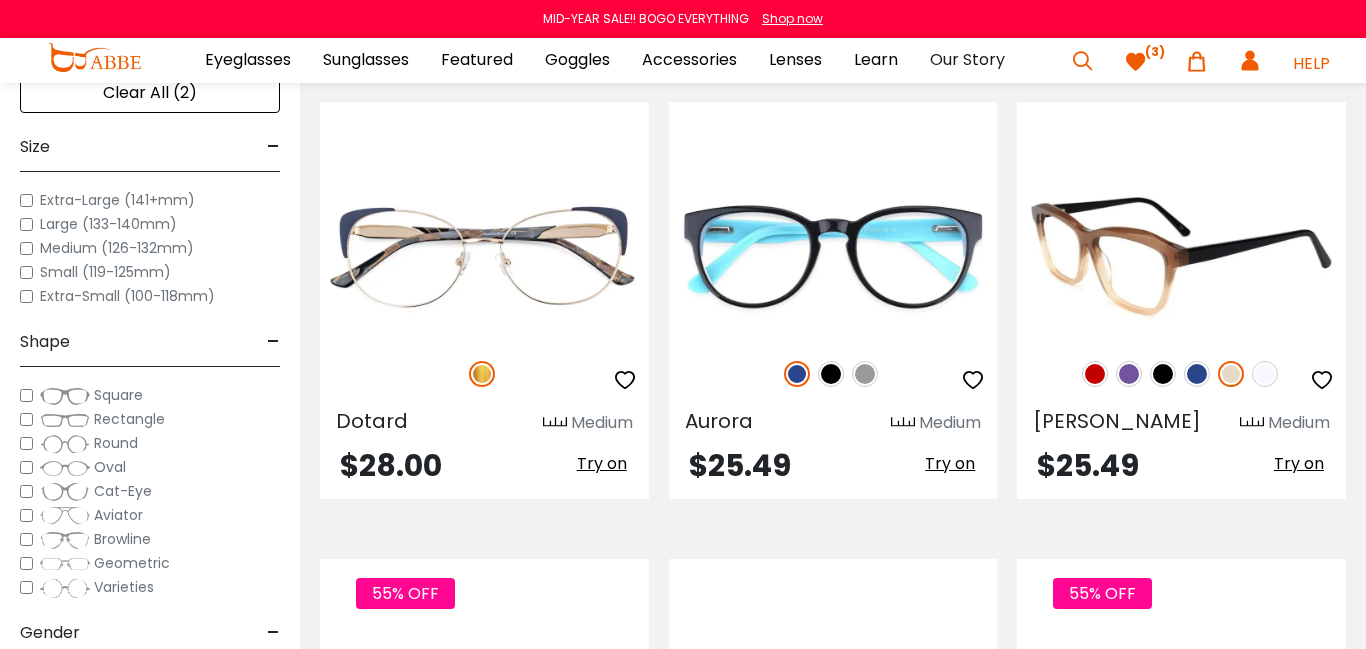 click at bounding box center [1181, 256] 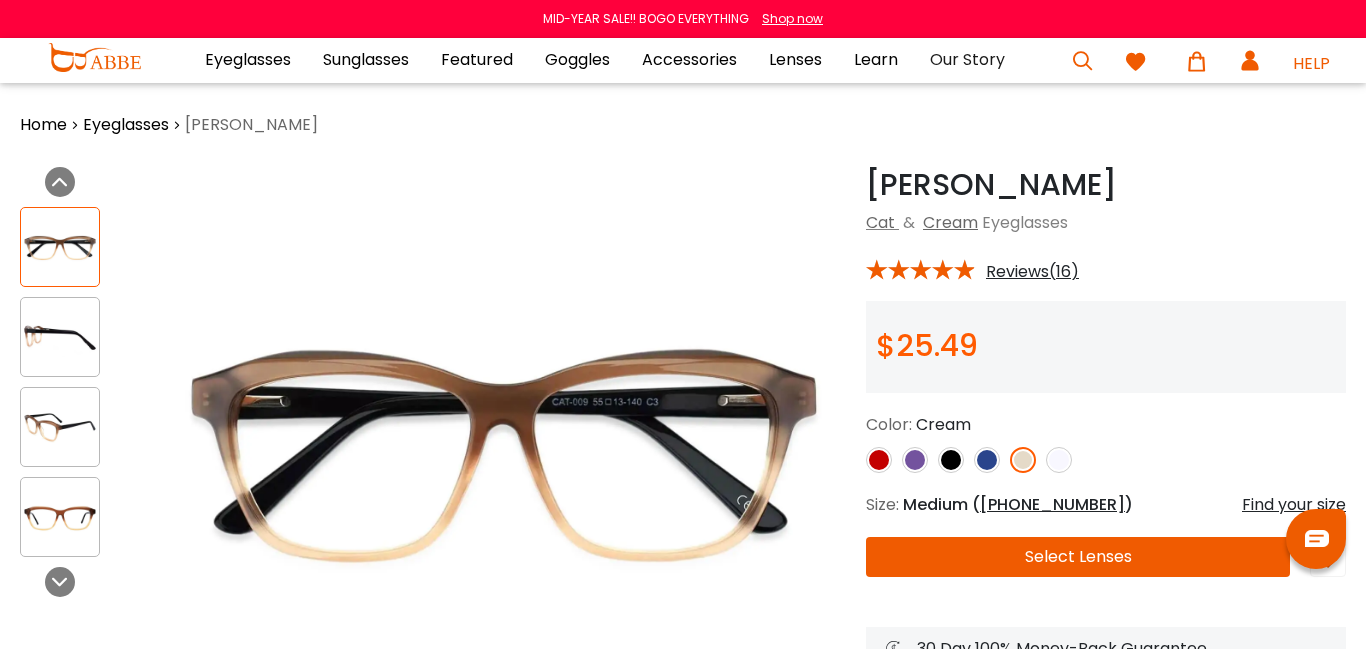scroll, scrollTop: 0, scrollLeft: 0, axis: both 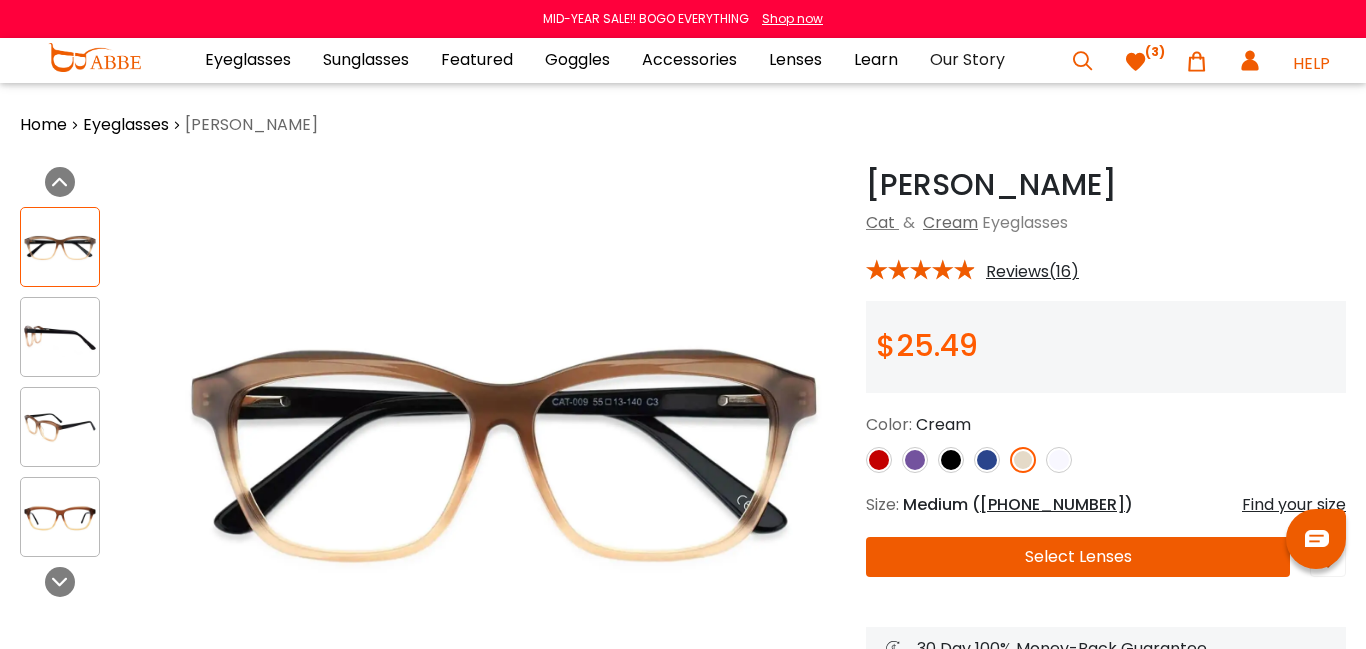 click at bounding box center (1136, 62) 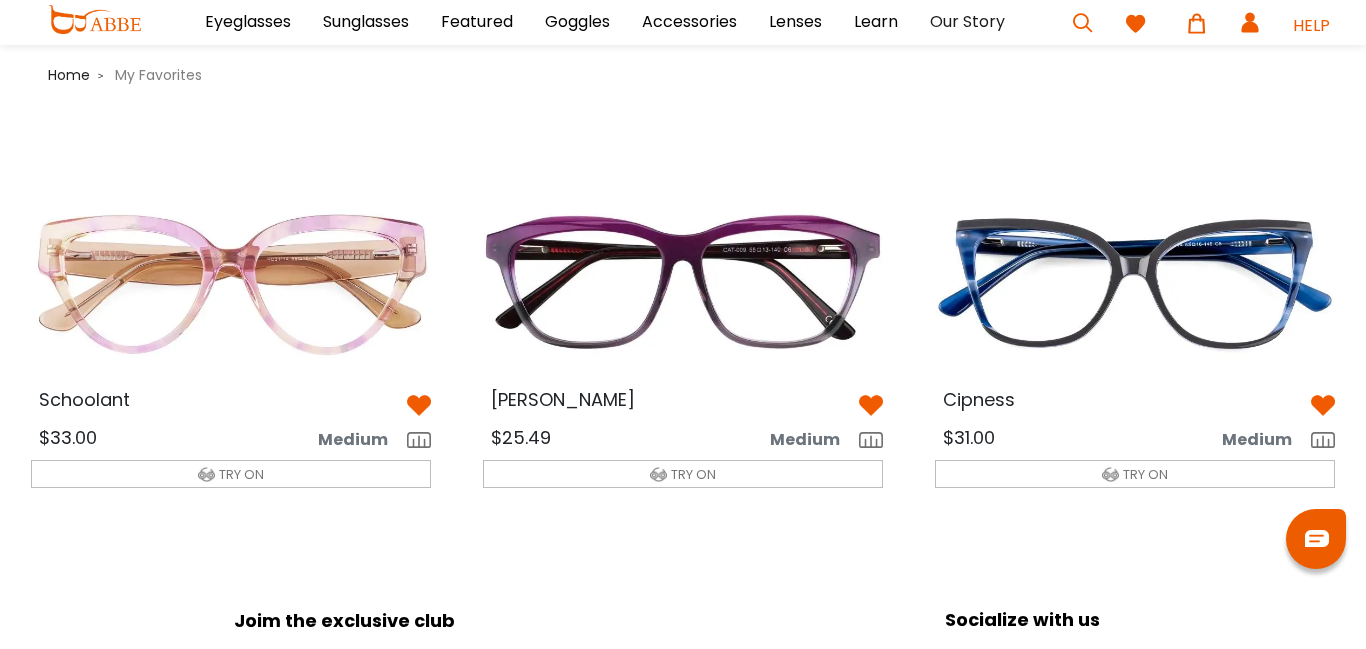 scroll, scrollTop: 0, scrollLeft: 0, axis: both 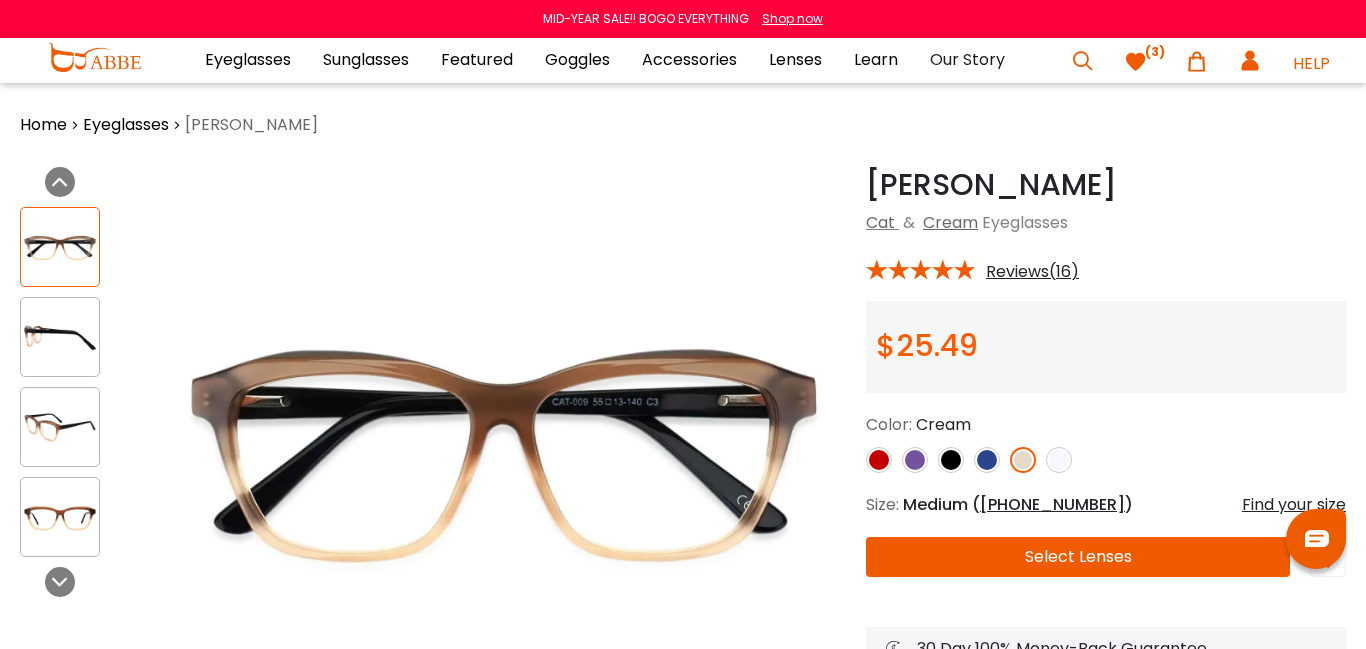 click at bounding box center [1136, 62] 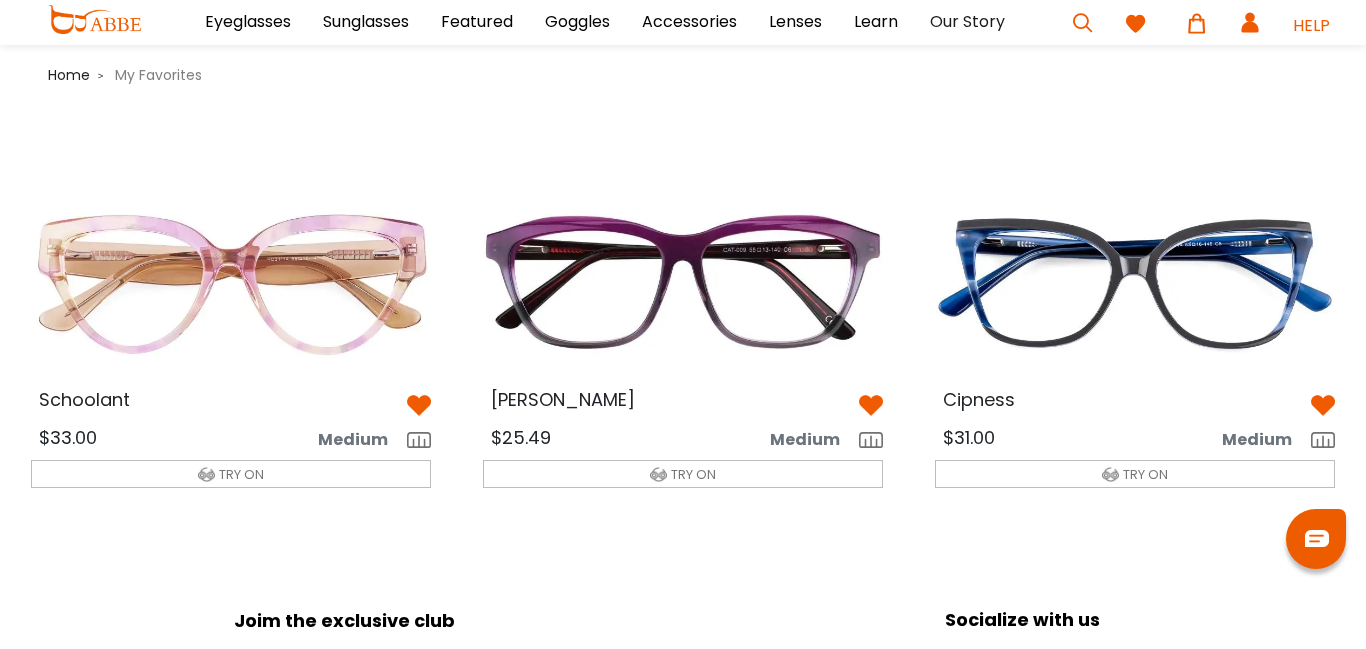 scroll, scrollTop: 0, scrollLeft: 0, axis: both 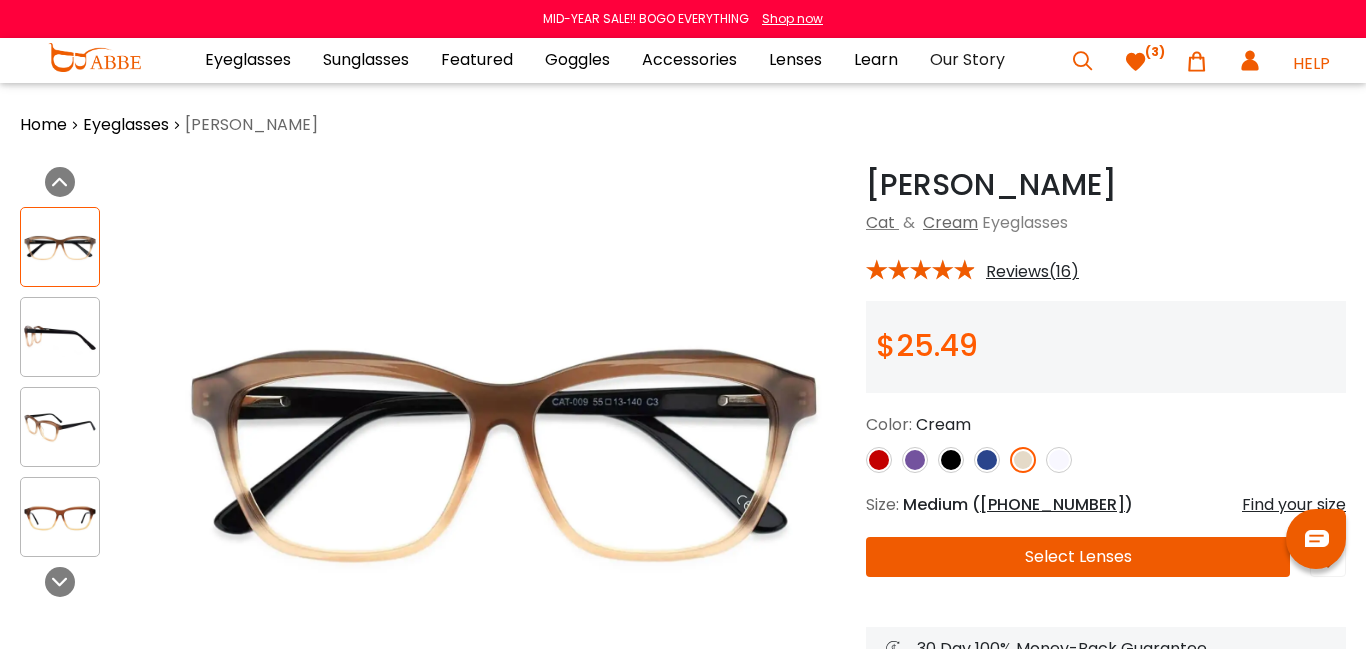 click at bounding box center (1136, 62) 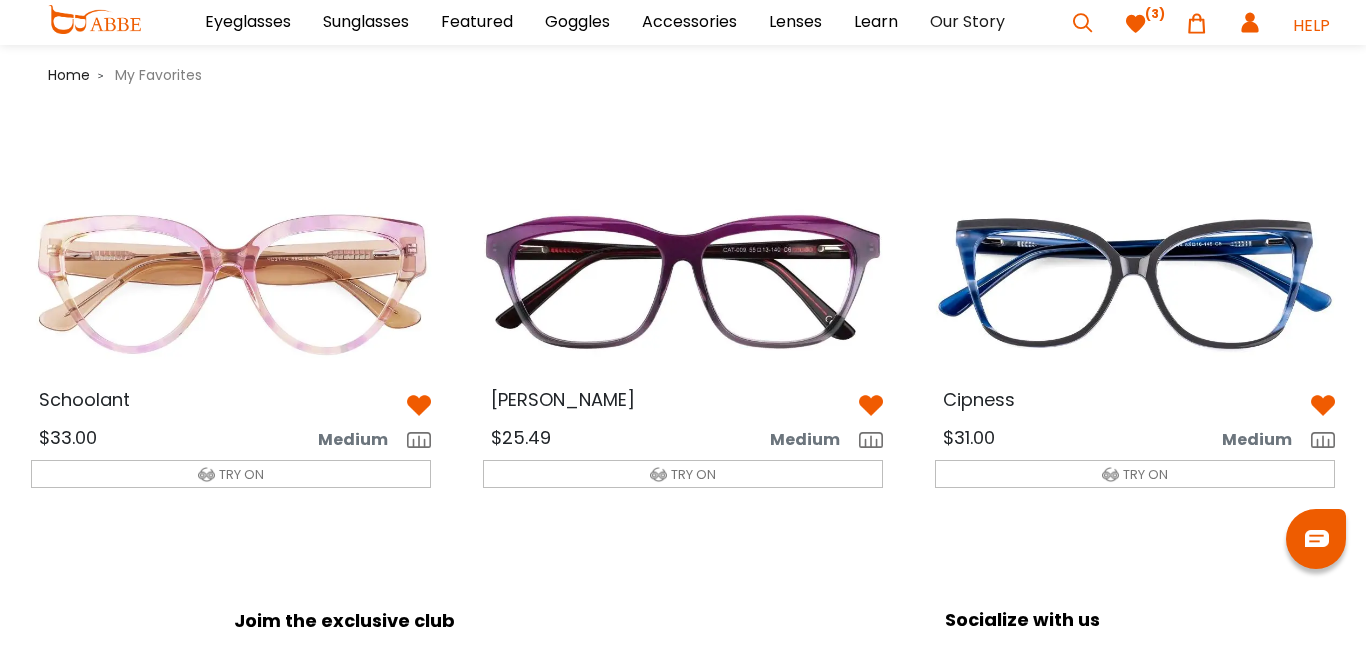 scroll, scrollTop: 0, scrollLeft: 0, axis: both 